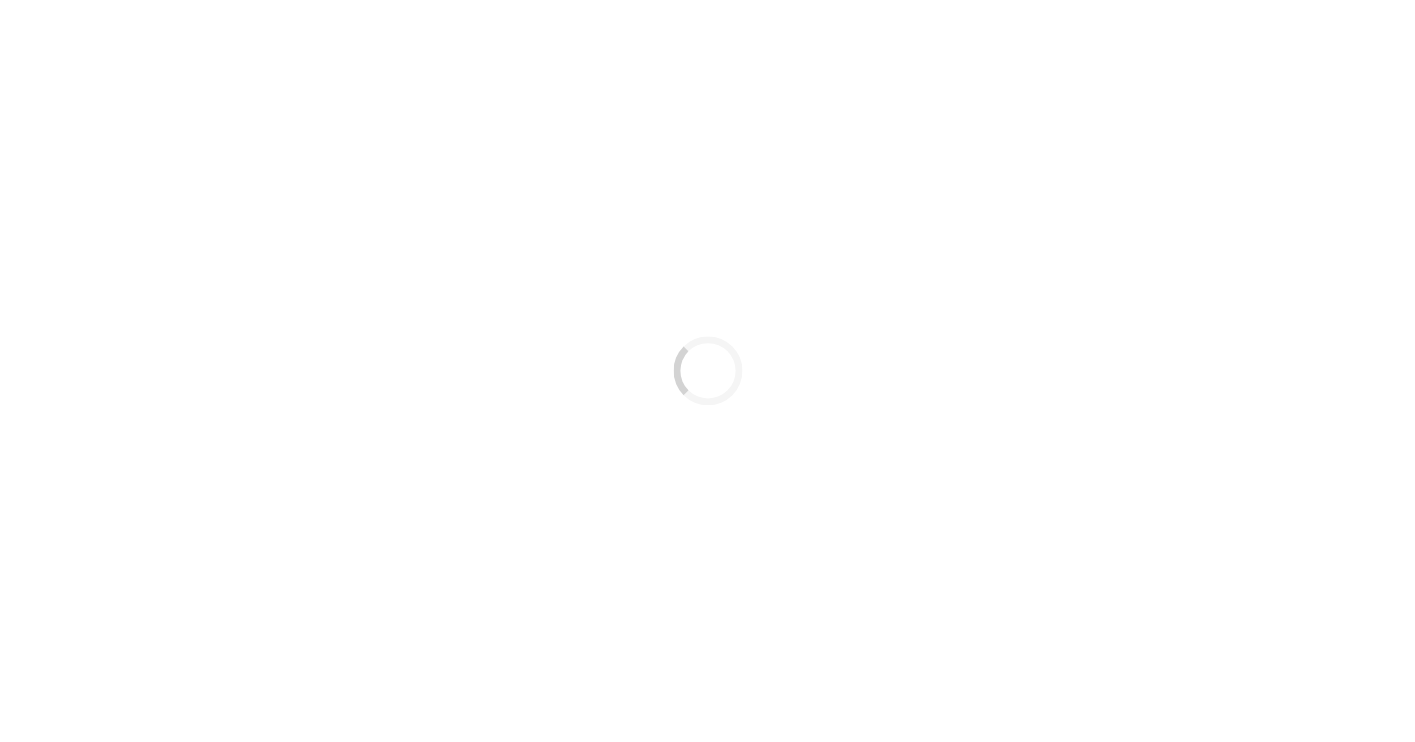 scroll, scrollTop: 0, scrollLeft: 0, axis: both 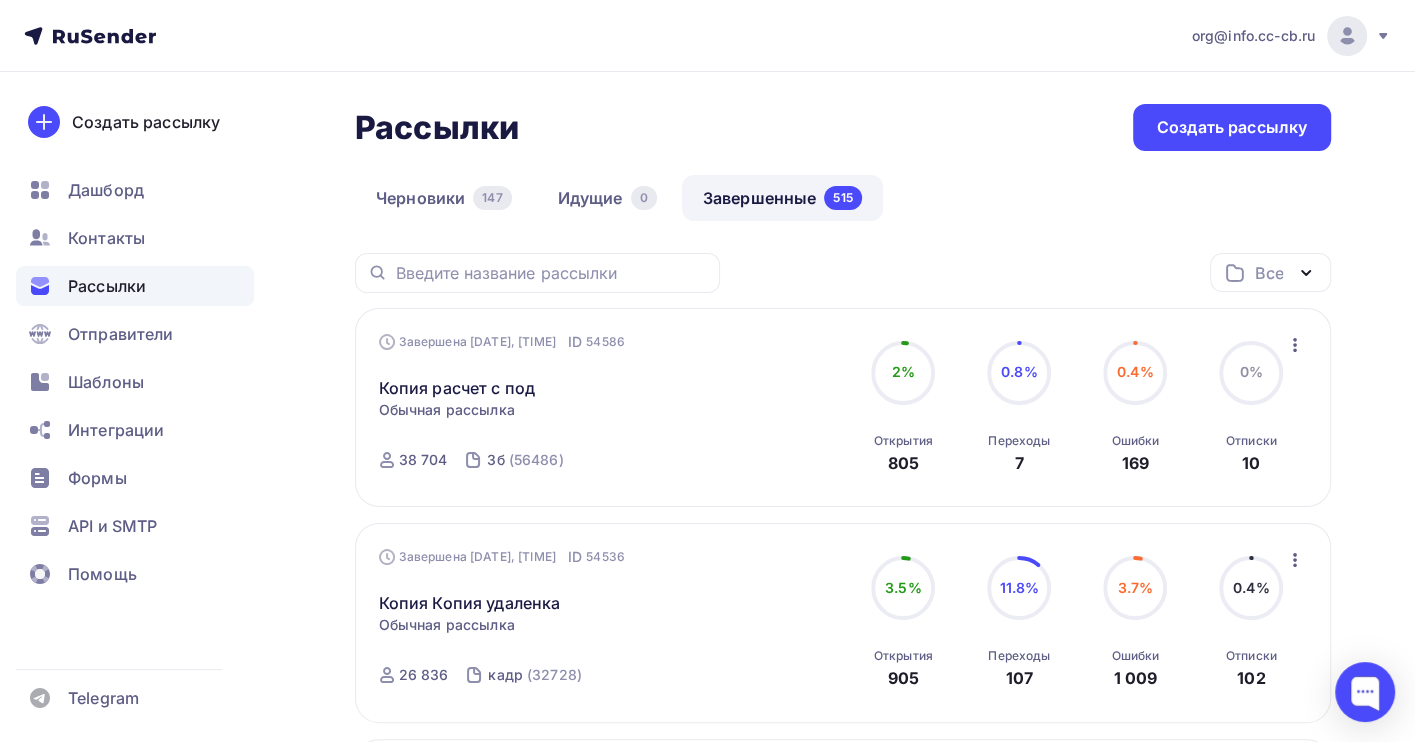 click 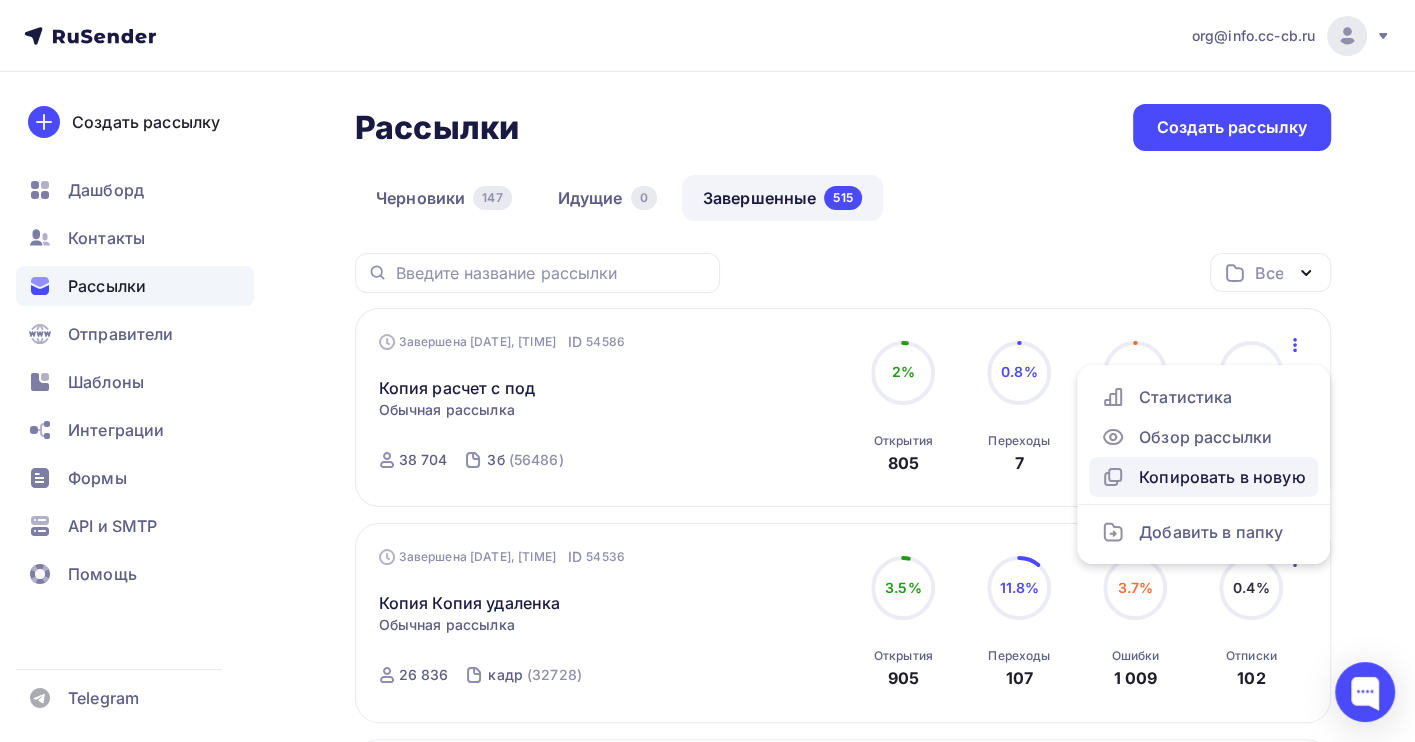 click on "Копировать в новую" at bounding box center (1203, 477) 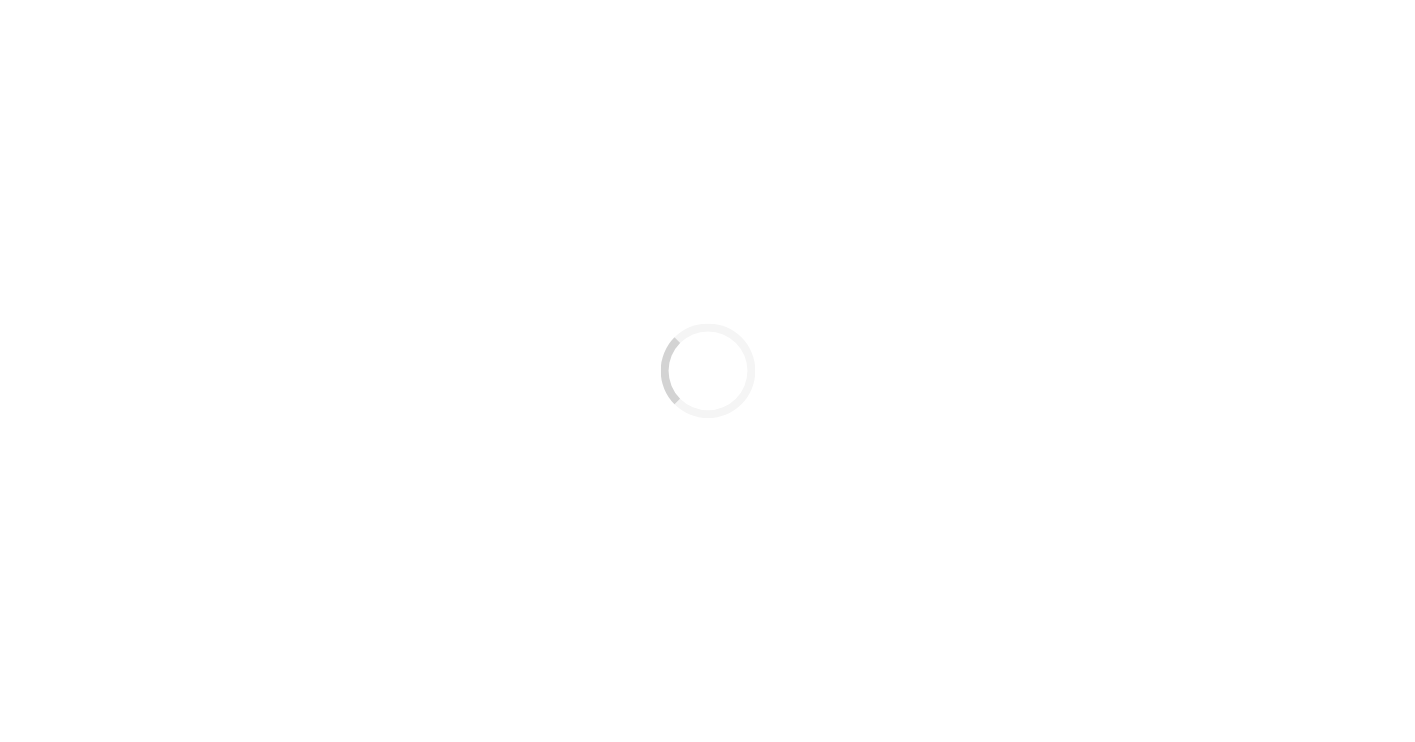 scroll, scrollTop: 0, scrollLeft: 0, axis: both 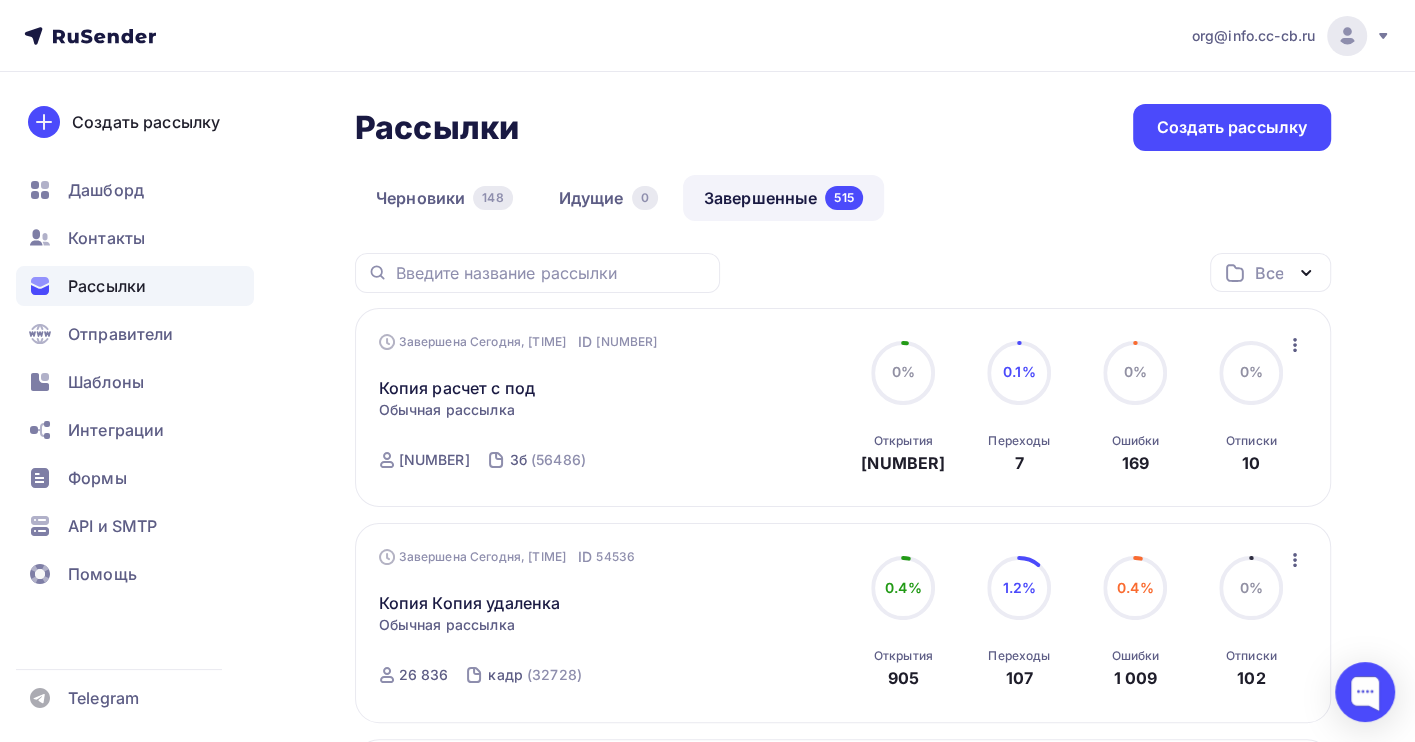 click 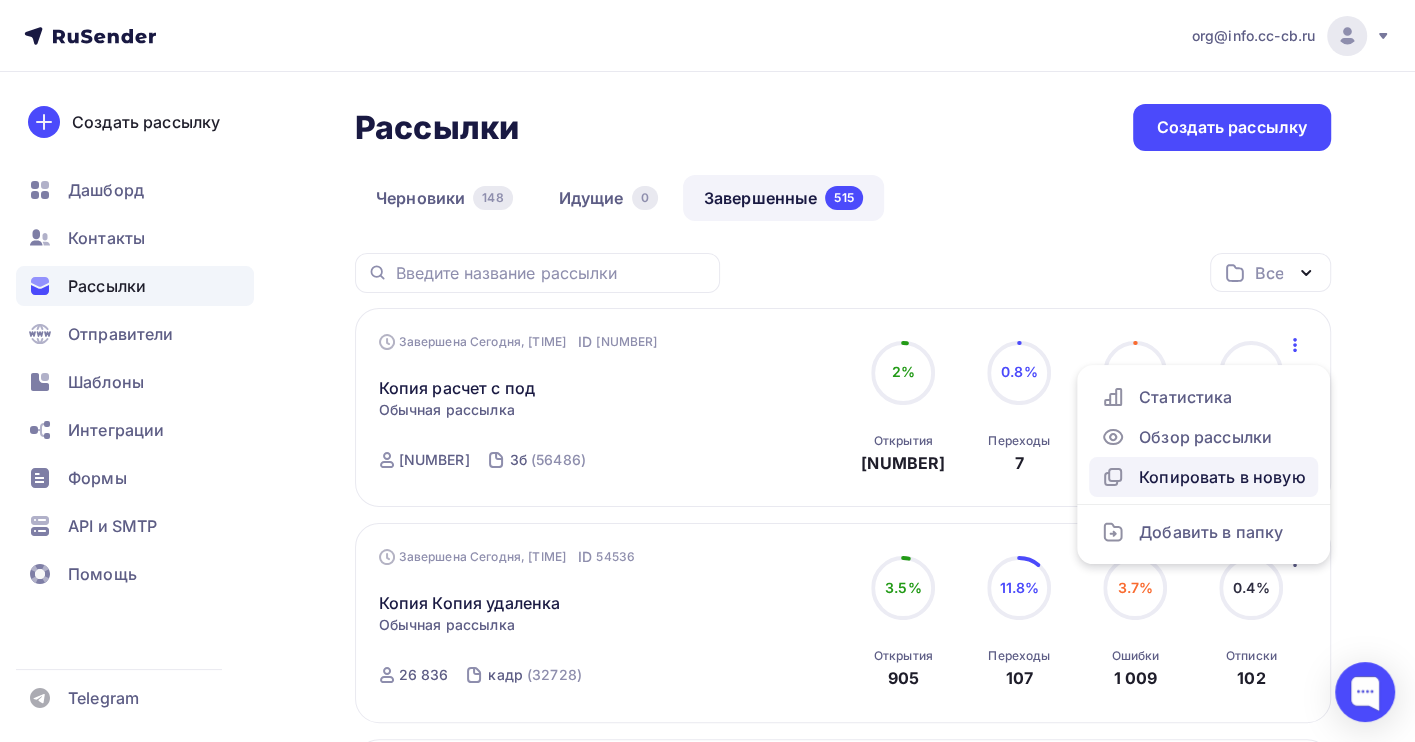 click on "Копировать в новую" at bounding box center [1203, 477] 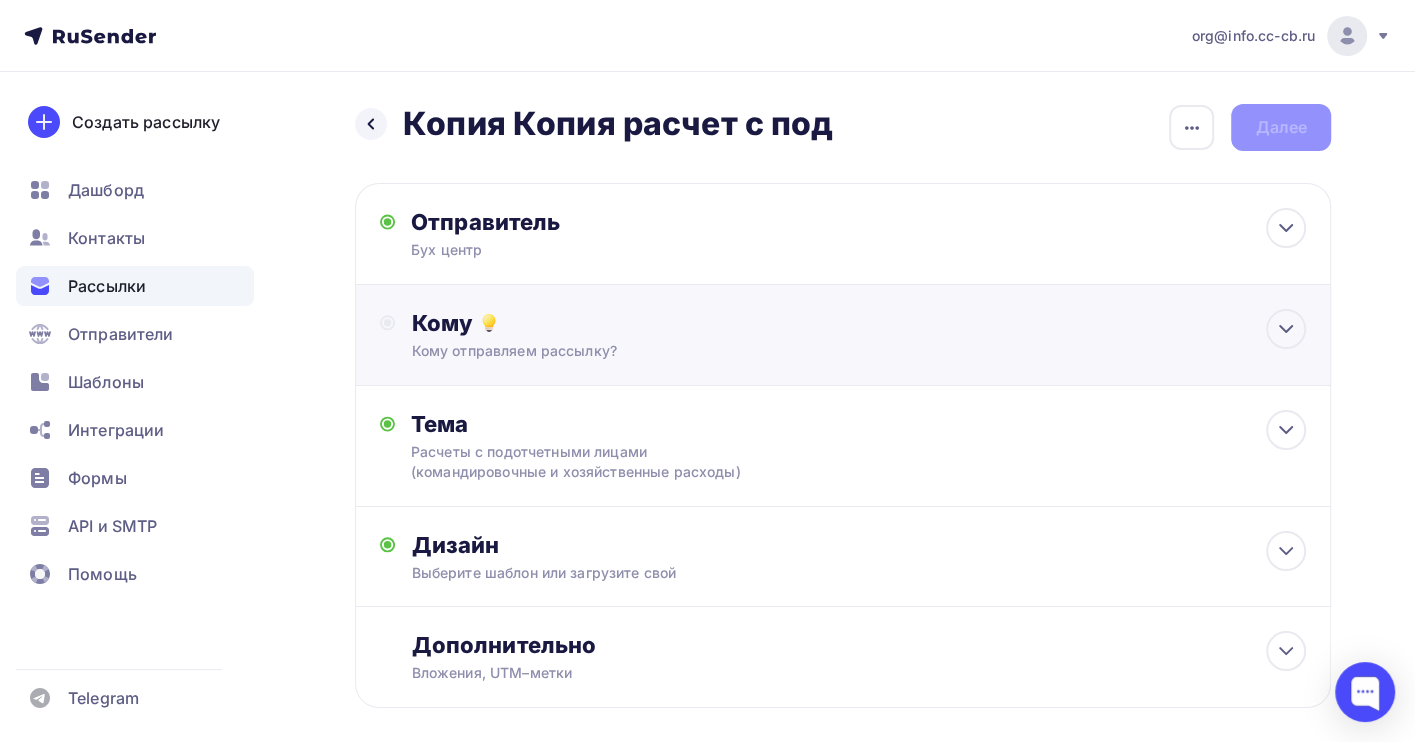 click on "Кому отправляем рассылку?" at bounding box center [813, 351] 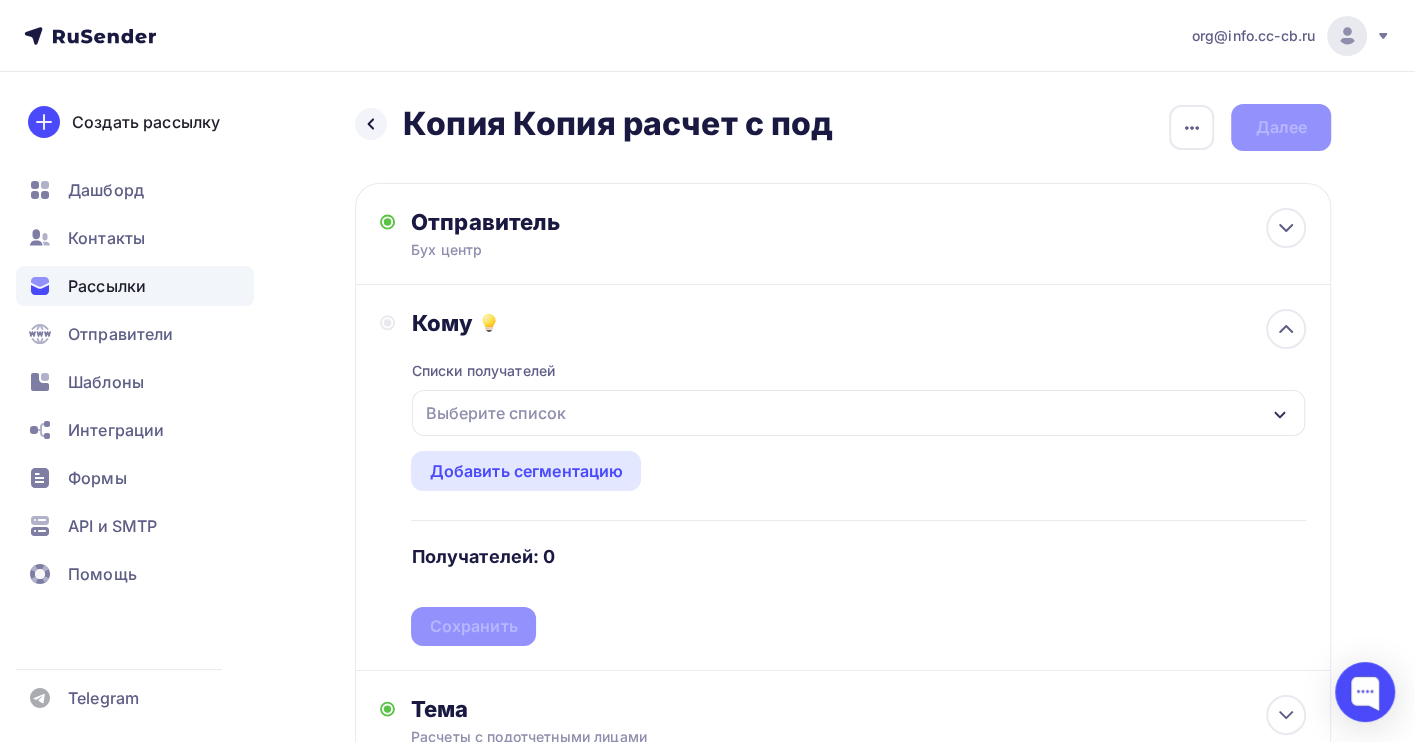 click on "Выберите список" at bounding box center (495, 413) 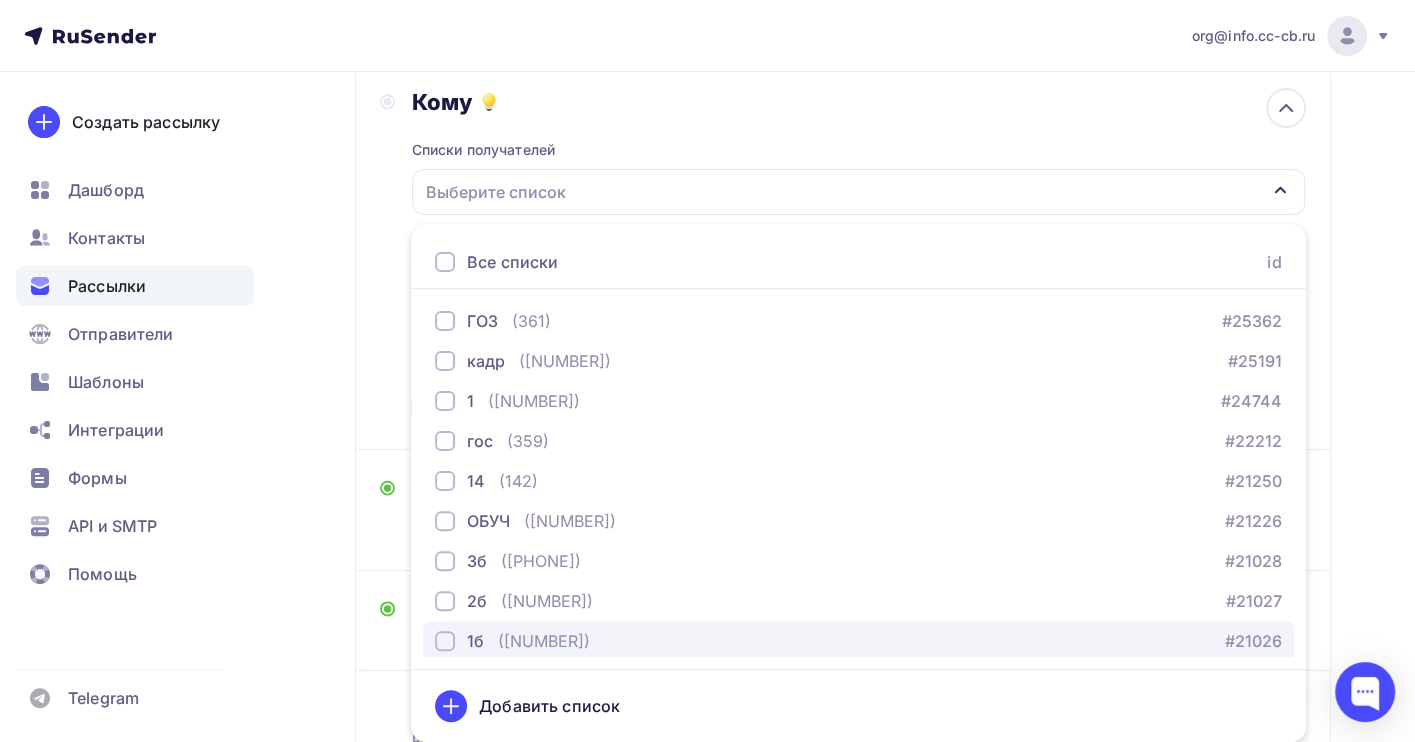 click on "([NUMBER])" at bounding box center (544, 641) 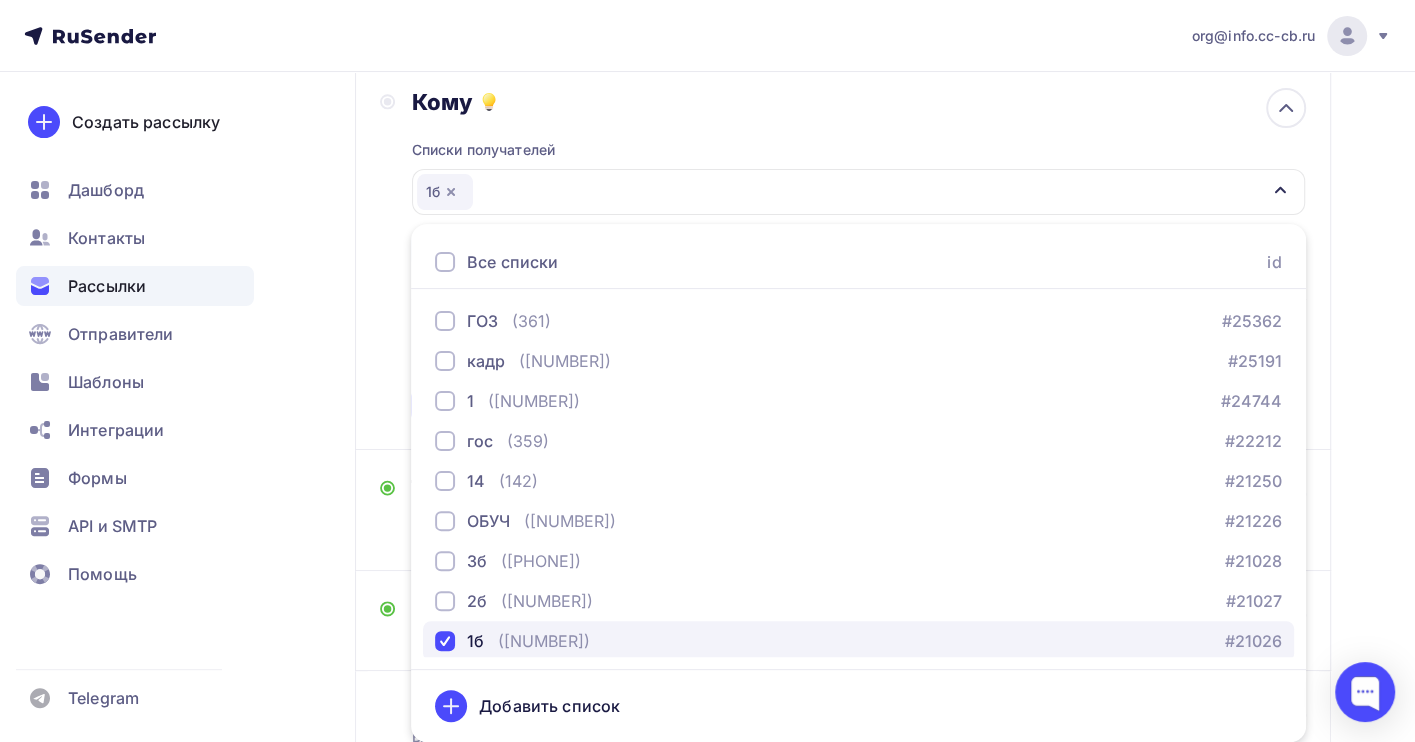 click on "([NUMBER])" at bounding box center [544, 641] 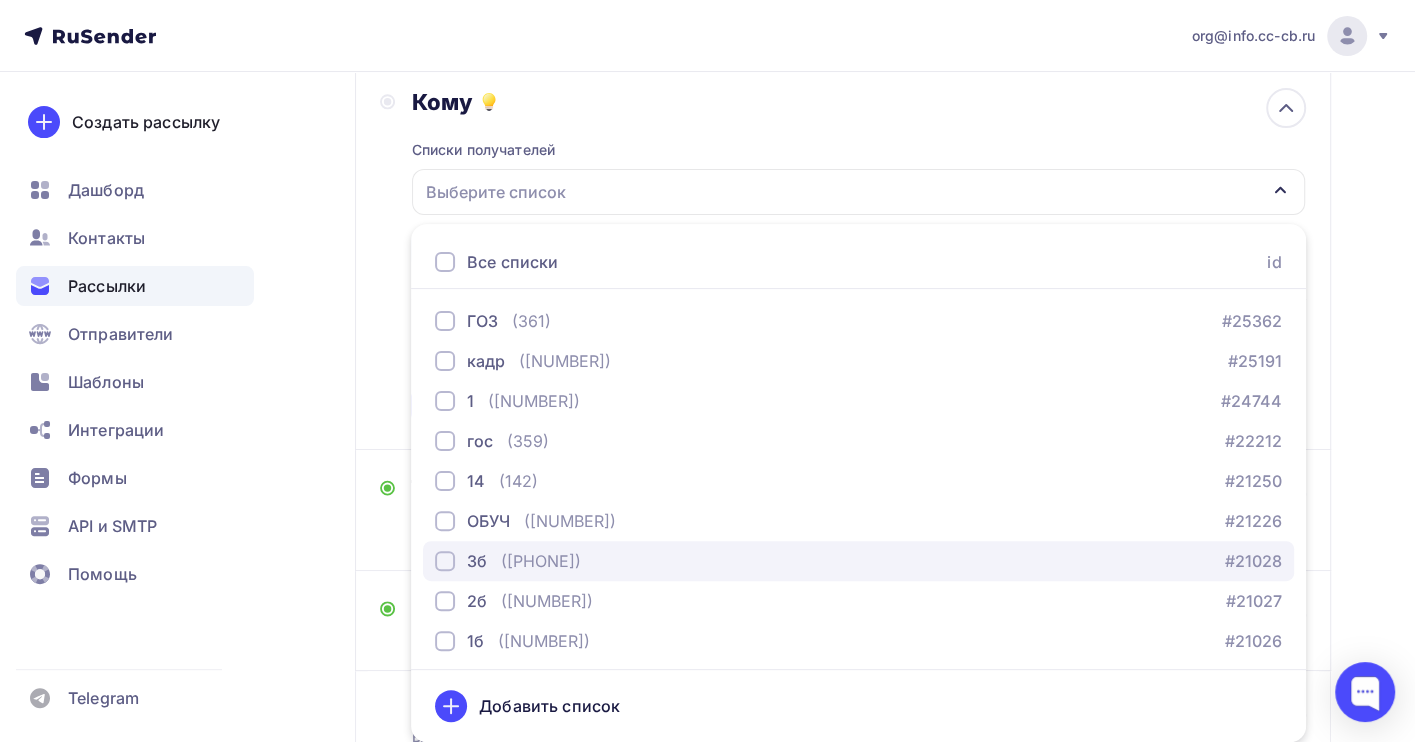 click on "([PHONE])" at bounding box center (541, 561) 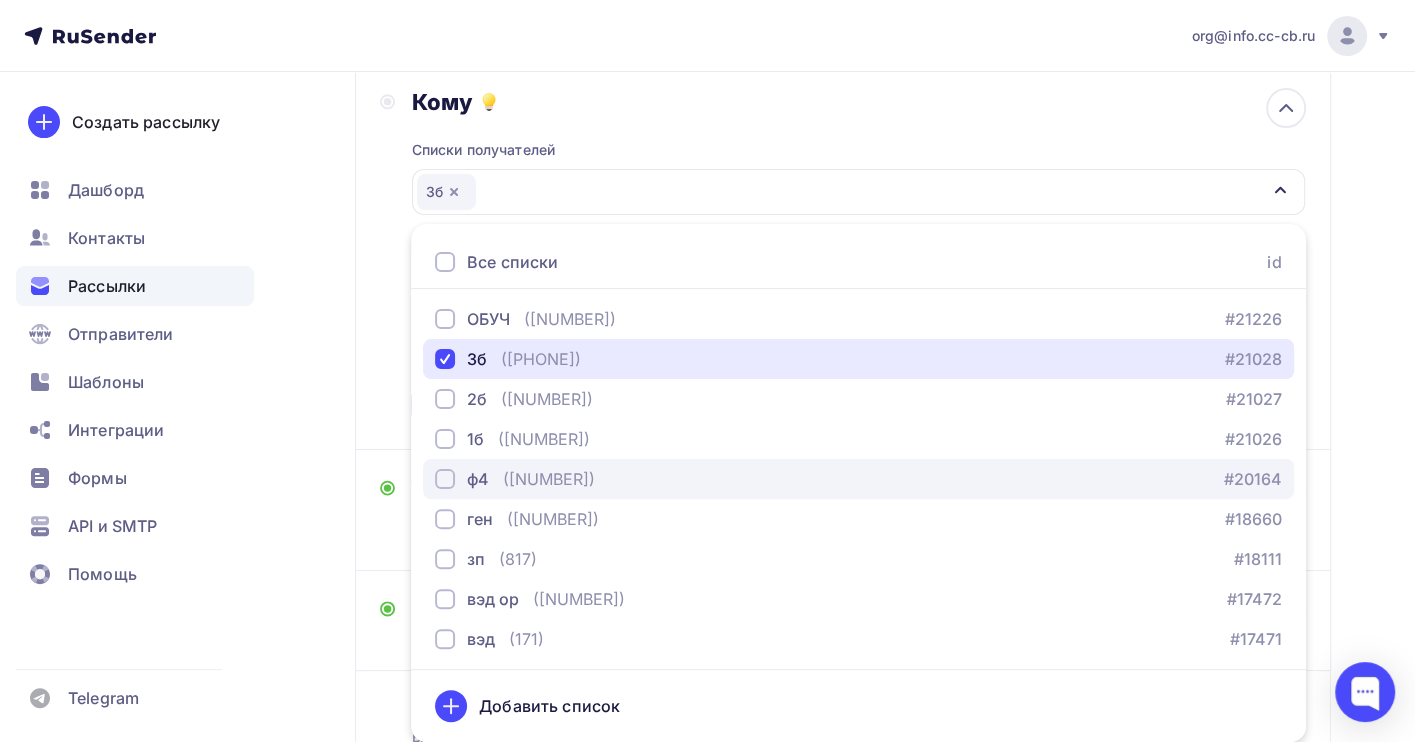 scroll, scrollTop: 203, scrollLeft: 0, axis: vertical 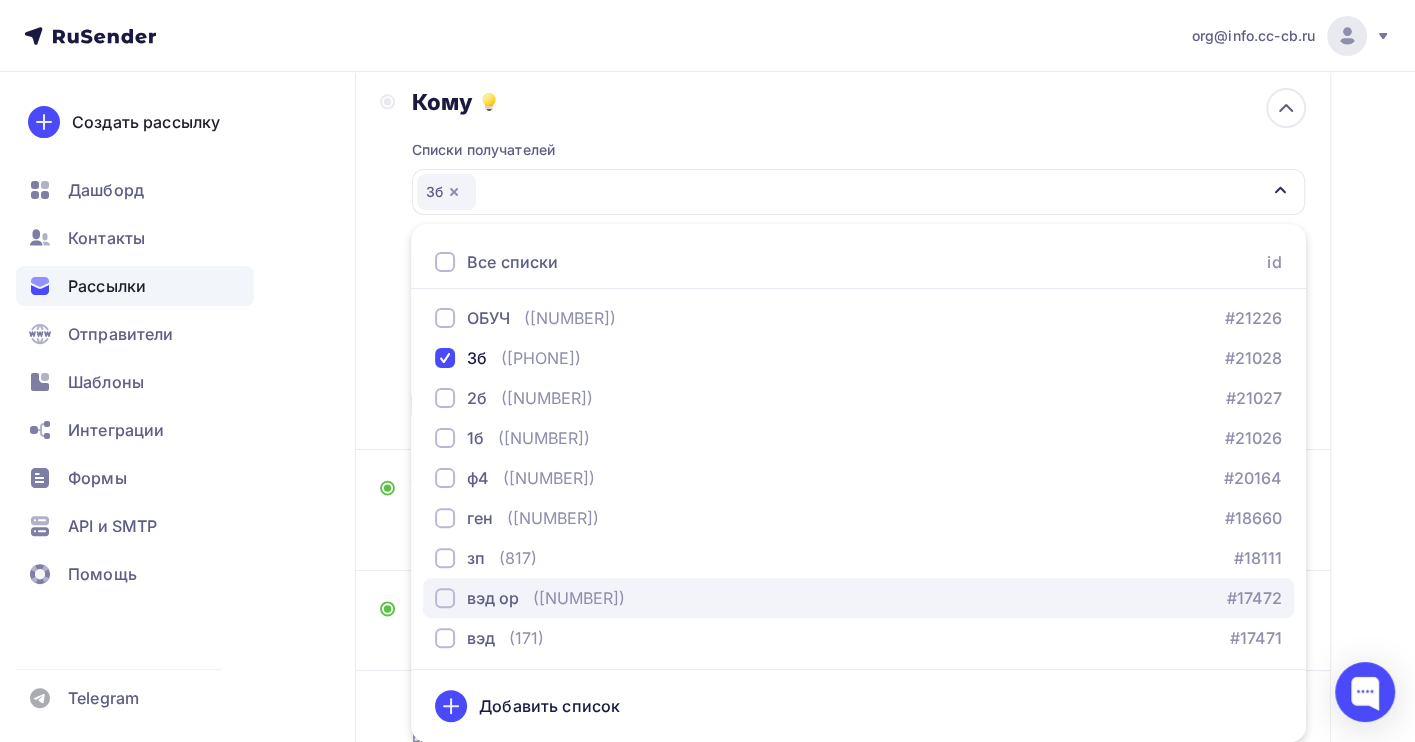 click on "([NUMBER])" at bounding box center [579, 598] 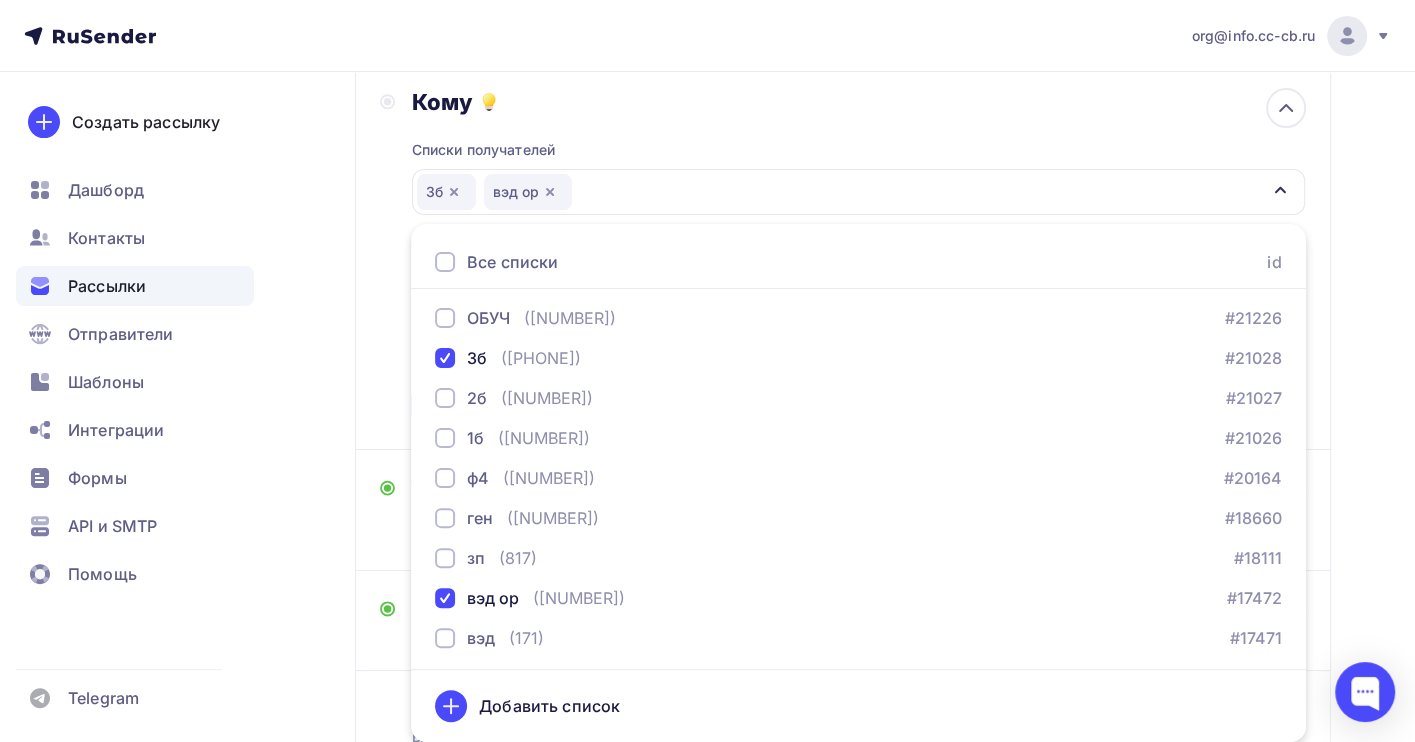 click on "Назад
Копия Копия расчет с под
Копия Копия расчет с под
Закончить позже
Переименовать рассылку
Удалить
Далее
Отправитель
Бух центр
Email  *
[EMAIL]
[EMAIL]           [EMAIL]               Добавить отправителя
Рекомендуем  добавить почту на домене , чтобы рассылка не попала в «Спам»
Имя                 Сохранить
[TIME]
Кому" at bounding box center (707, 376) 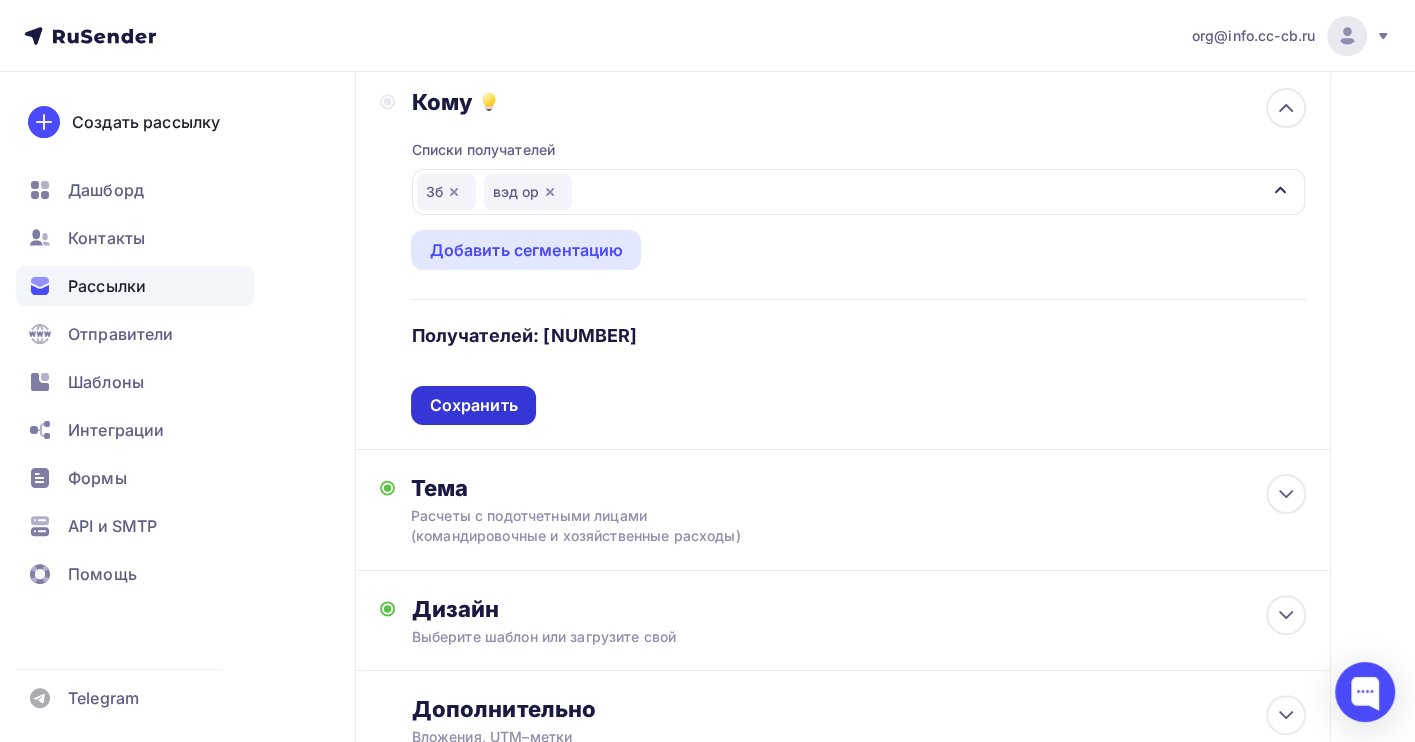 click on "Сохранить" at bounding box center (473, 405) 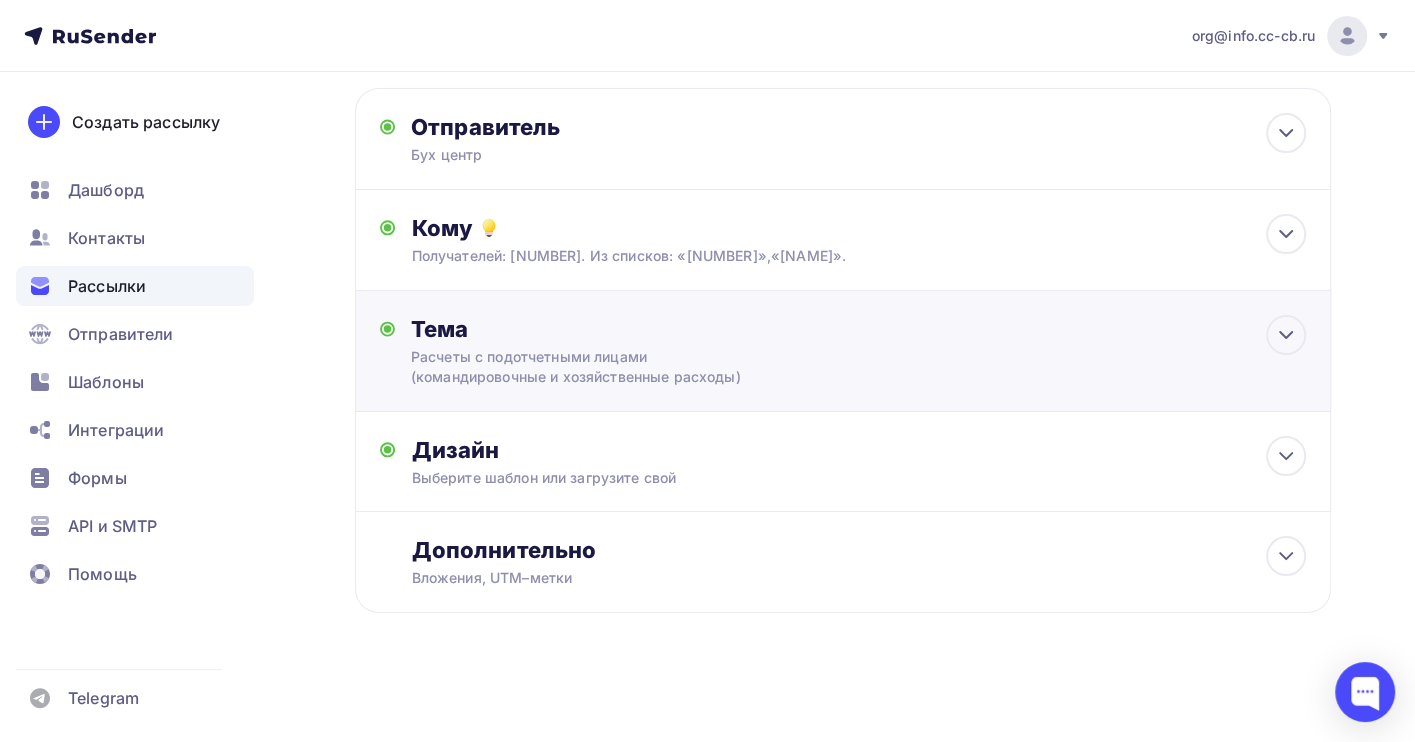 click on "Расчеты с подотчетными лицами (командировочные и хозяйственные расходы)" at bounding box center [589, 367] 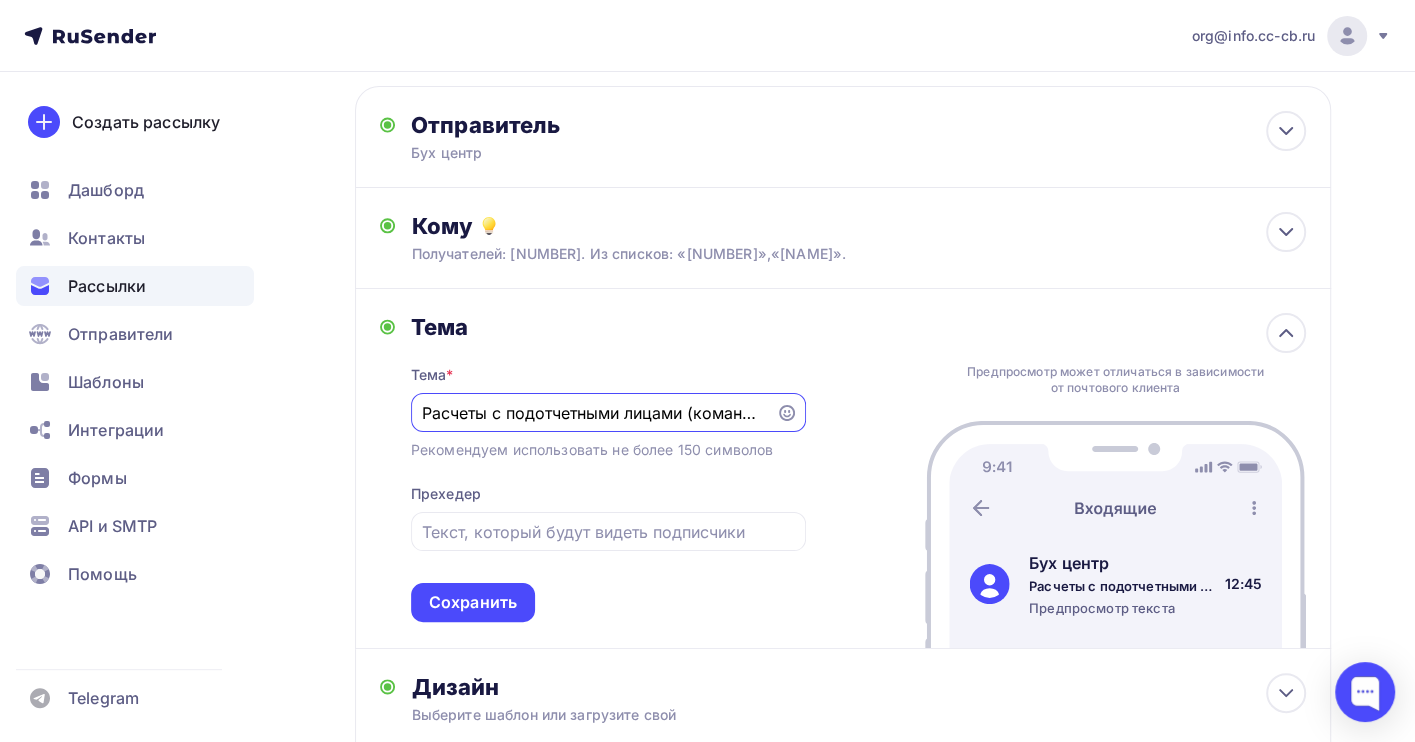 scroll, scrollTop: 76, scrollLeft: 0, axis: vertical 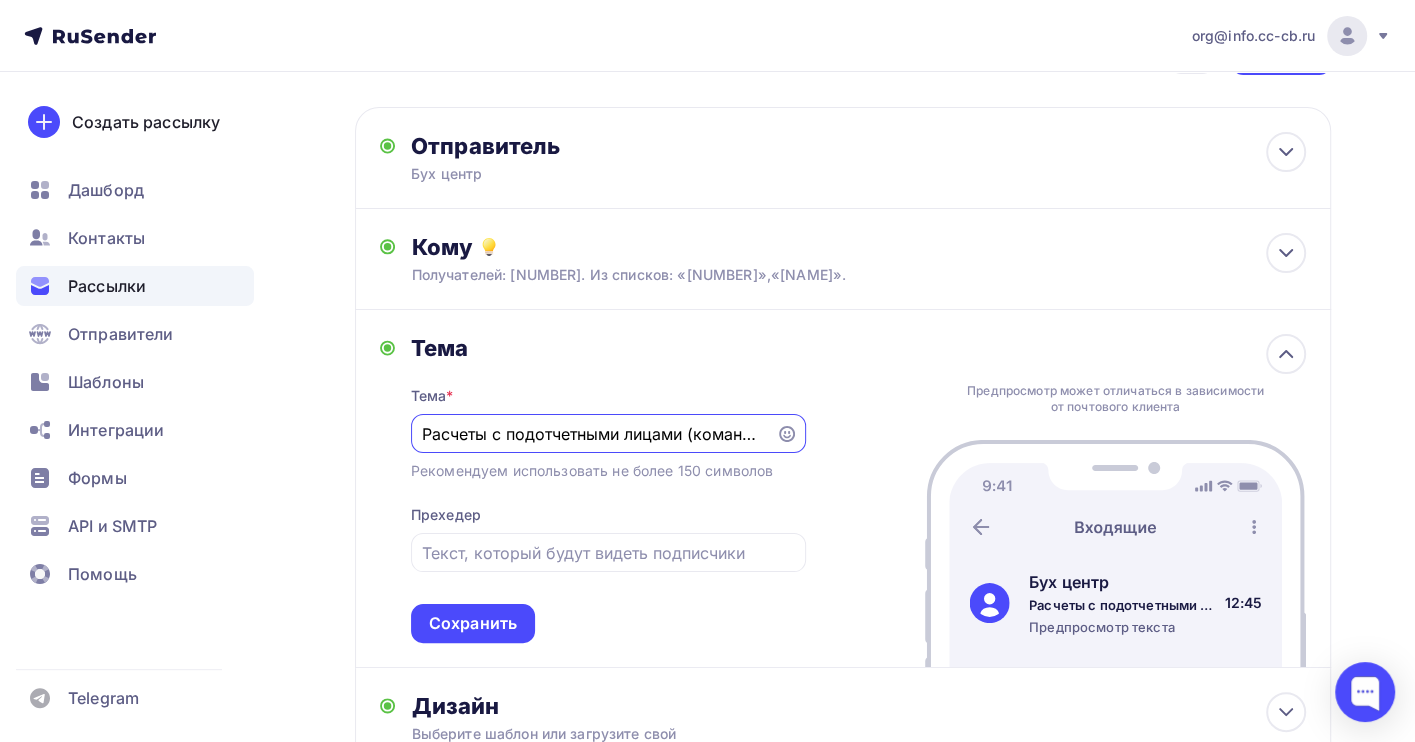 drag, startPoint x: 762, startPoint y: 431, endPoint x: 358, endPoint y: 426, distance: 404.03094 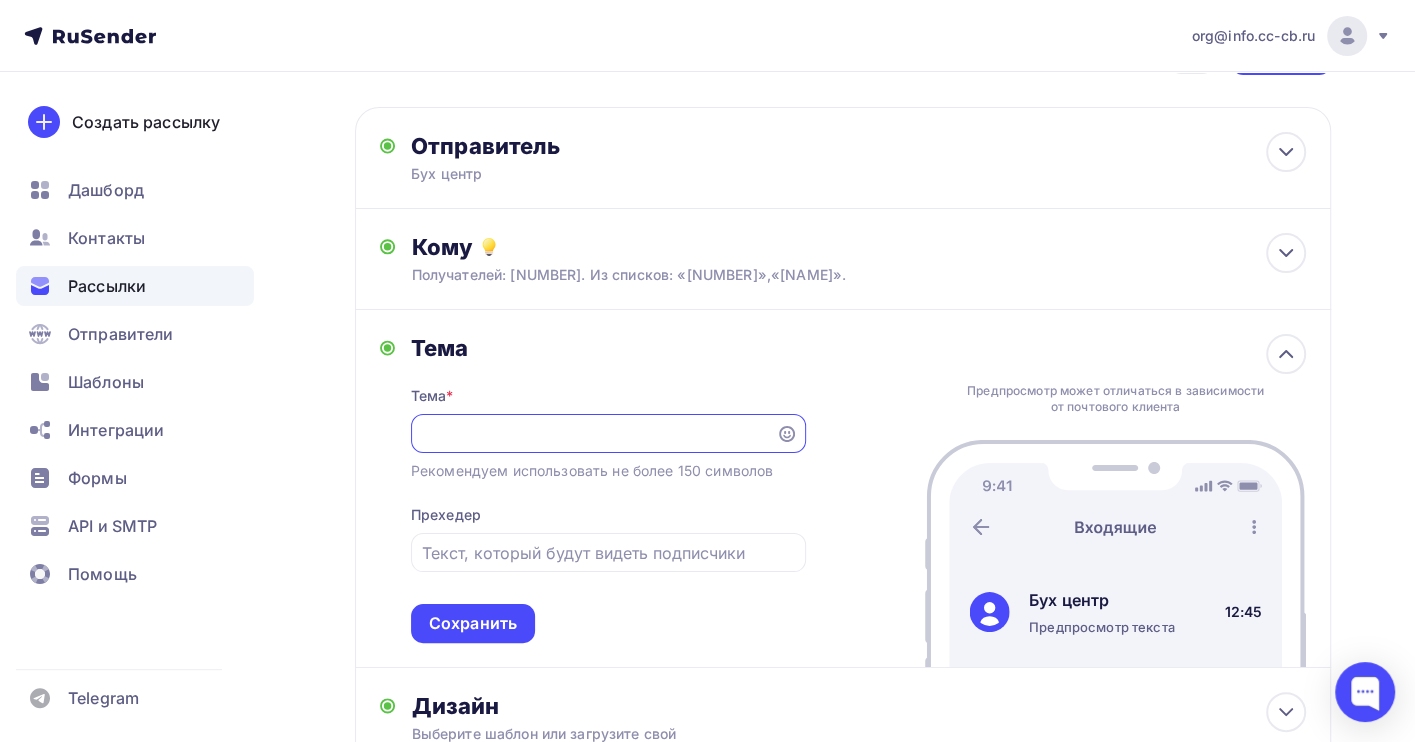 paste on "Работа бухгалтера в 2025 году: реформа учета и налоговая реформа, новые ФСБУ, проблемы НДС и налога на прибыль" 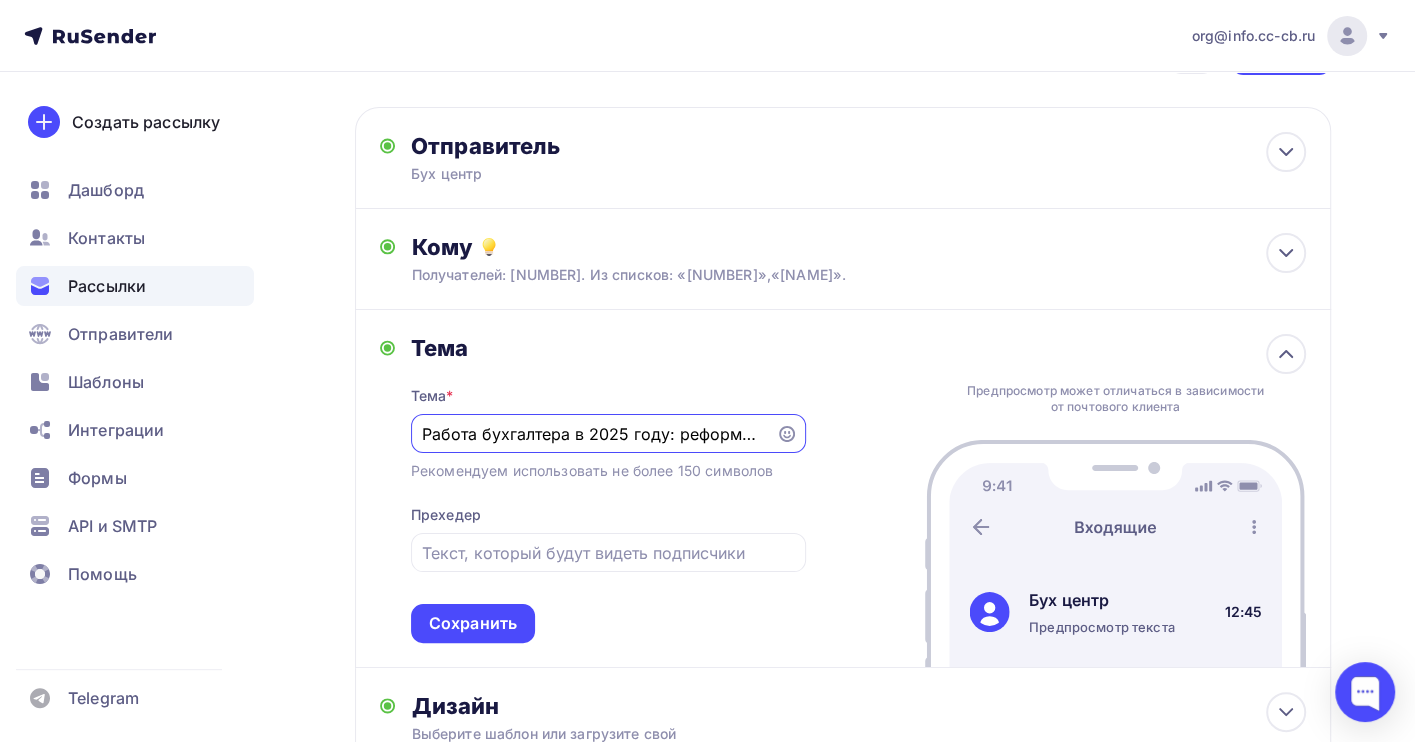 scroll, scrollTop: 0, scrollLeft: 619, axis: horizontal 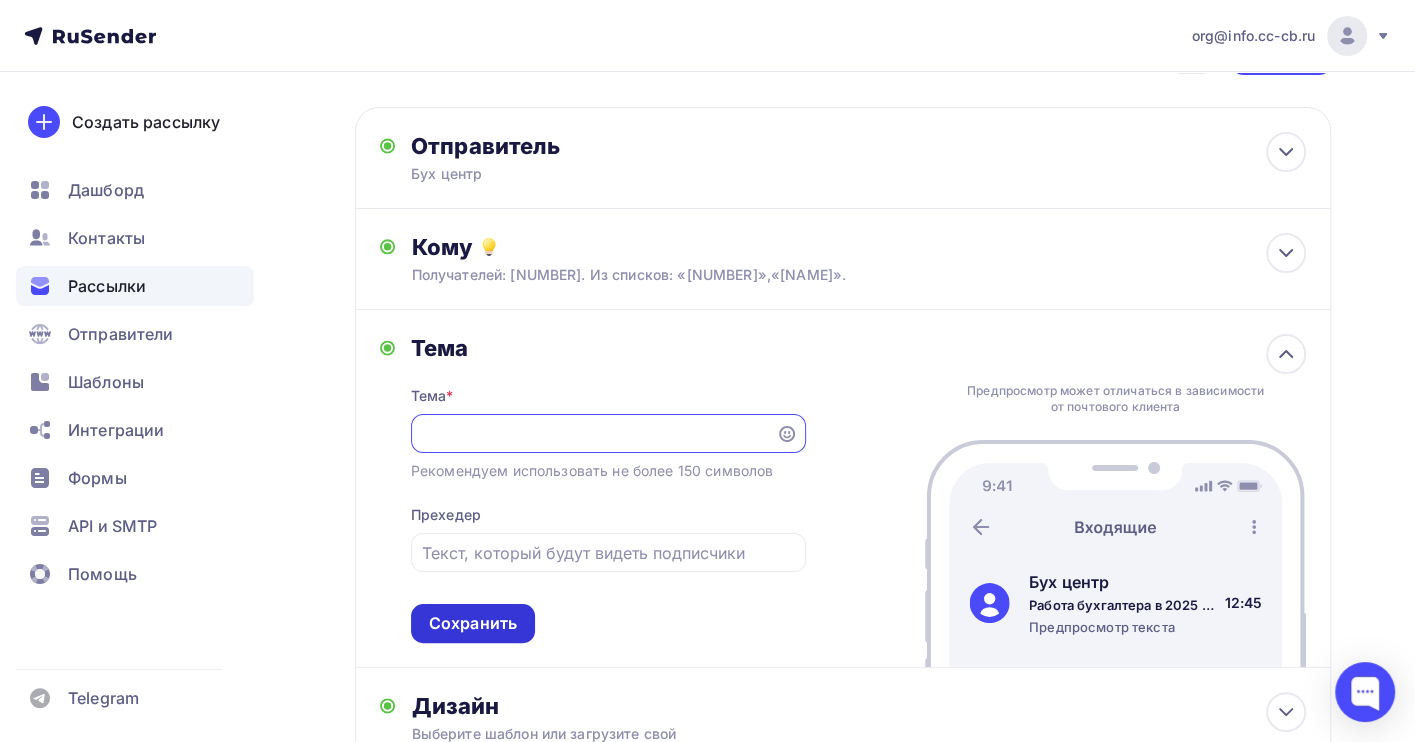 type on "Работа бухгалтера в 2025 году: реформа учета и налоговая реформа, новые ФСБУ, проблемы НДС и налога на прибыль" 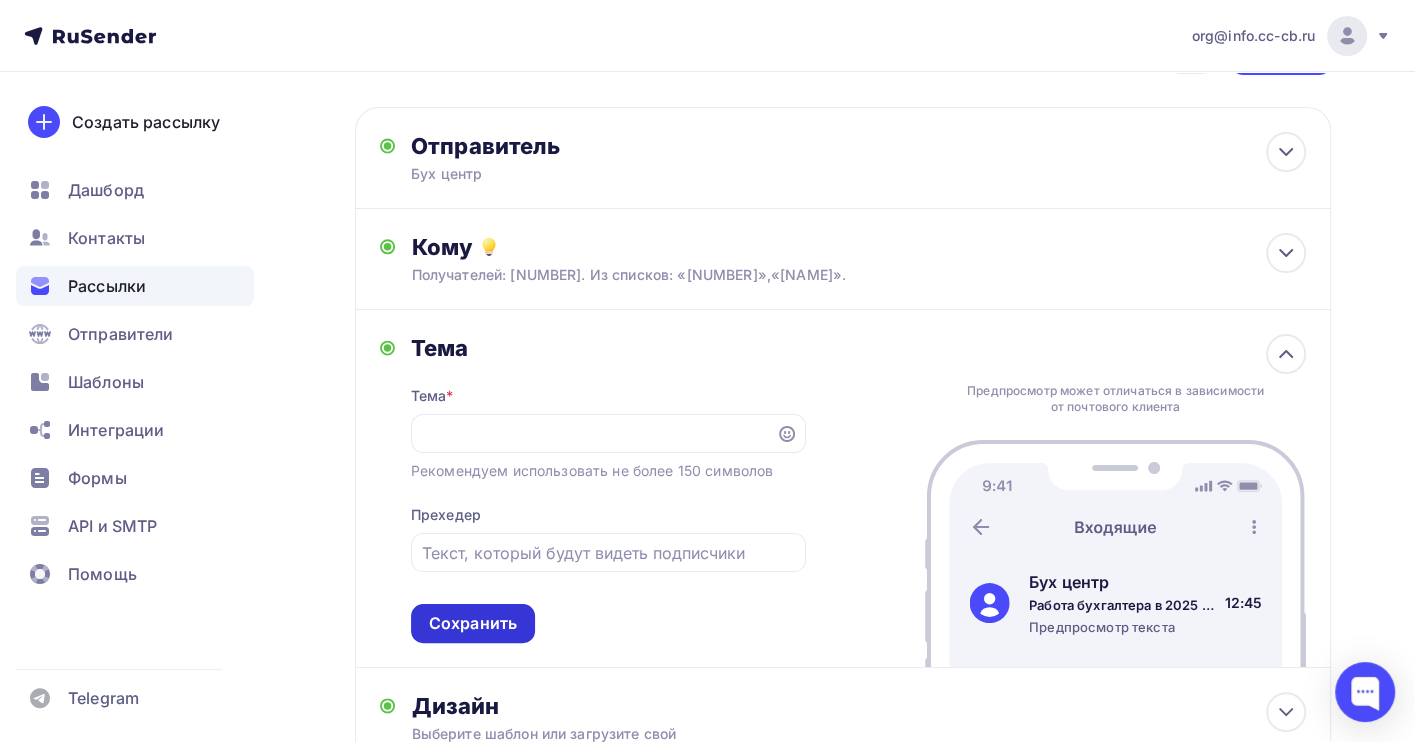 click on "Сохранить" at bounding box center [473, 623] 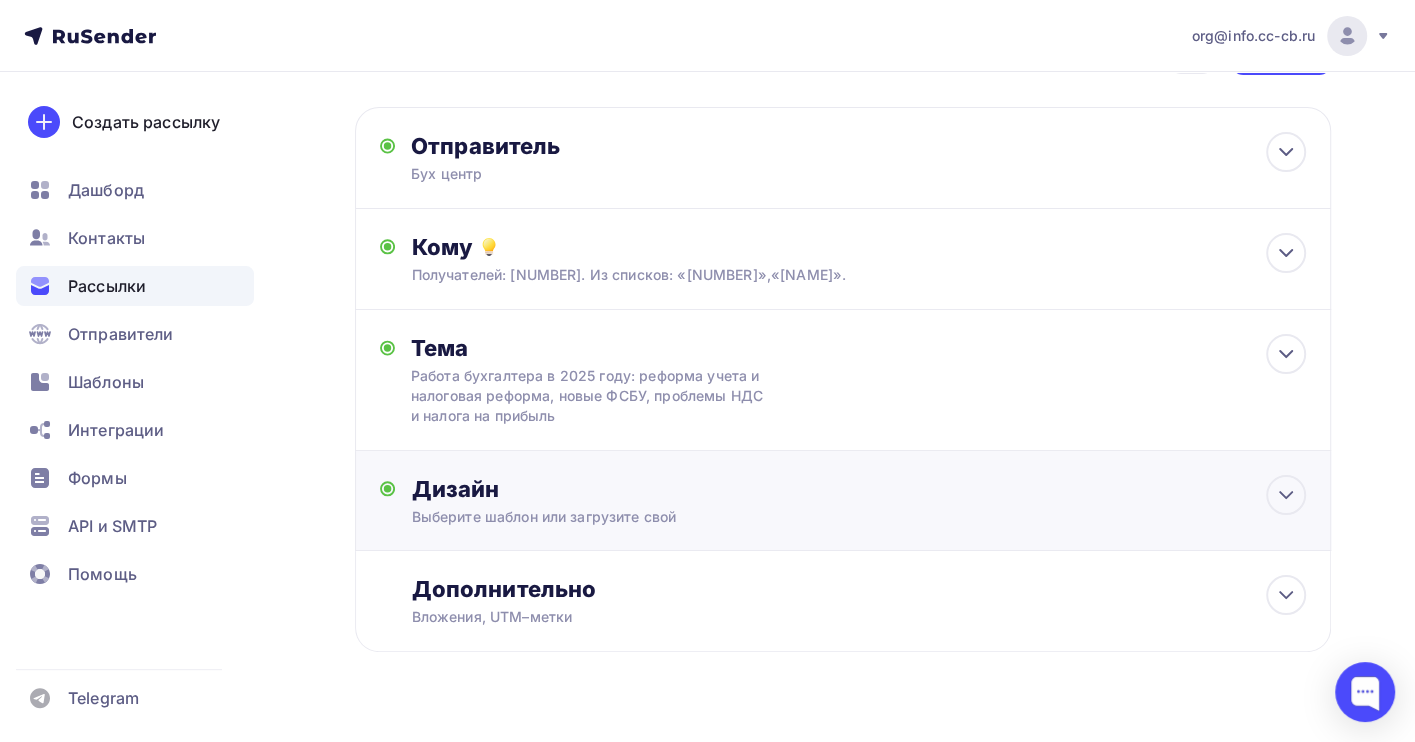 click on "Выберите шаблон или загрузите свой" at bounding box center [813, 517] 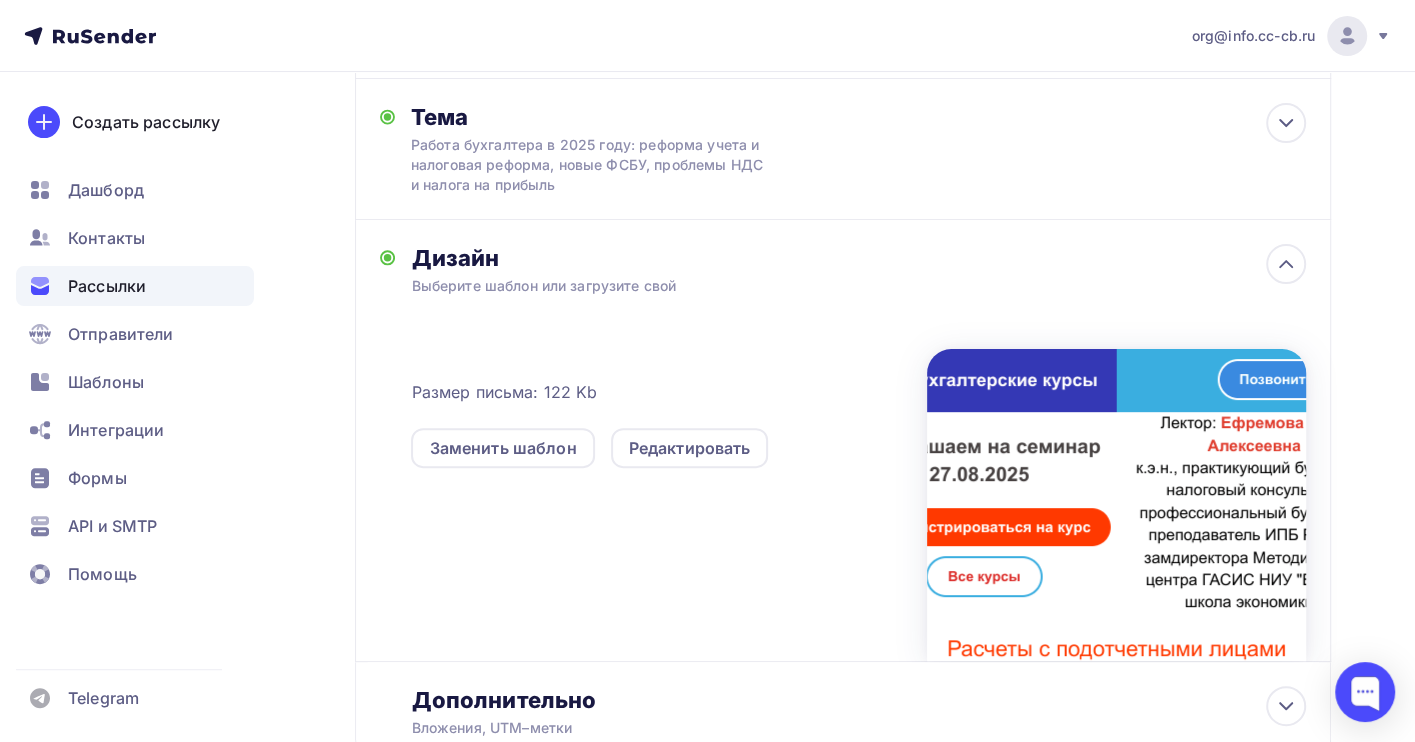 scroll, scrollTop: 342, scrollLeft: 0, axis: vertical 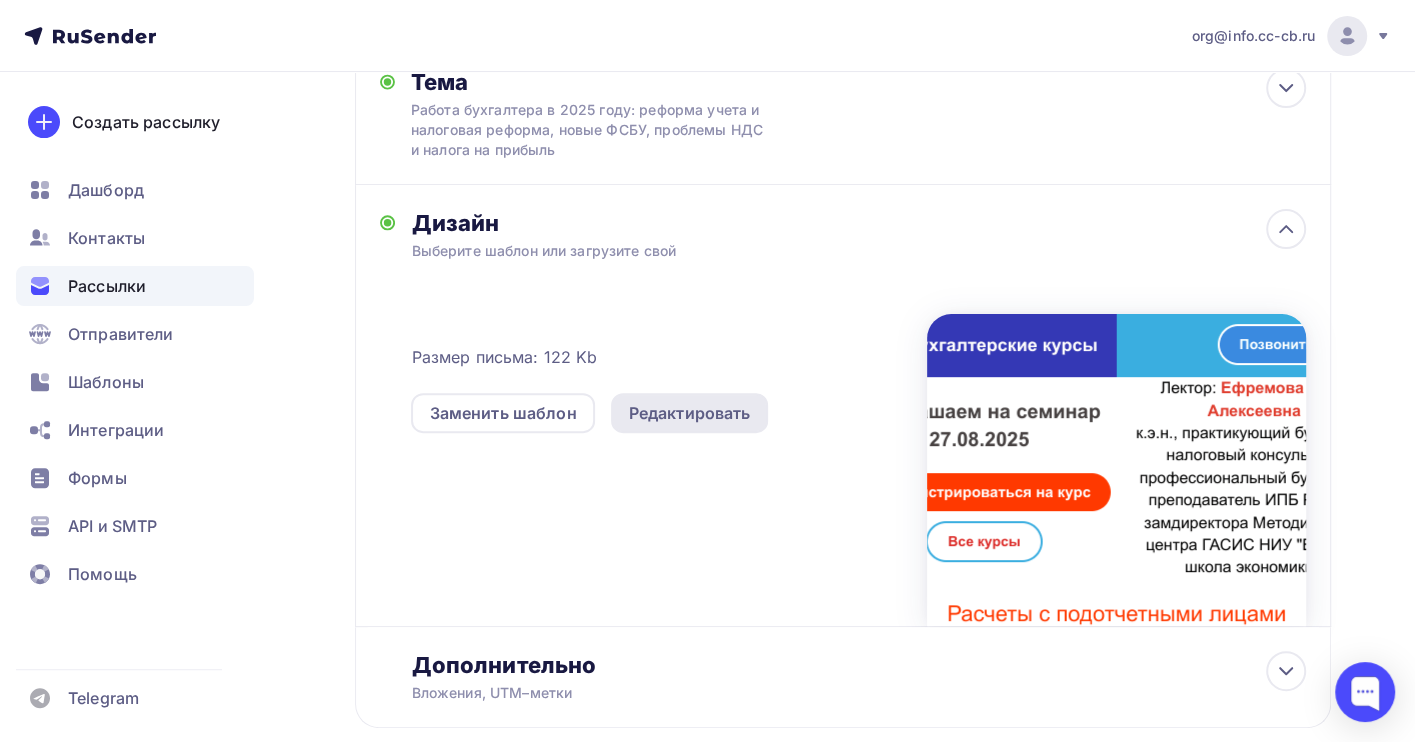 click on "Редактировать" at bounding box center (690, 413) 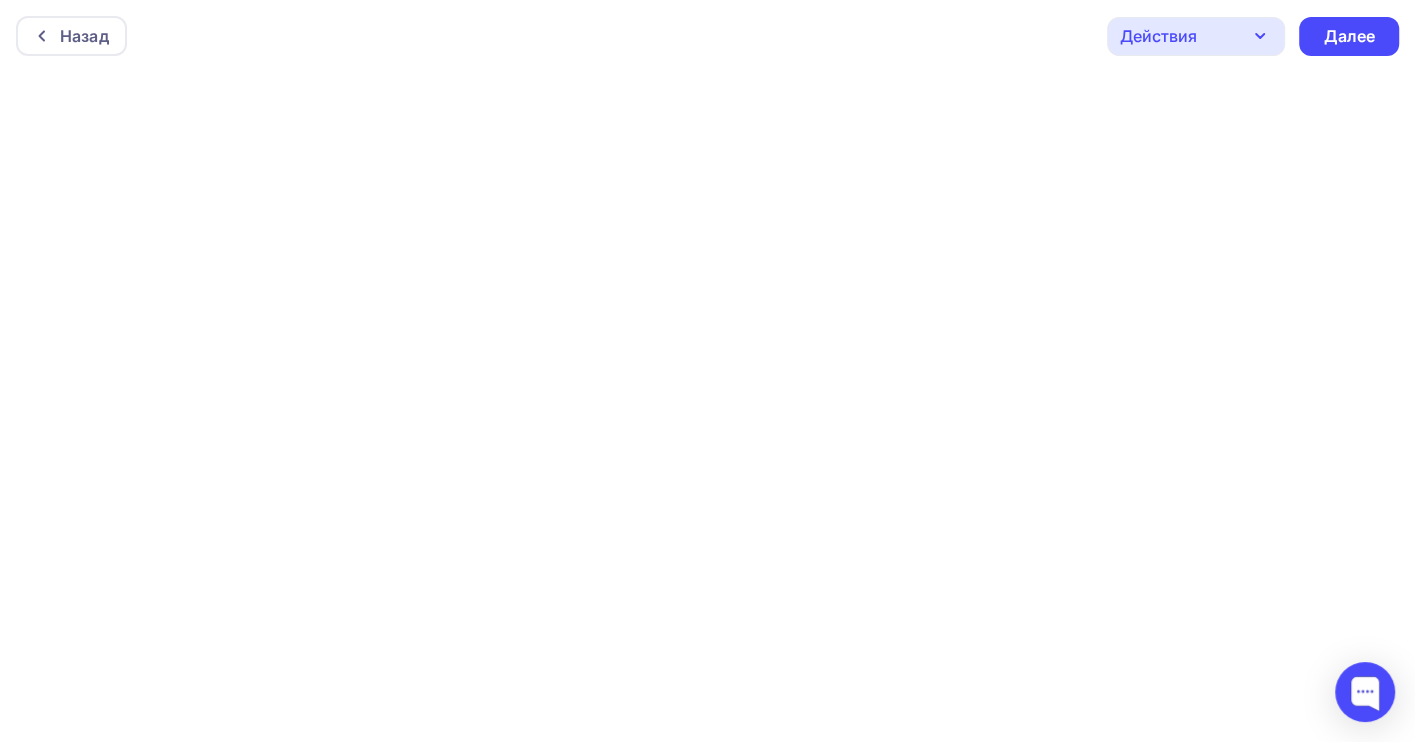 scroll, scrollTop: 0, scrollLeft: 0, axis: both 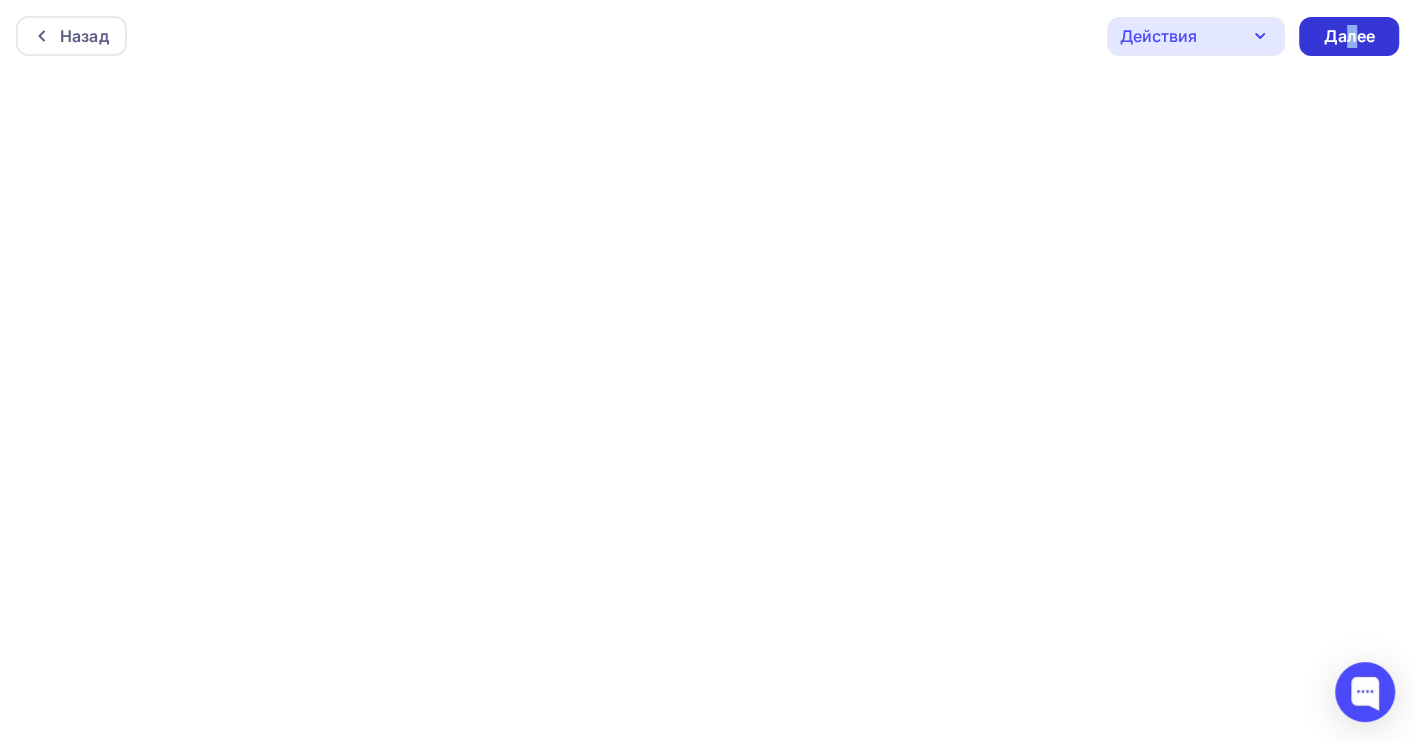 click on "Далее" at bounding box center [1349, 36] 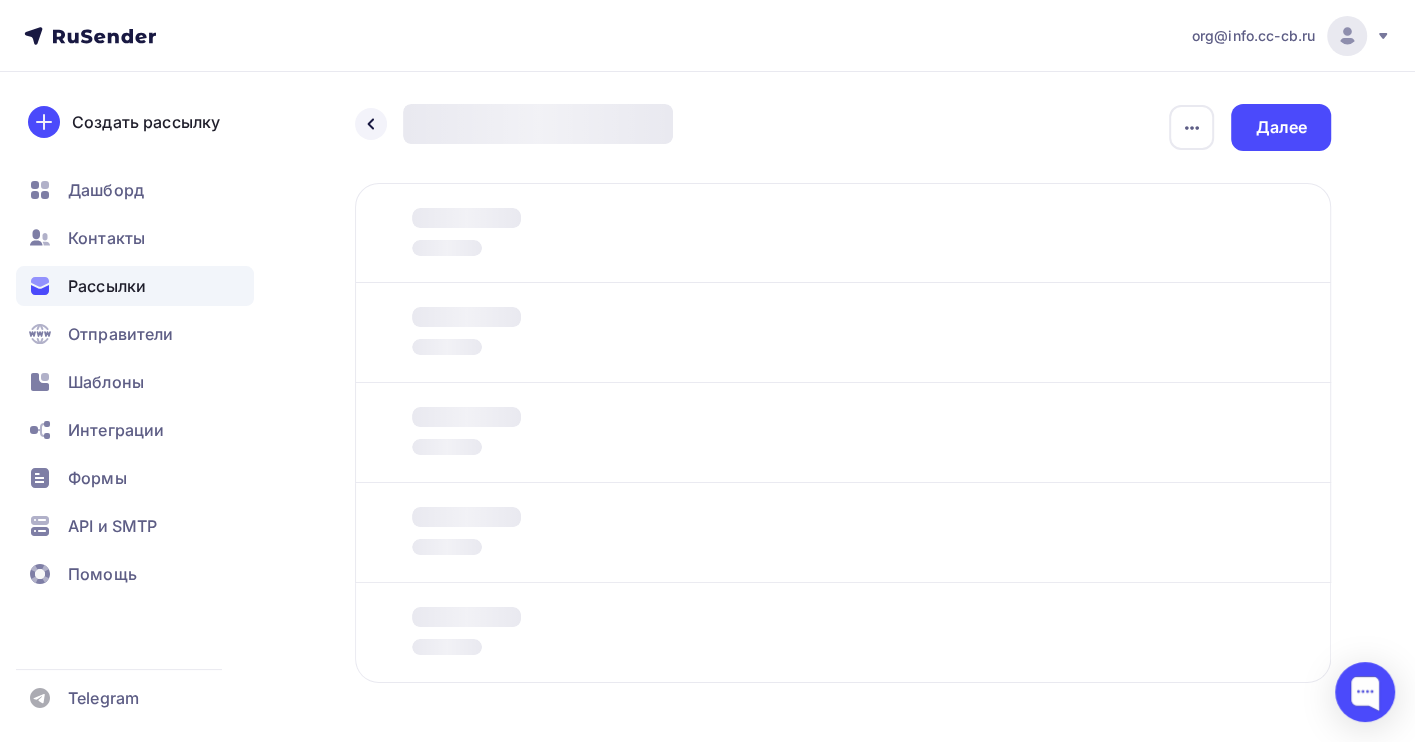 scroll, scrollTop: 0, scrollLeft: 0, axis: both 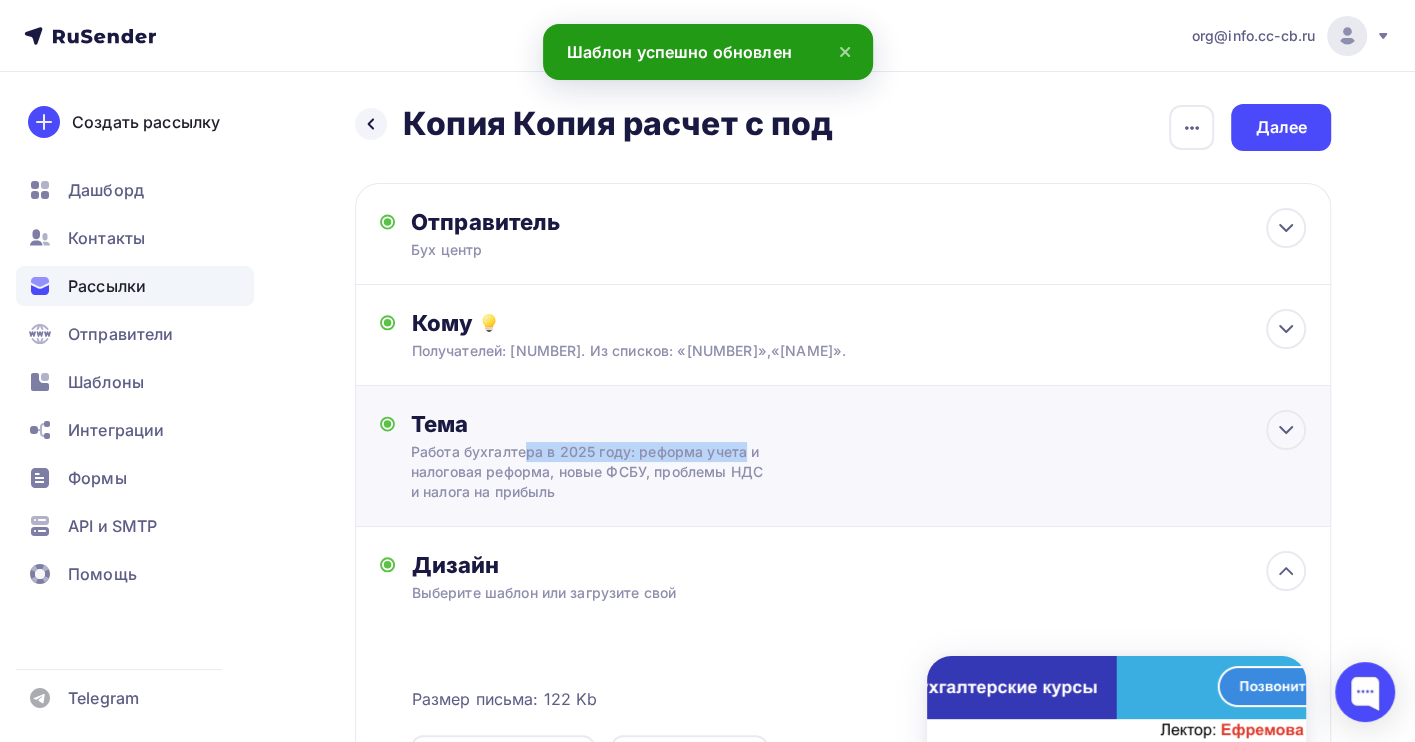 drag, startPoint x: 407, startPoint y: 450, endPoint x: 631, endPoint y: 454, distance: 224.0357 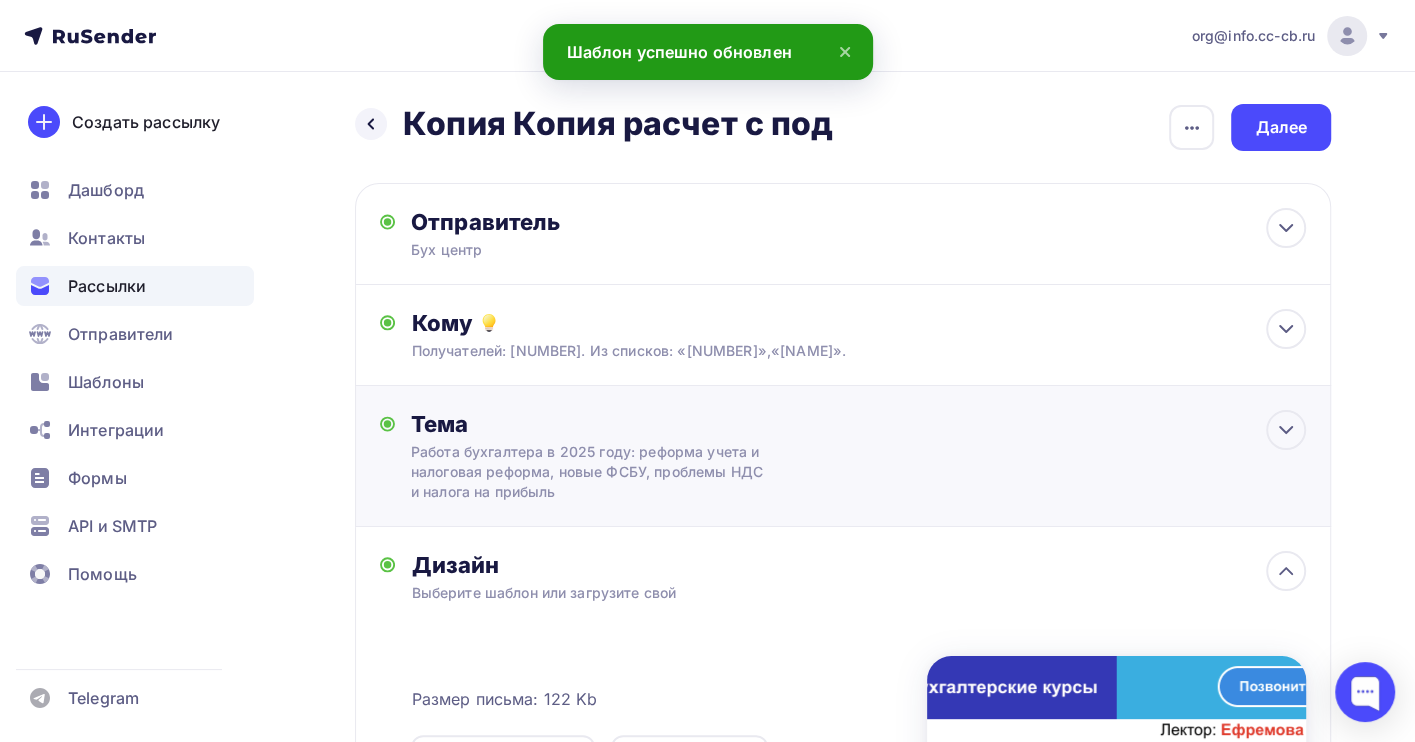 scroll, scrollTop: 71, scrollLeft: 0, axis: vertical 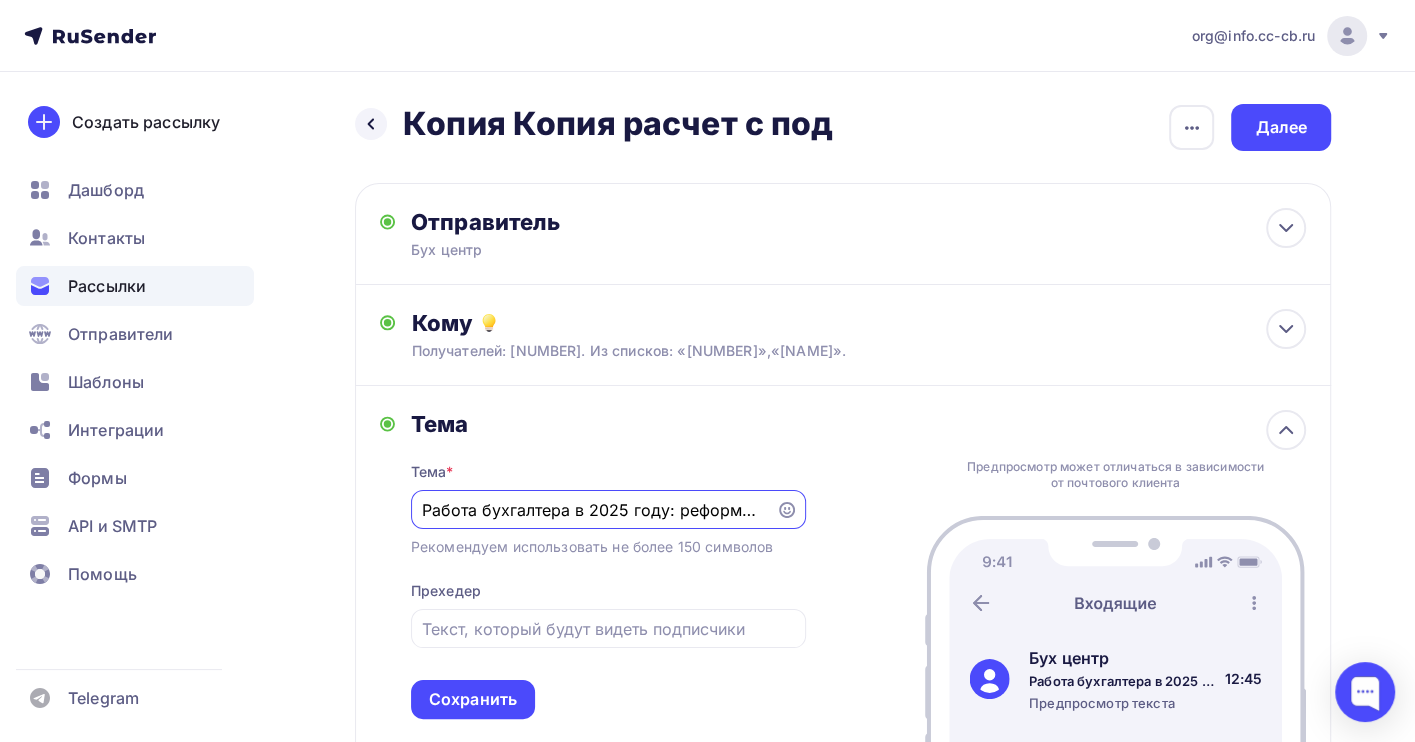 drag, startPoint x: 688, startPoint y: 512, endPoint x: 317, endPoint y: 511, distance: 371.00134 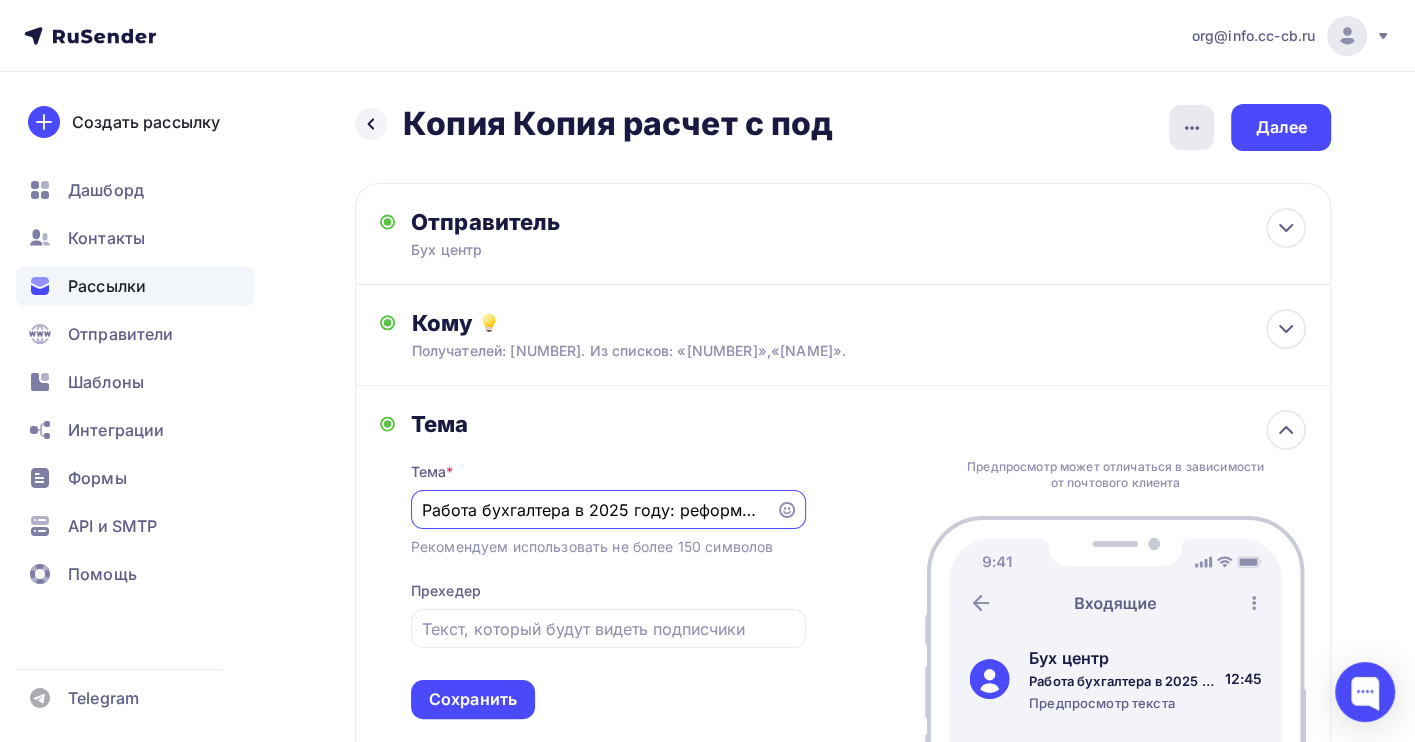 click 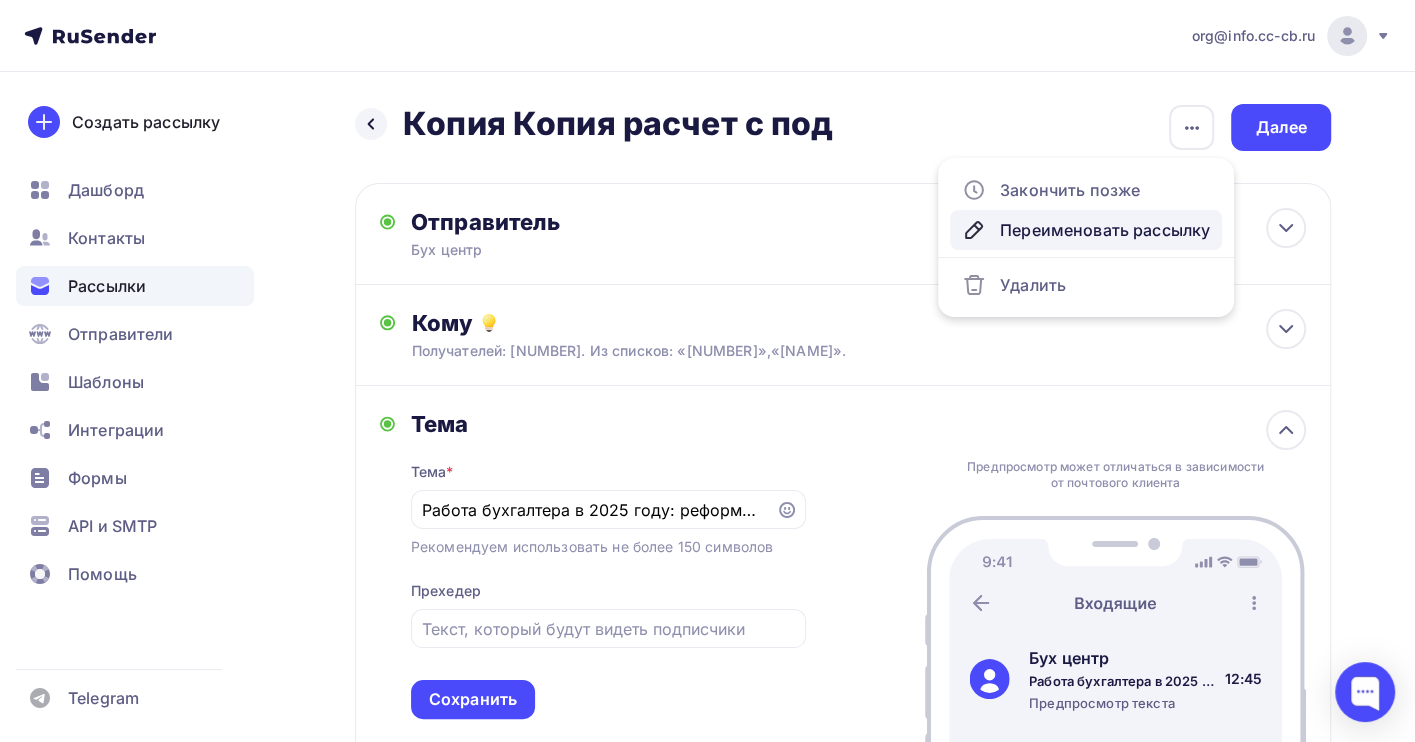 click on "Переименовать рассылку" at bounding box center (1086, 230) 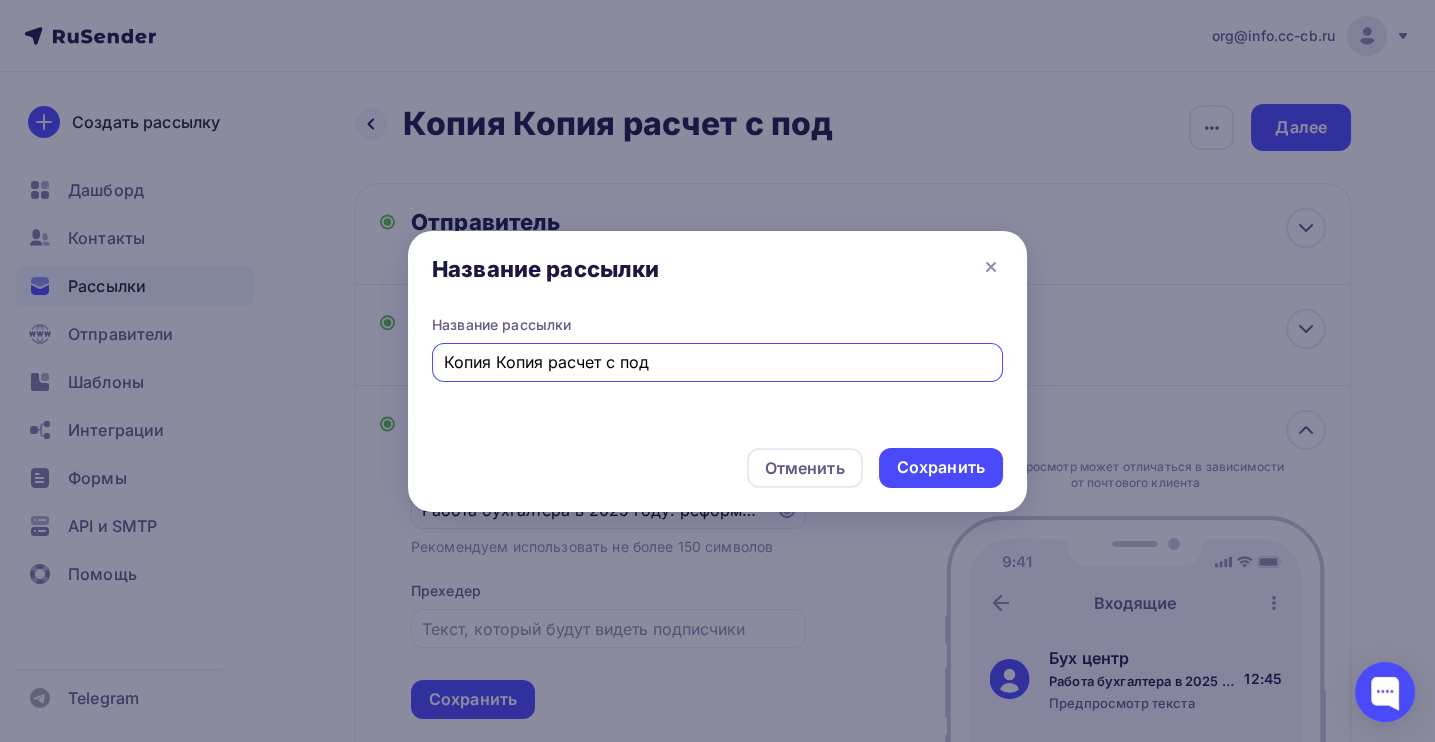 drag, startPoint x: 674, startPoint y: 359, endPoint x: 425, endPoint y: 362, distance: 249.01807 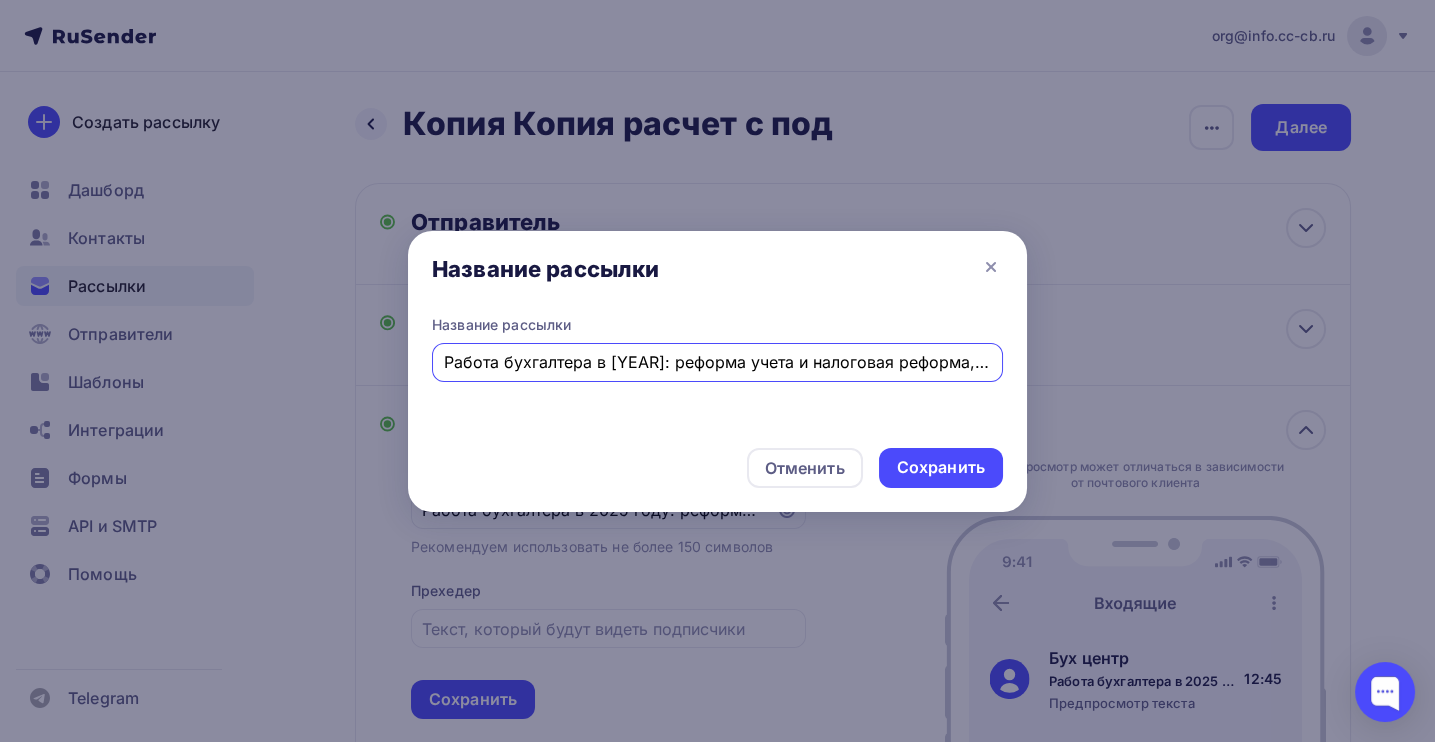 scroll, scrollTop: 0, scrollLeft: 342, axis: horizontal 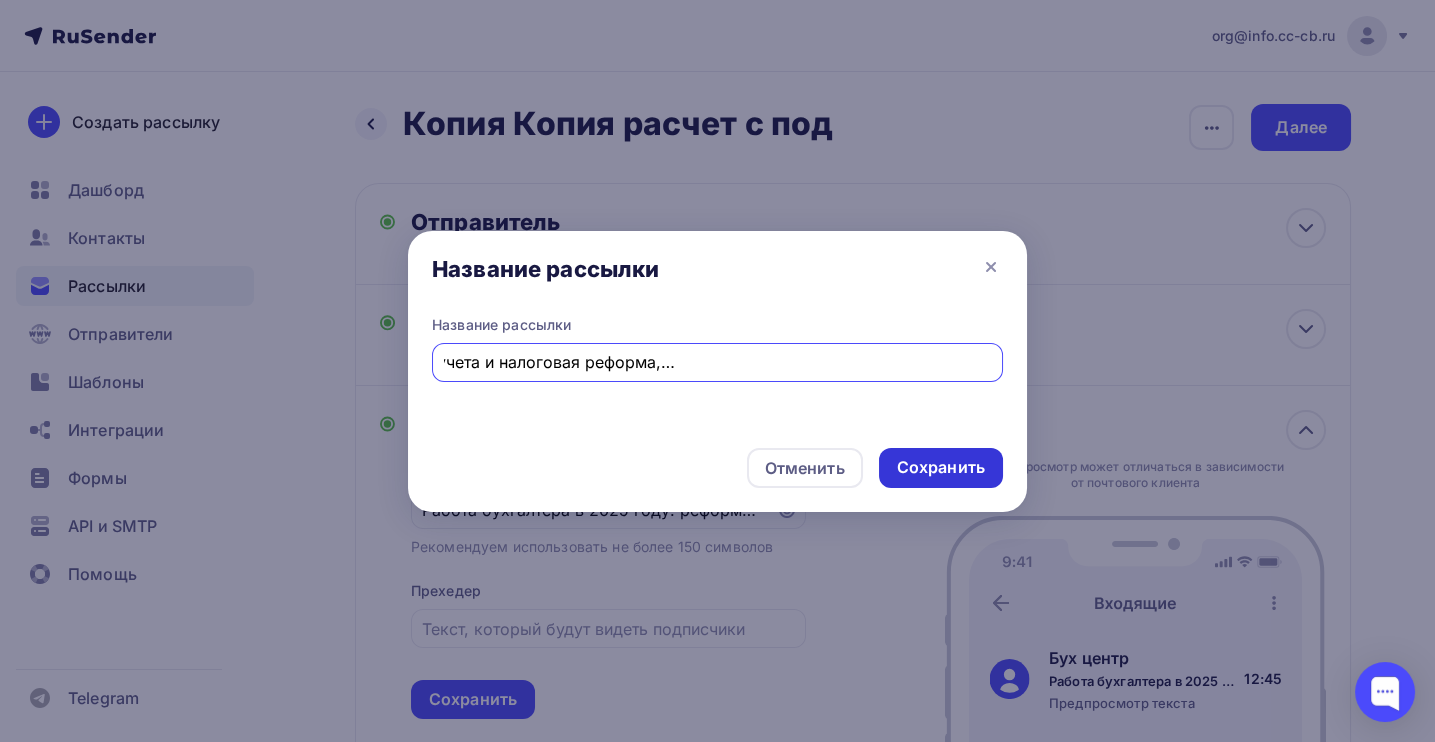 type on "Работа бухгалтера в [YEAR]: реформа учета и налоговая реформа, новые ФСБУ, проблемы НДС и налога на" 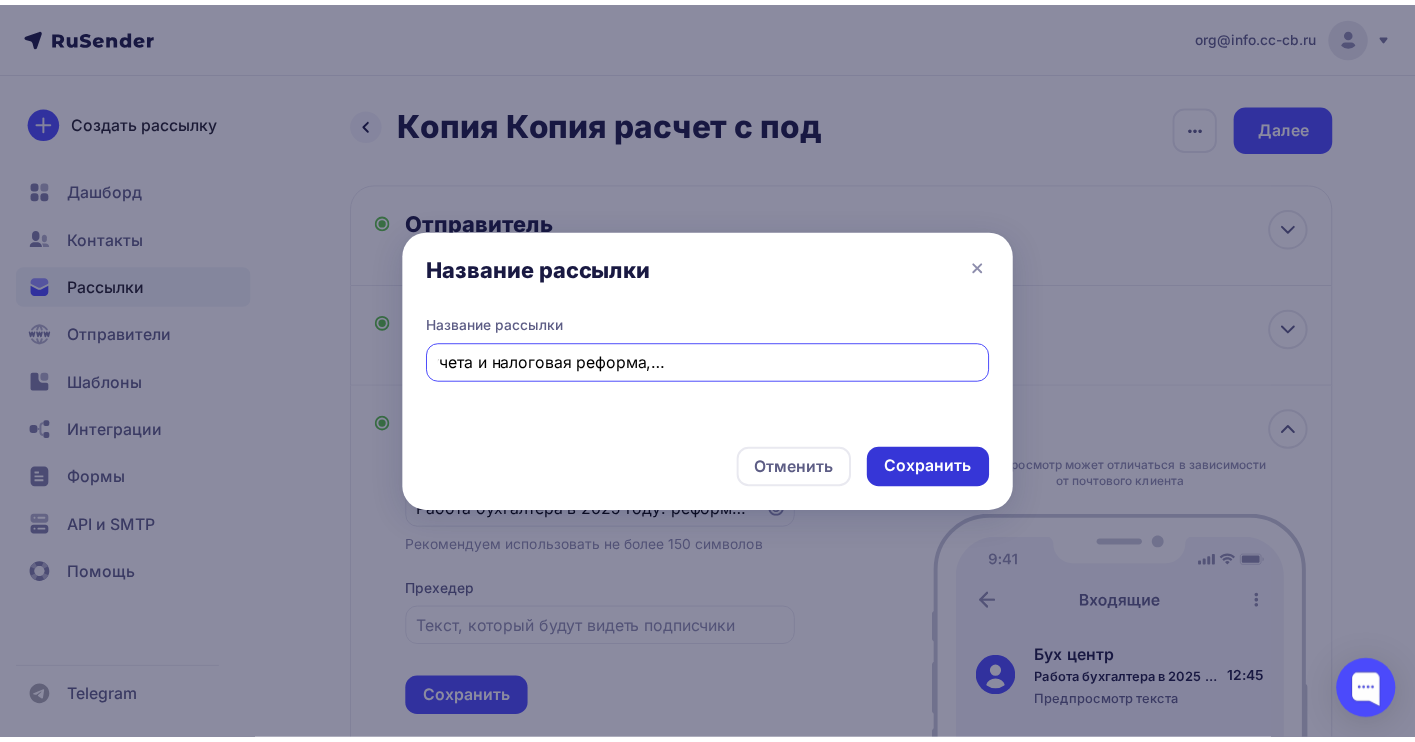 scroll, scrollTop: 0, scrollLeft: 0, axis: both 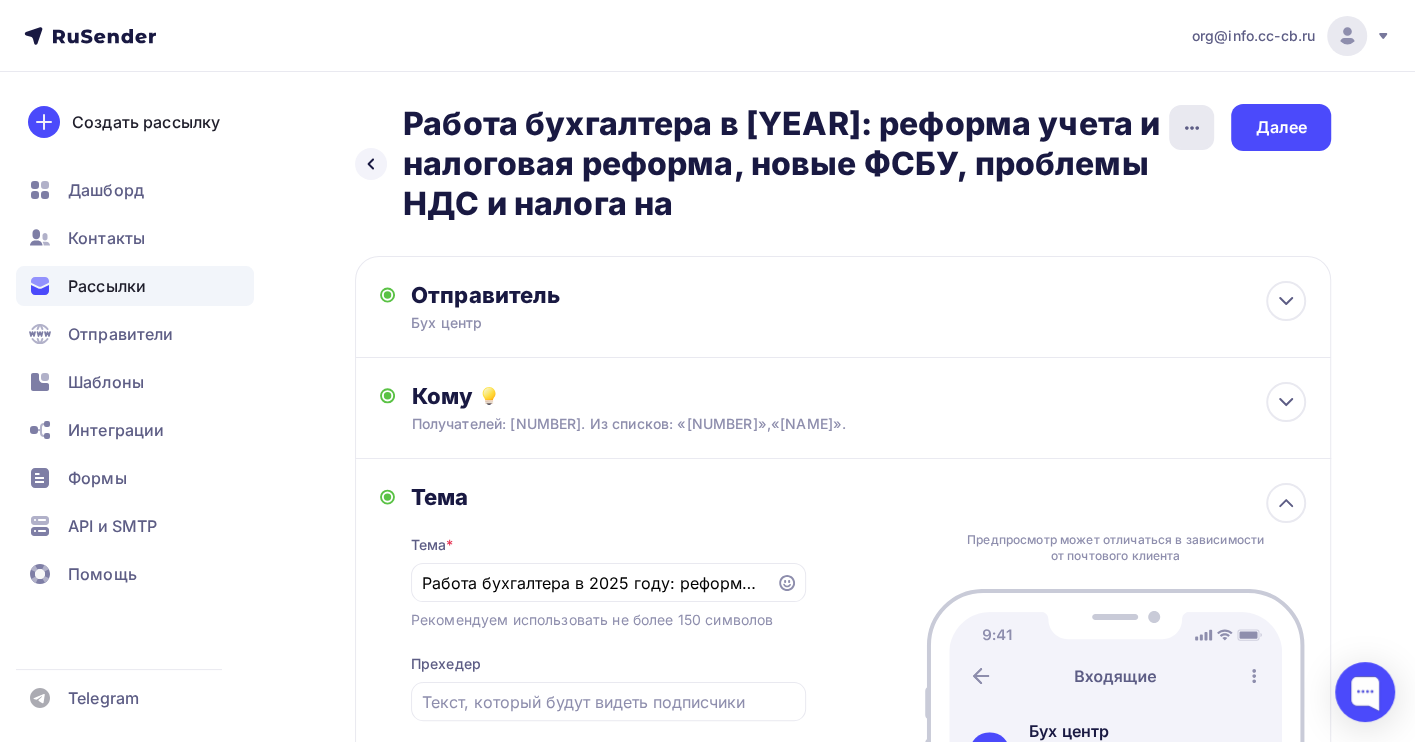 click 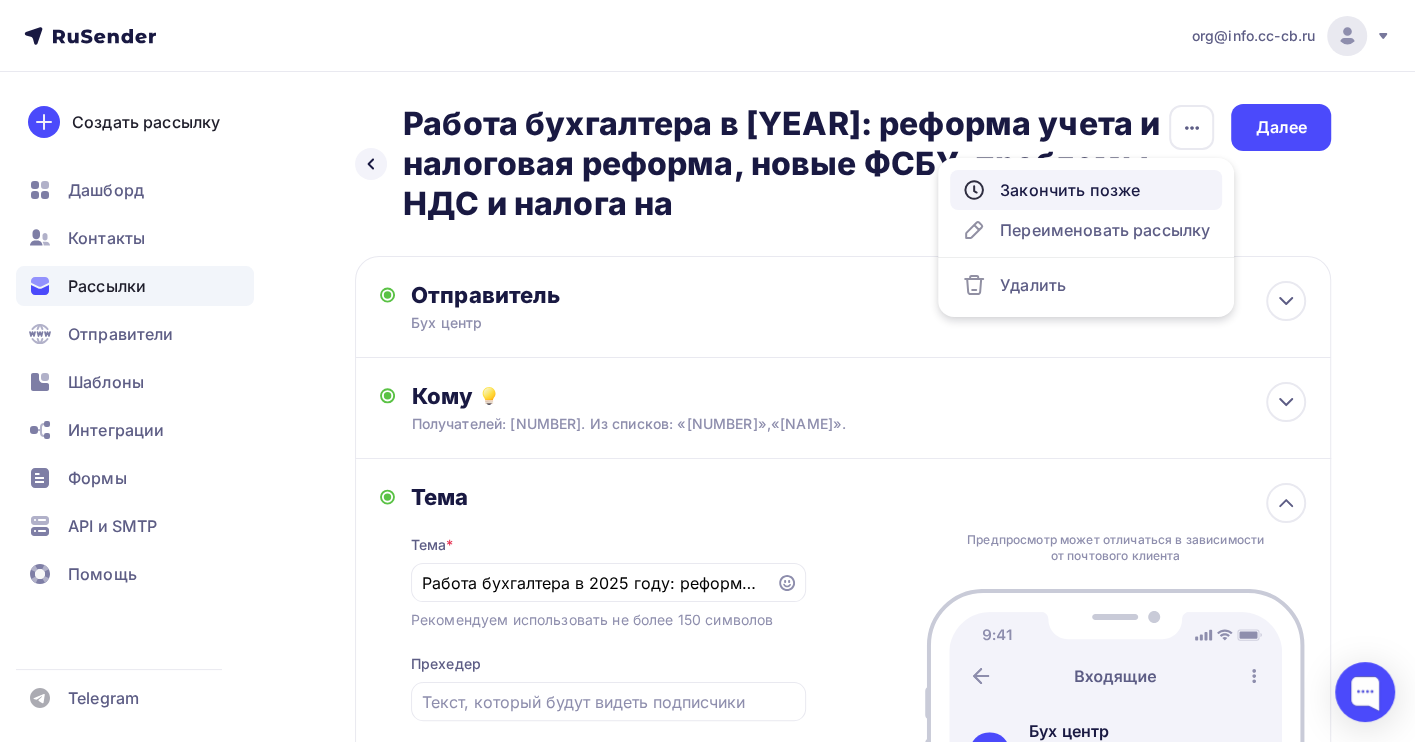 click on "Закончить позже" at bounding box center [1086, 190] 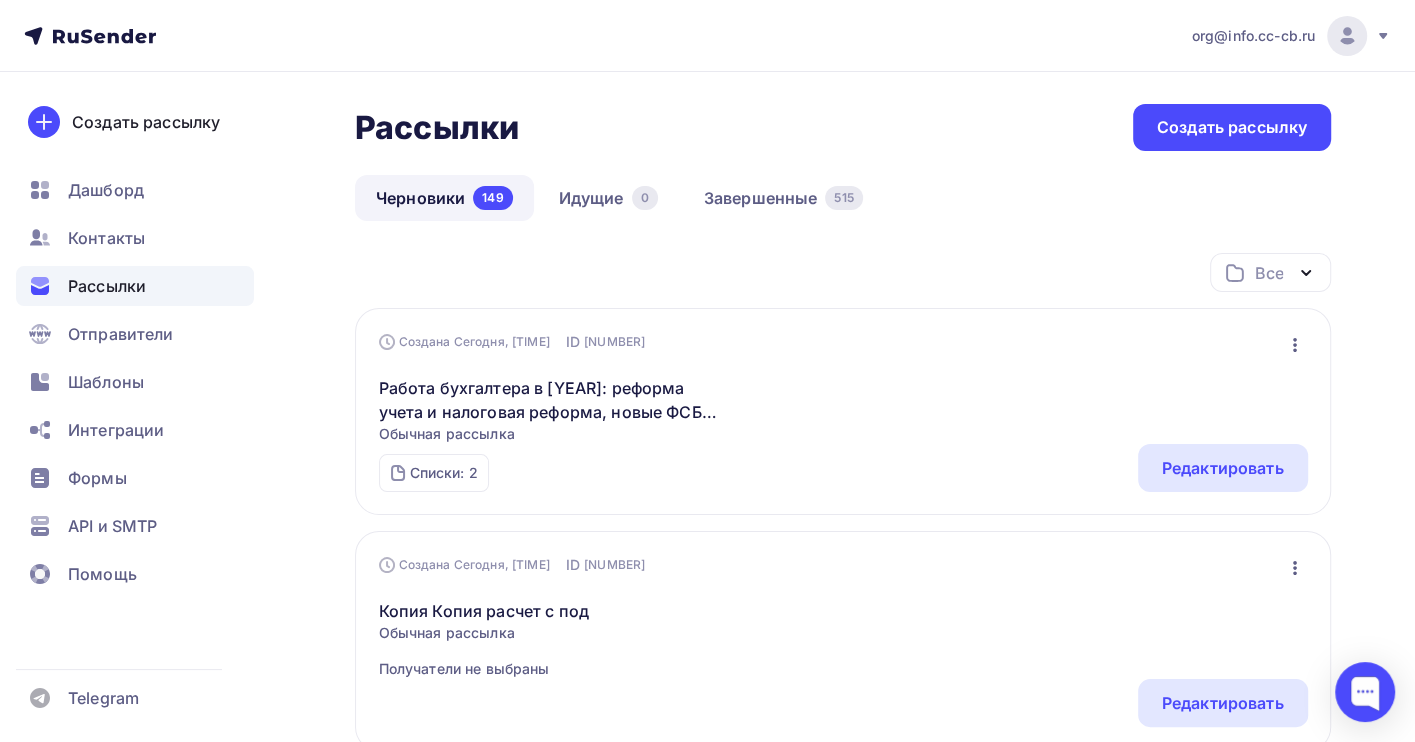 click 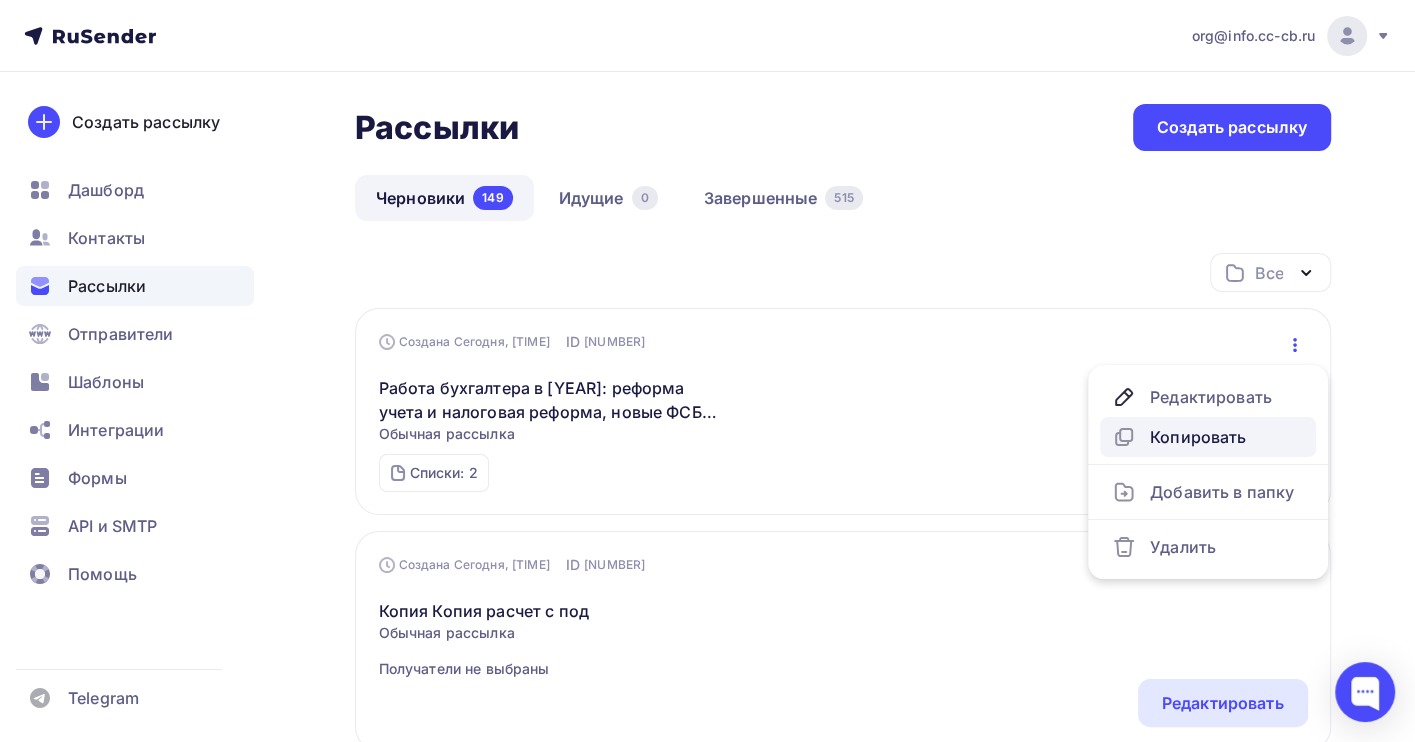 click on "Копировать" at bounding box center [1208, 437] 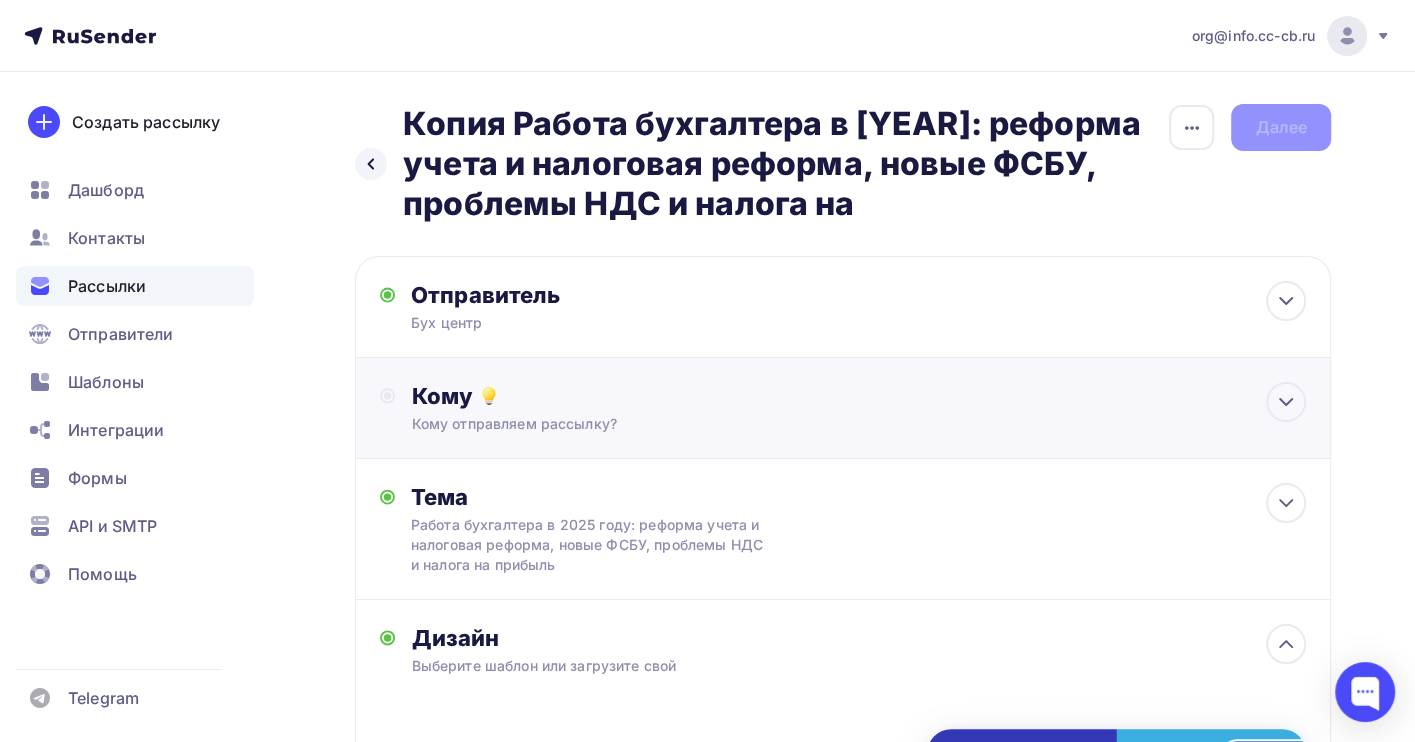 click on "Кому
Кому отправляем рассылку?
Списки получателей
Выберите список
Все списки
id
ГОЗ
([NUMBER])
#[NUMBER]
кадр
([NUMBER])
#[NUMBER]
[NUMBER]
([NUMBER])
#[NUMBER]
гос
([NUMBER])
#[NUMBER]
[NUMBER]
([NUMBER])
#[NUMBER]
ОБУЧ
([NUMBER])
#[NUMBER]" at bounding box center (858, 408) 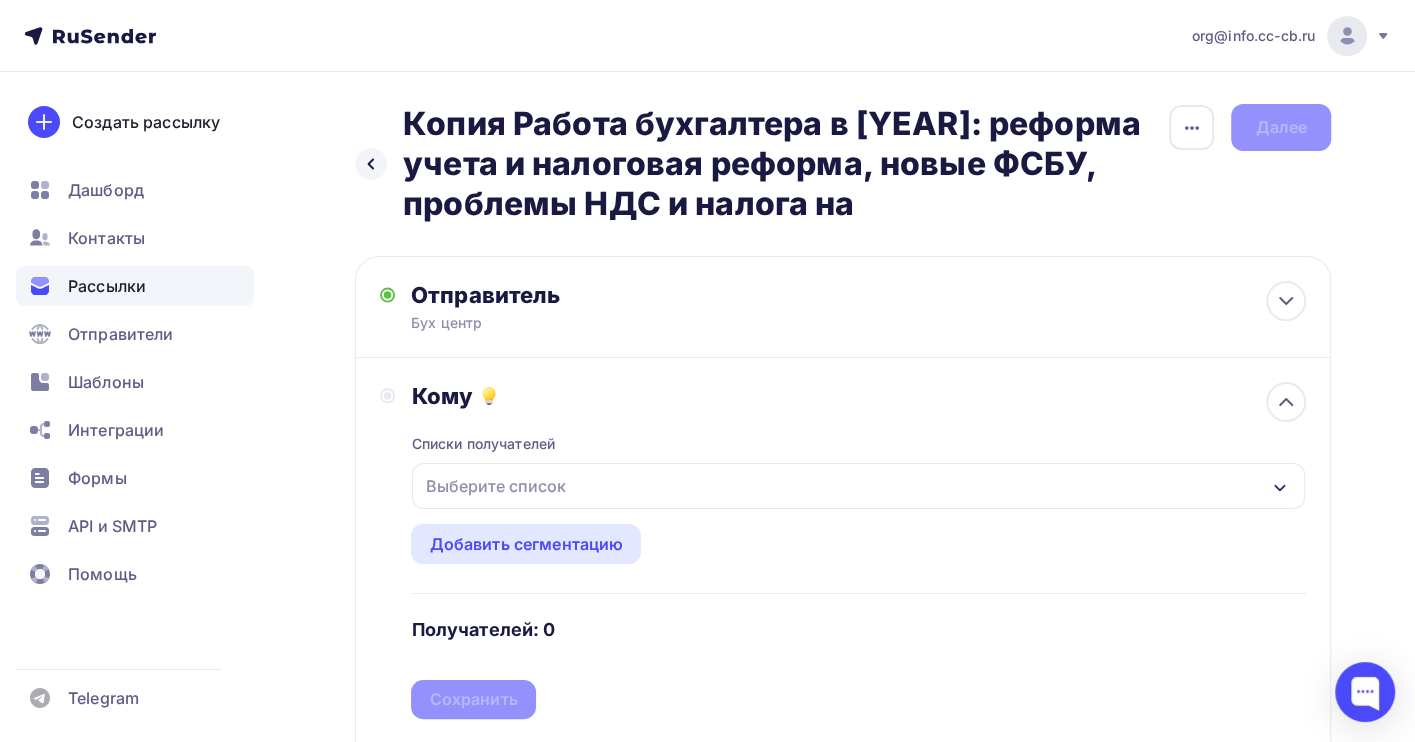 click on "Выберите список" at bounding box center [495, 486] 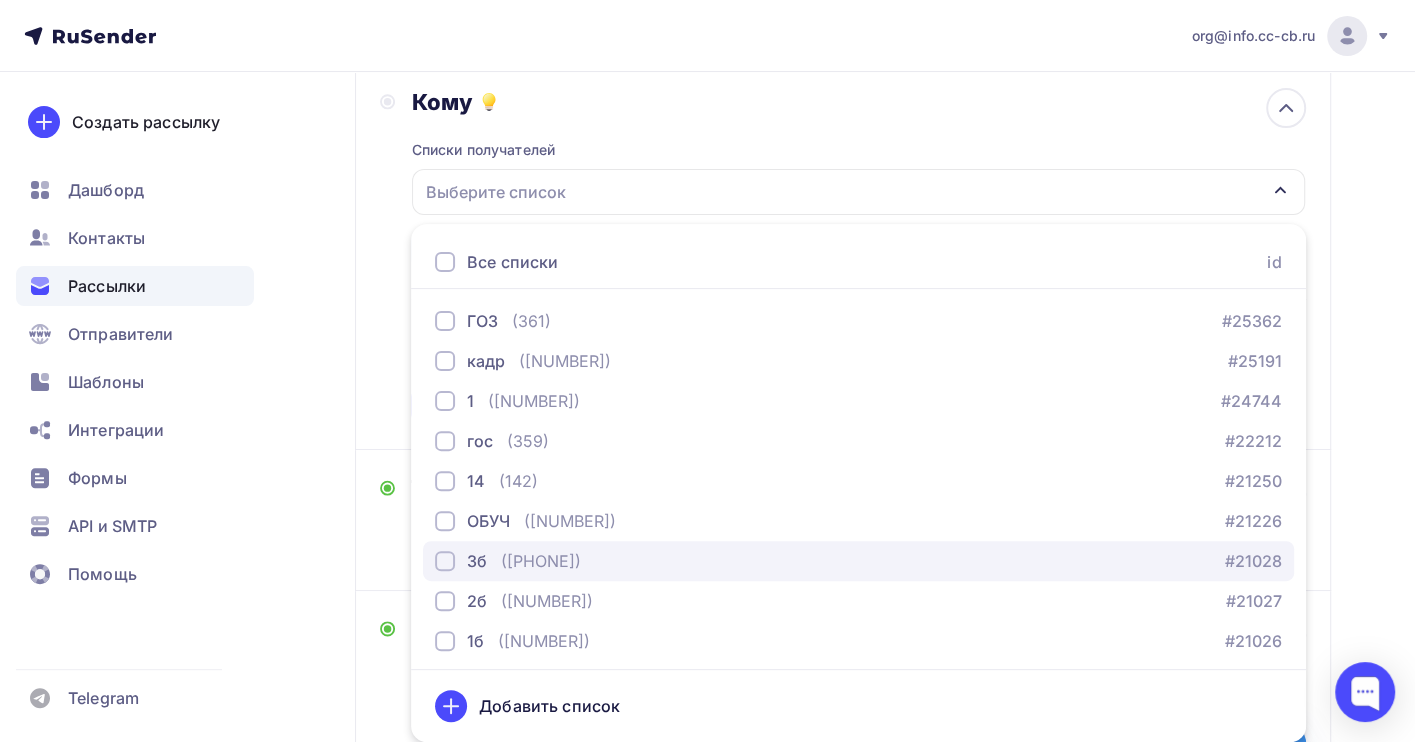 click on "([PHONE])" at bounding box center [541, 561] 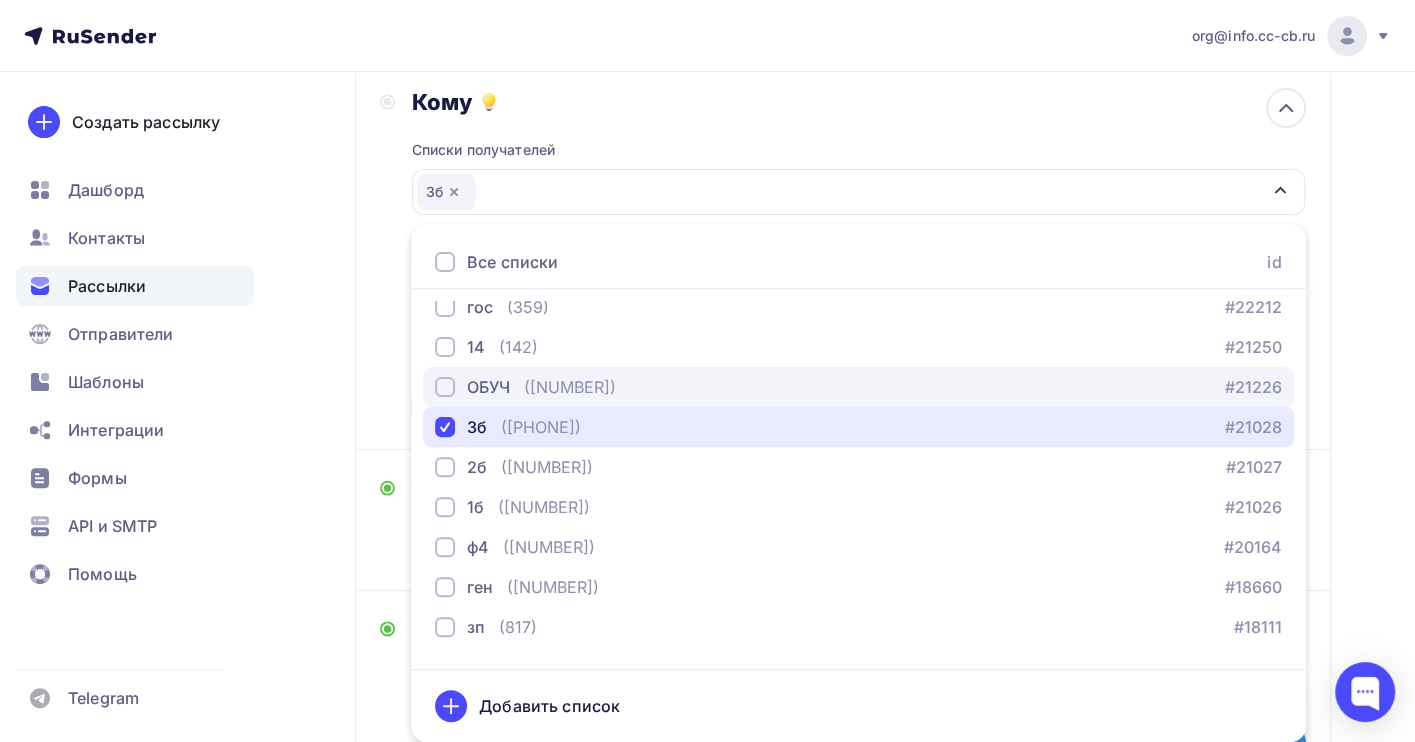 scroll, scrollTop: 203, scrollLeft: 0, axis: vertical 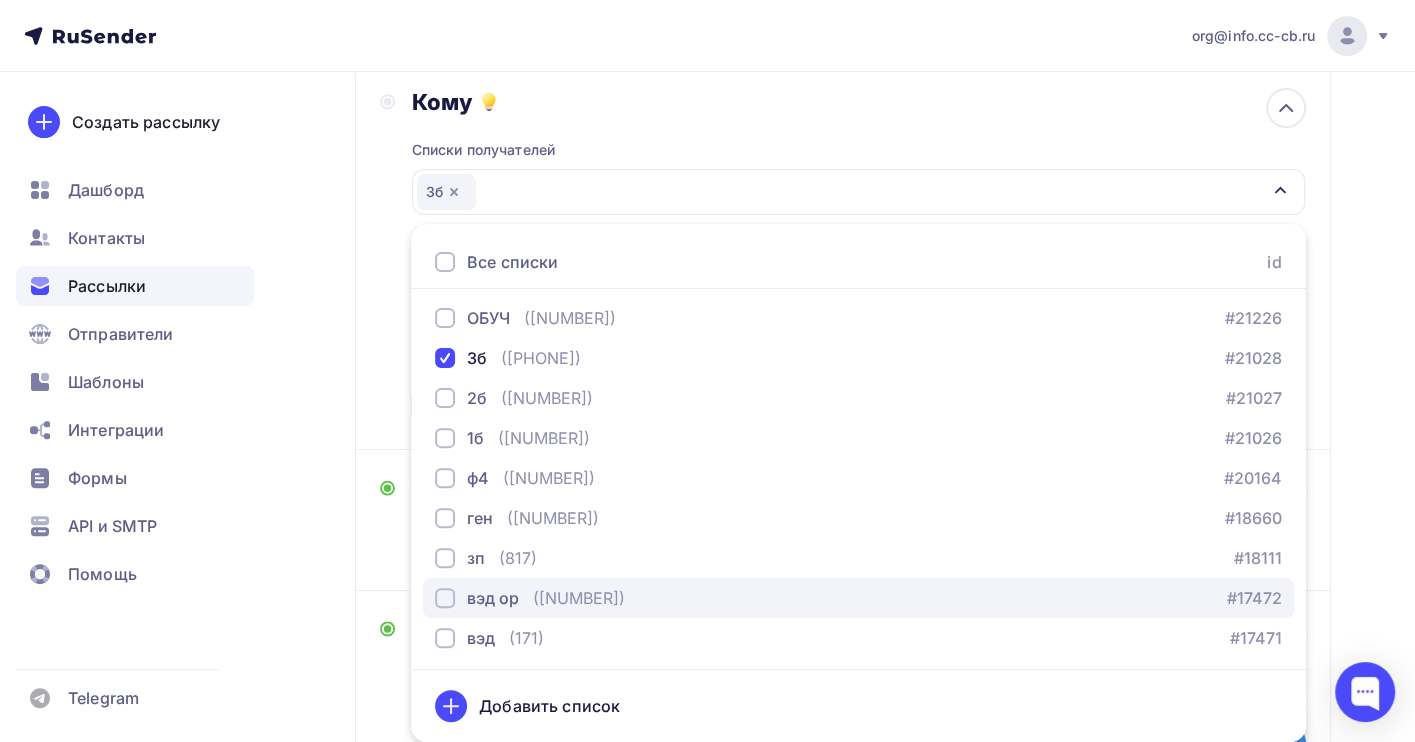 click on "([NUMBER])" at bounding box center [579, 598] 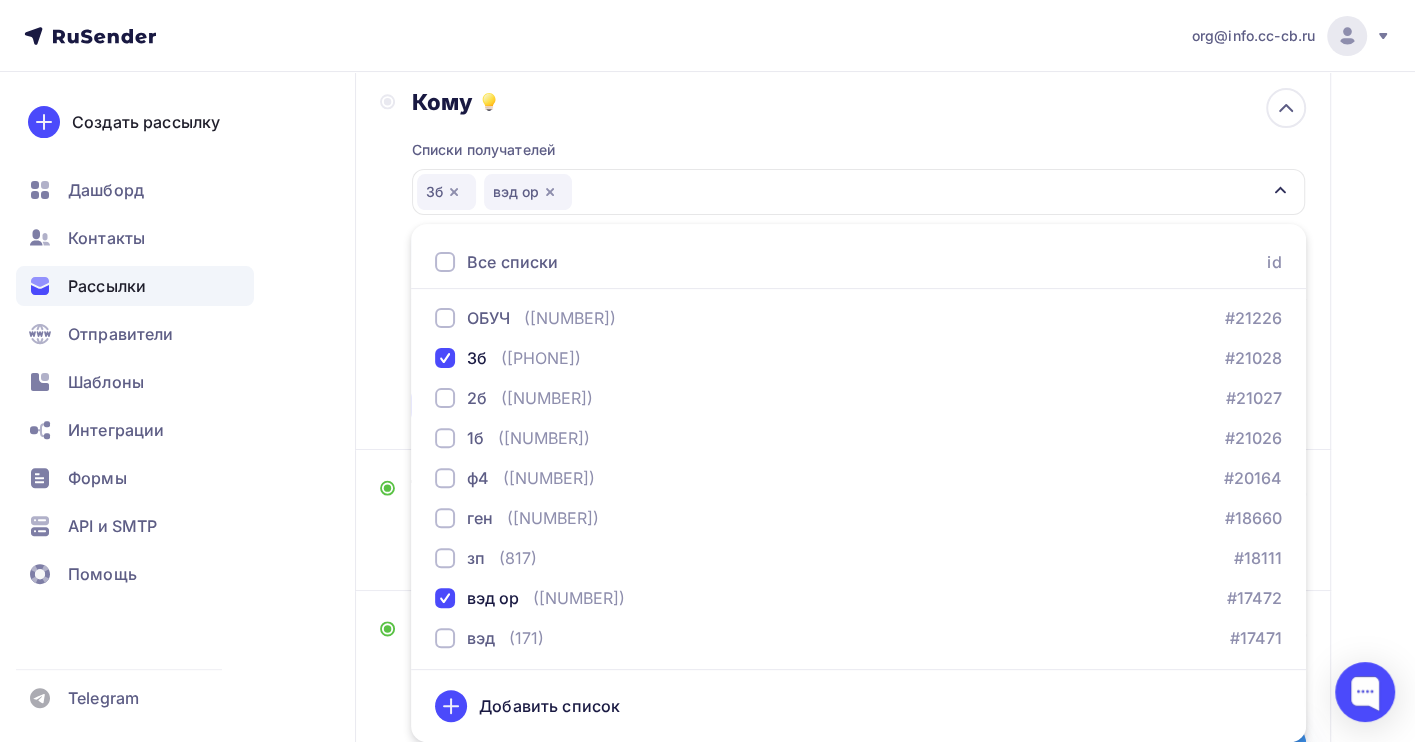 click on "Назад
Копия   Работа бухгалтера в [YEAR]: реформа учета и налоговая реформа, новые ФСБУ, проблемы НДС и налога на
Копия   Работа бухгалтера в [YEAR]: реформа учета и налоговая реформа, новые ФСБУ, проблемы НДС и налога на
Закончить позже
Переименовать рассылку
Удалить
Далее
Отправитель
Бух центр
Email  *
[EMAIL]
[EMAIL]           [EMAIL]               Добавить отправителя
Рекомендуем" at bounding box center [707, 520] 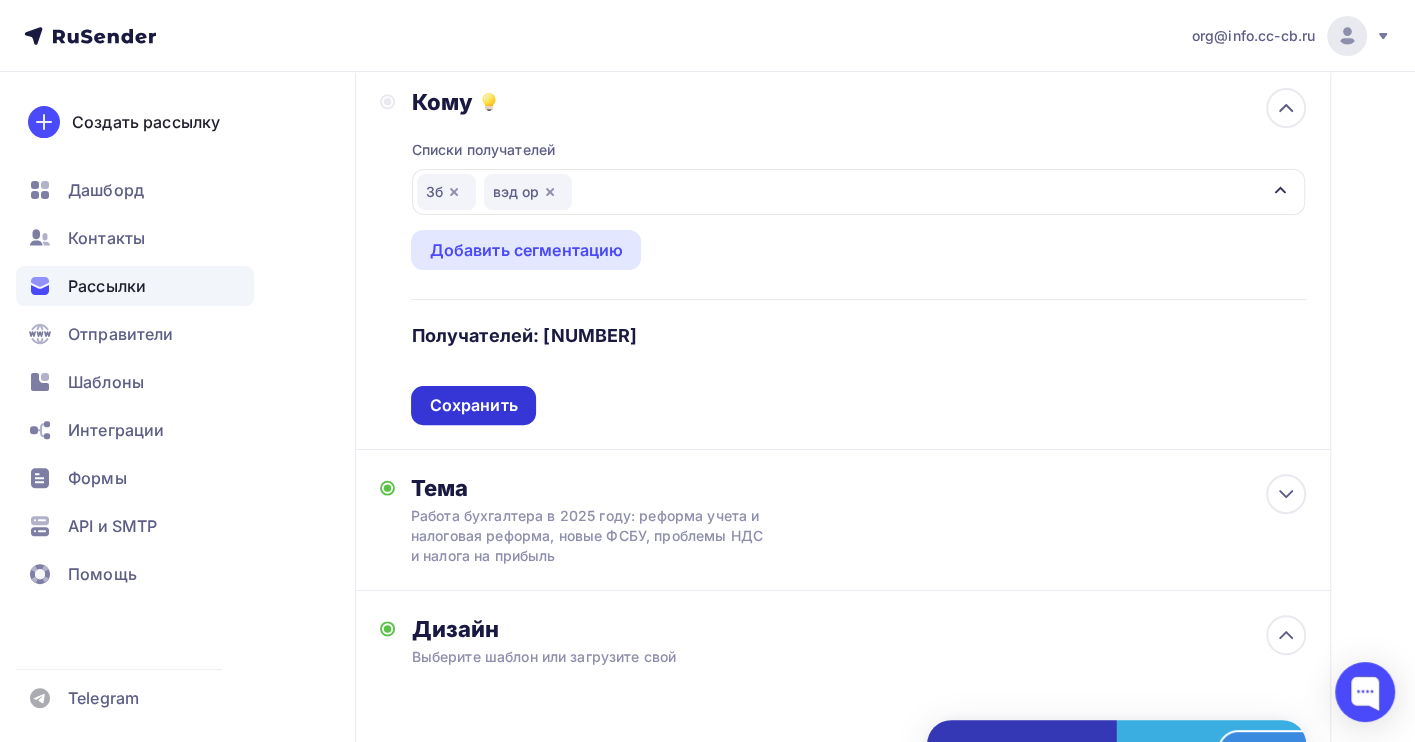 click on "Сохранить" at bounding box center (473, 405) 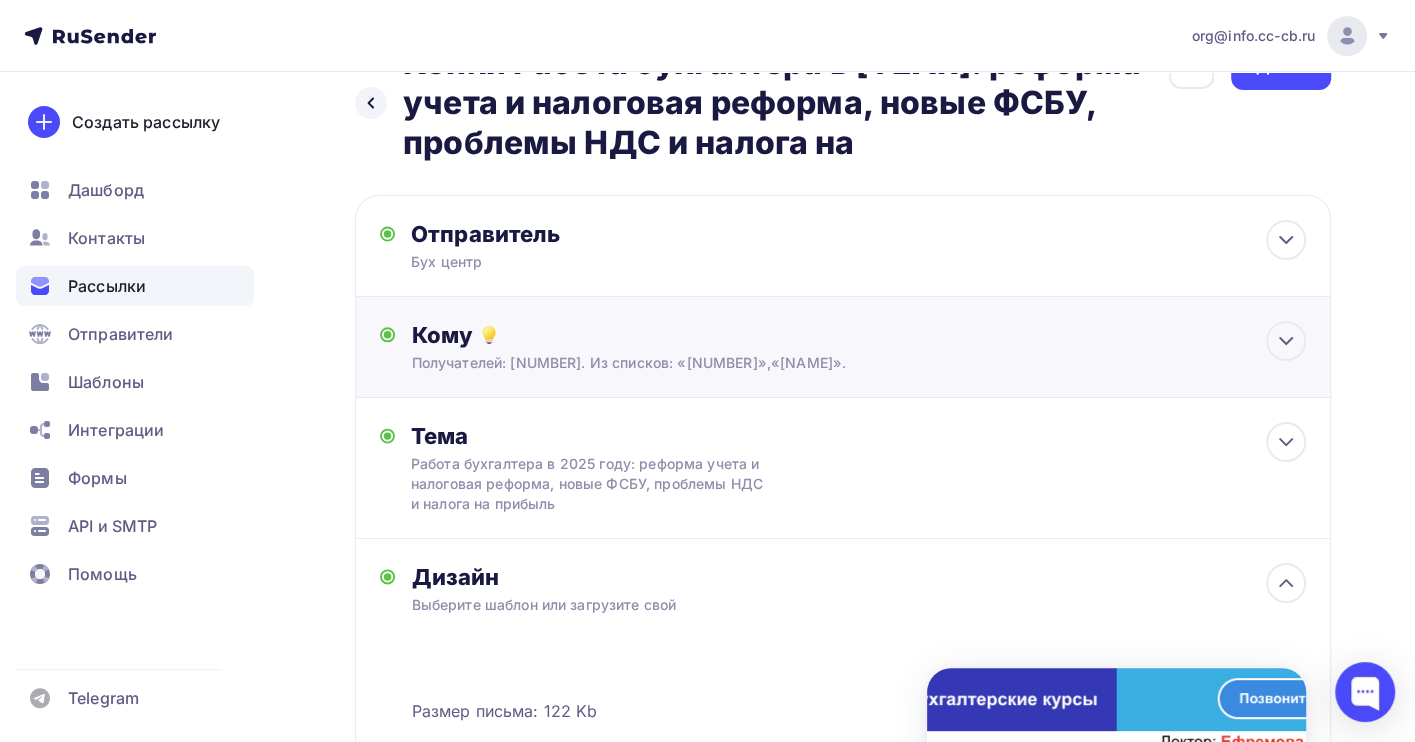 scroll, scrollTop: 0, scrollLeft: 0, axis: both 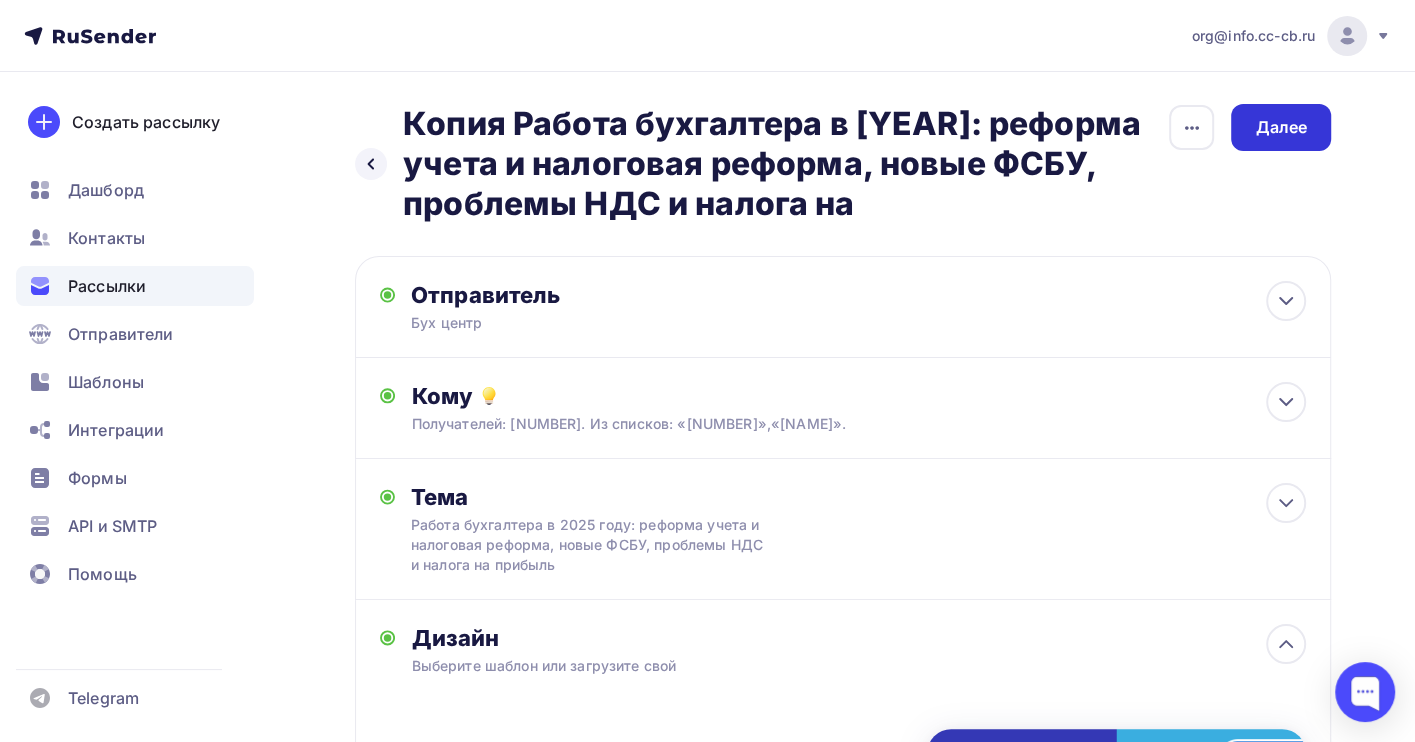 click on "Далее" at bounding box center [1281, 127] 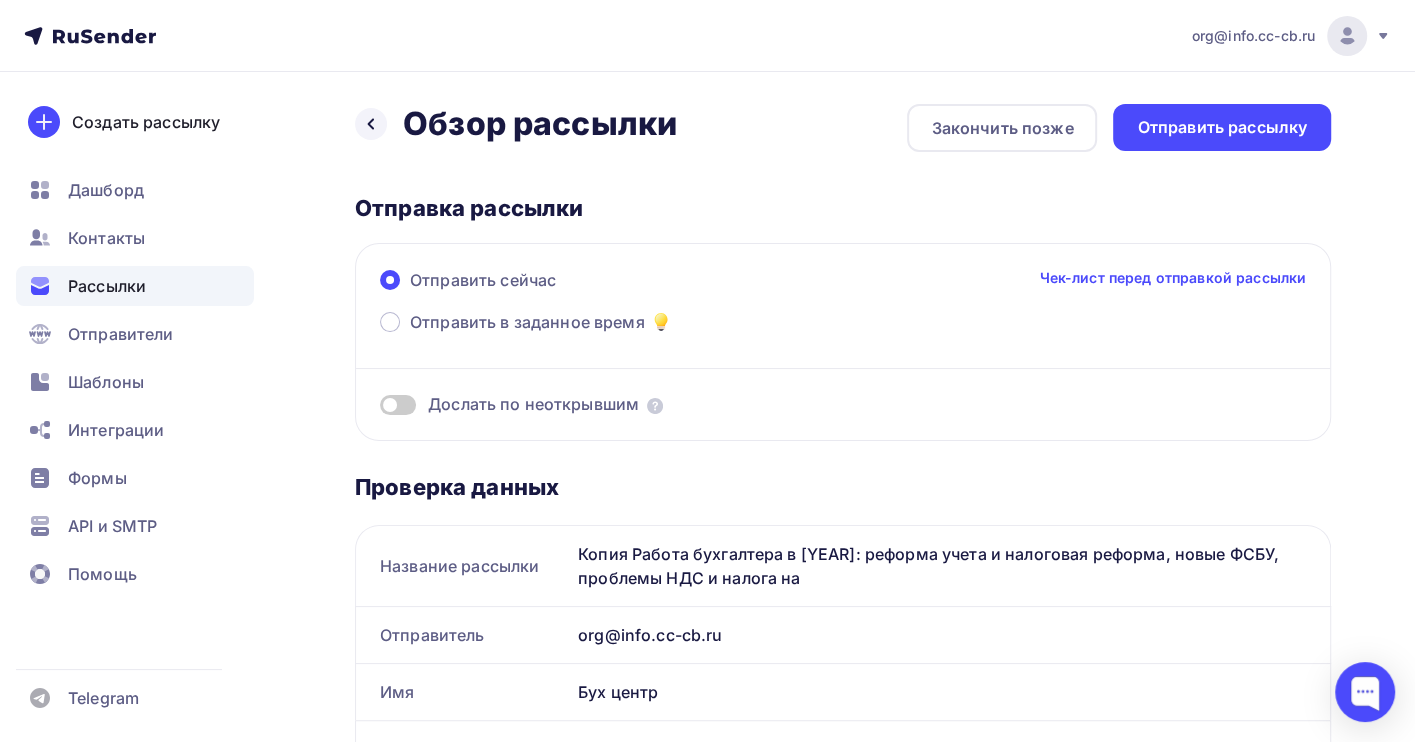 scroll, scrollTop: 0, scrollLeft: 0, axis: both 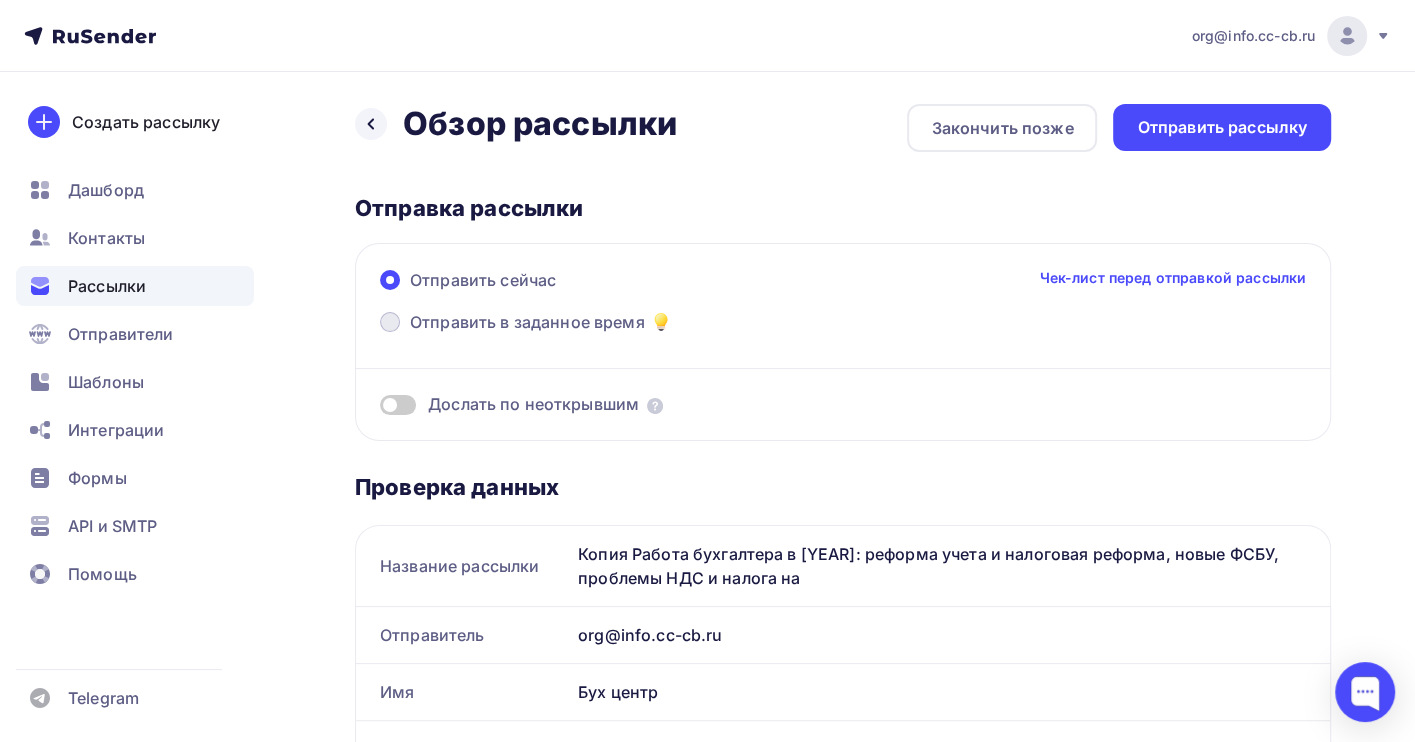 click on "Отправить в заданное время" at bounding box center (527, 322) 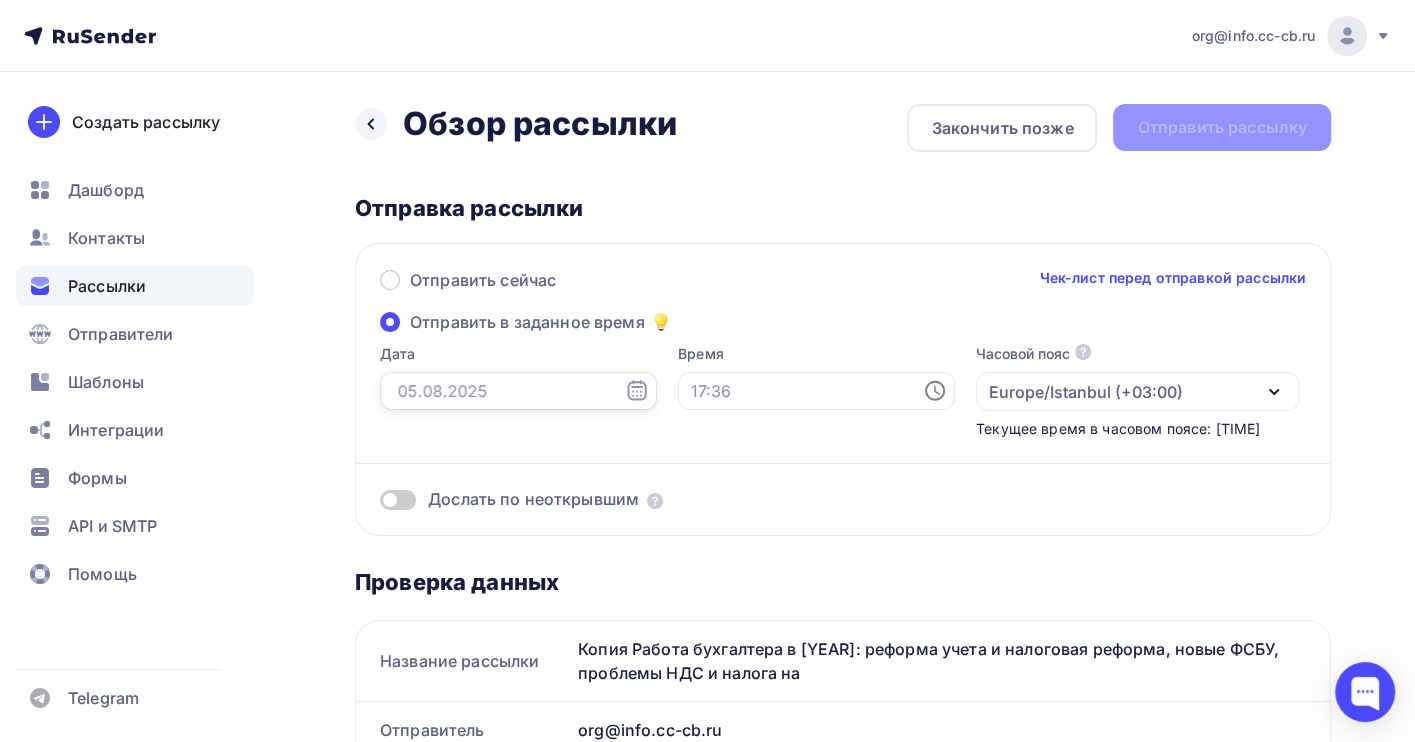 click at bounding box center [518, 391] 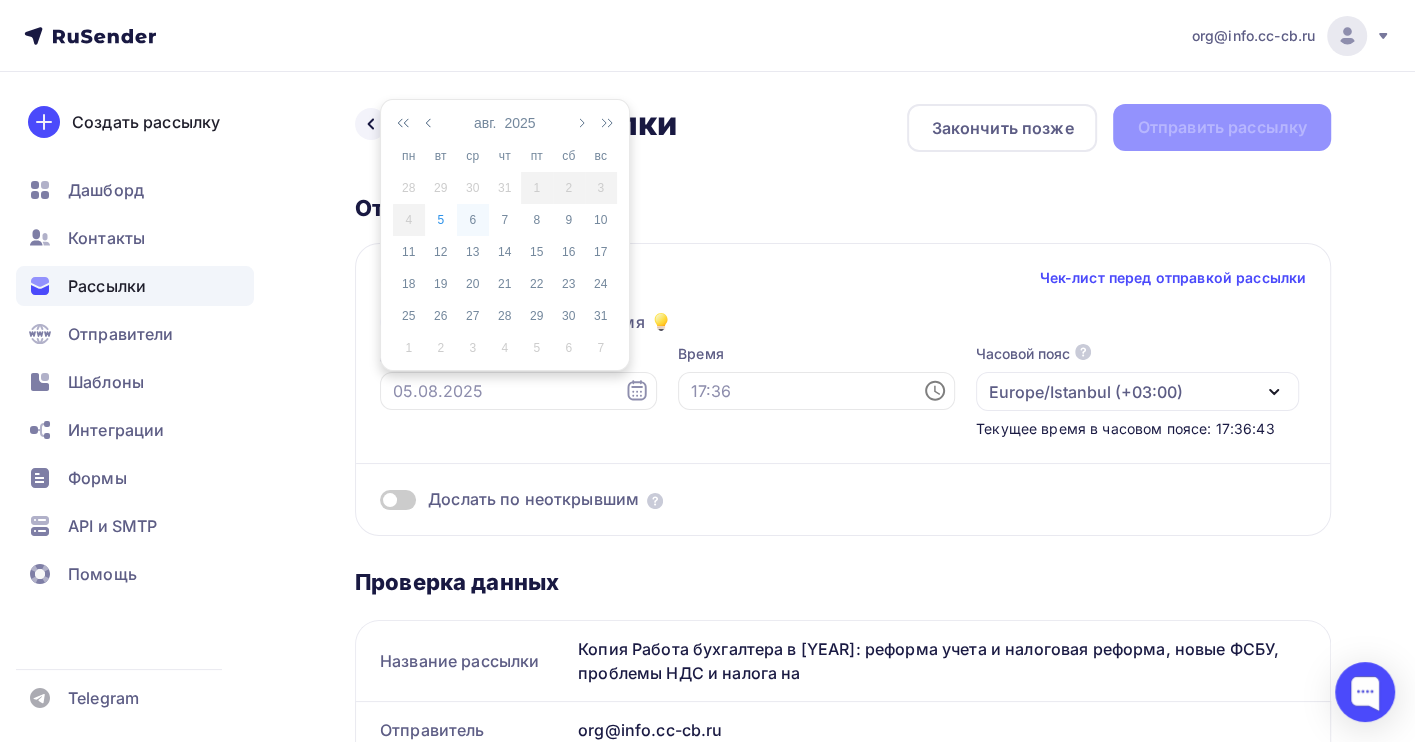 click on "6" at bounding box center (473, 220) 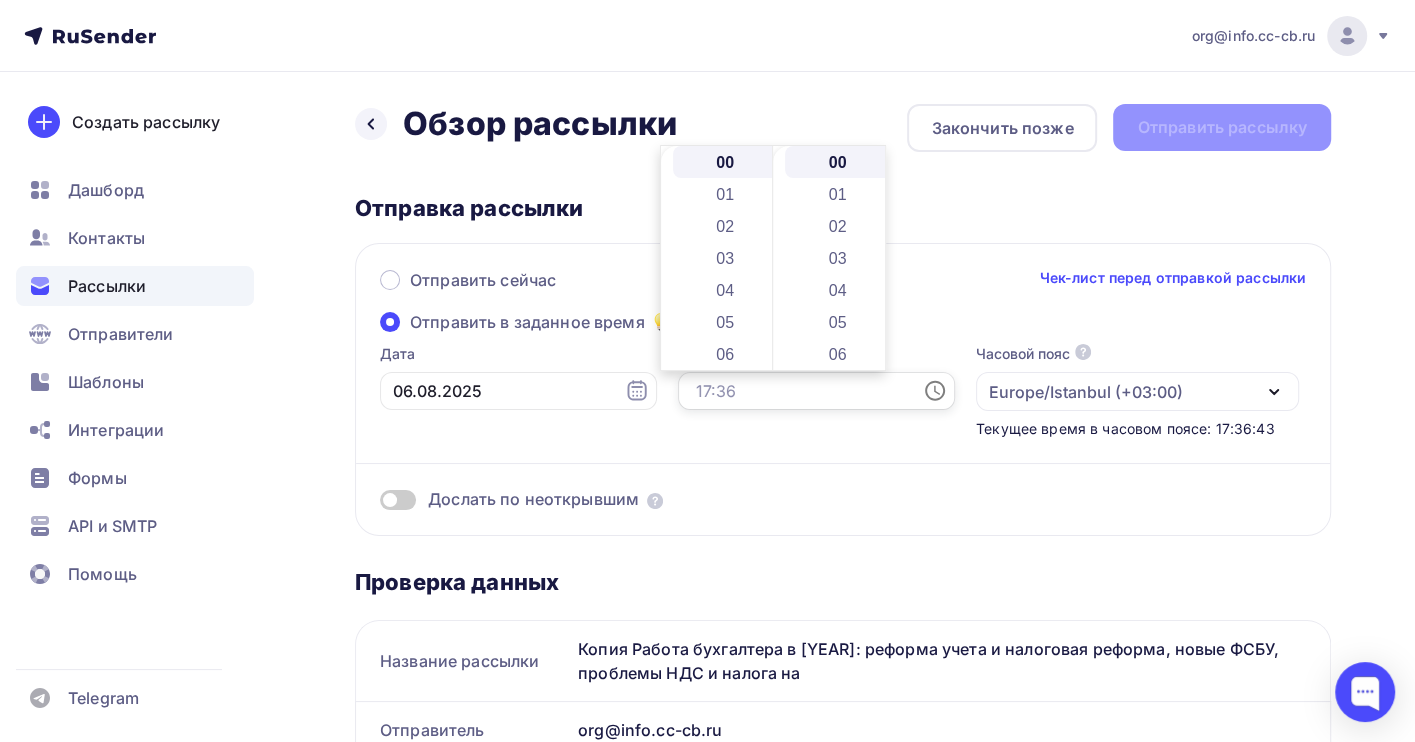 click at bounding box center (816, 391) 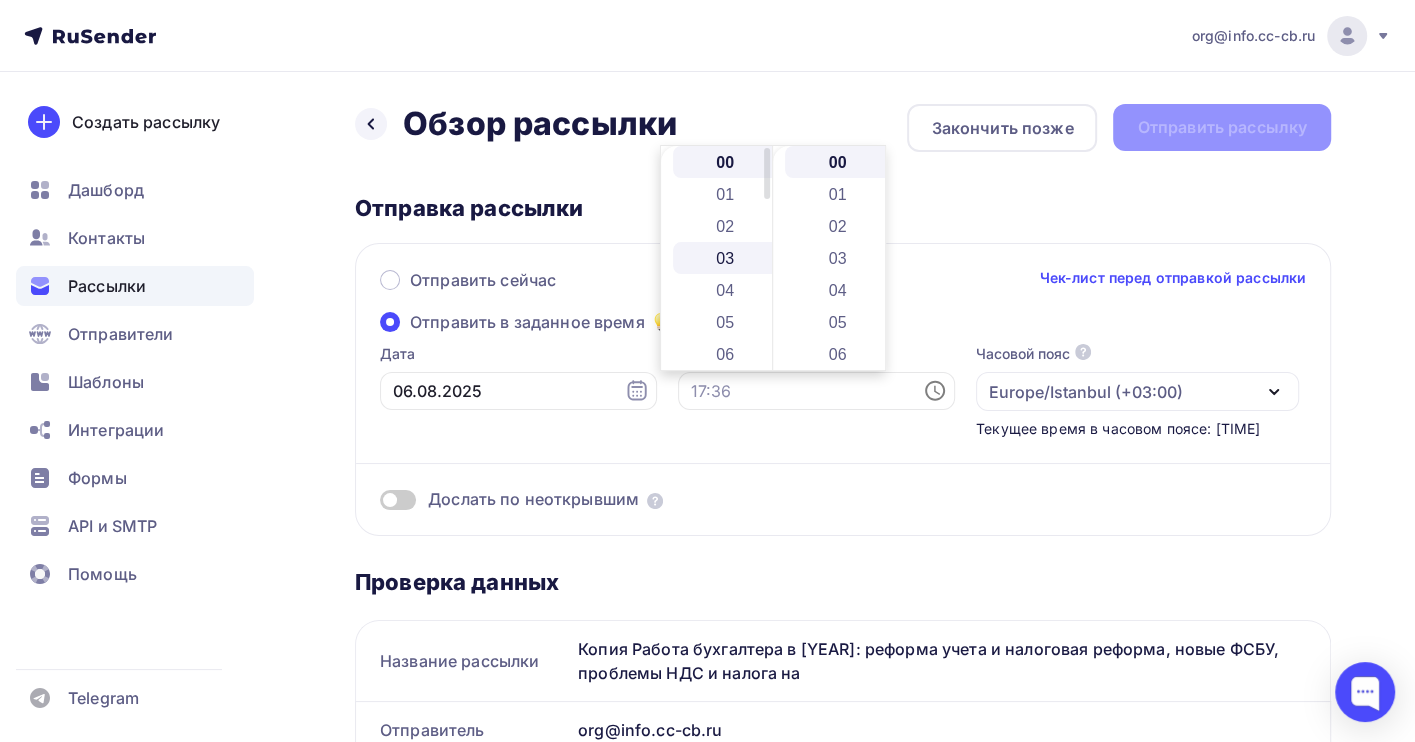 click on "03" at bounding box center [727, 258] 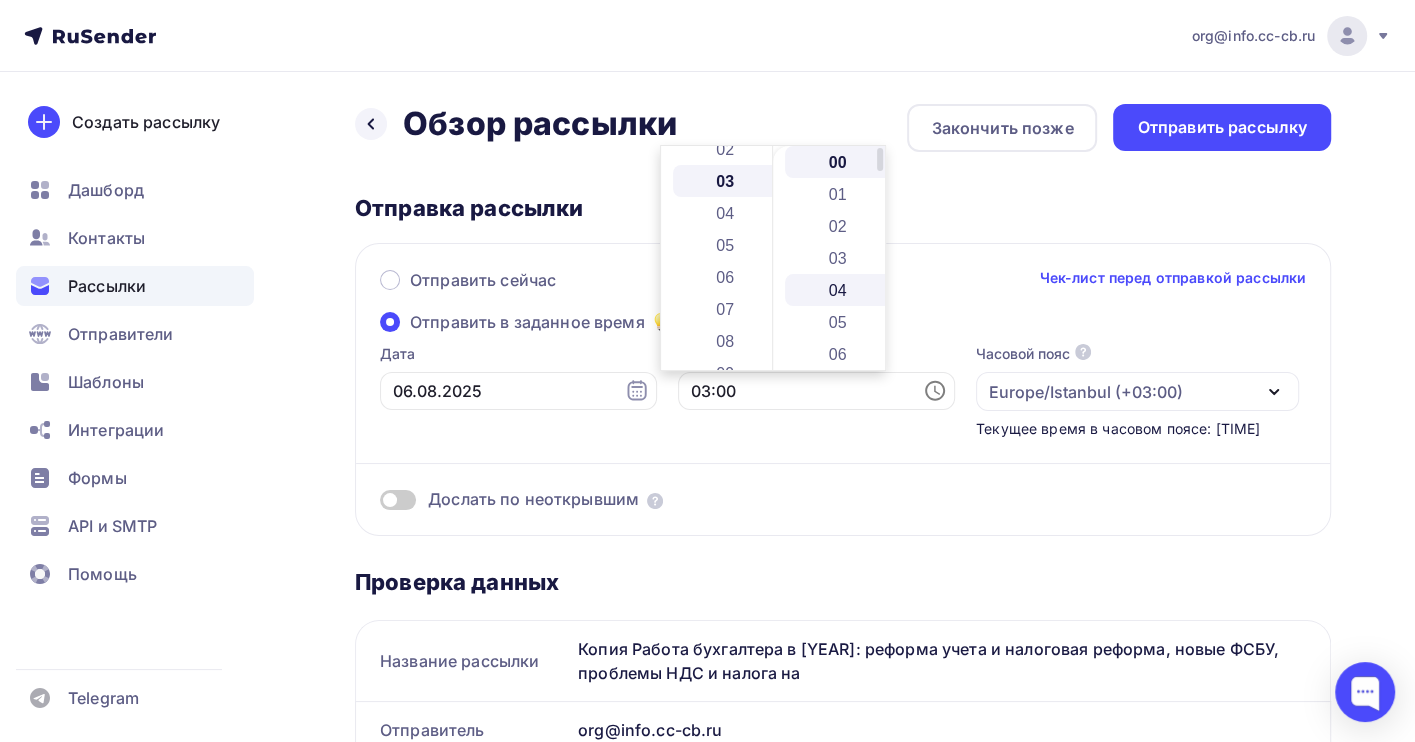 scroll, scrollTop: 96, scrollLeft: 0, axis: vertical 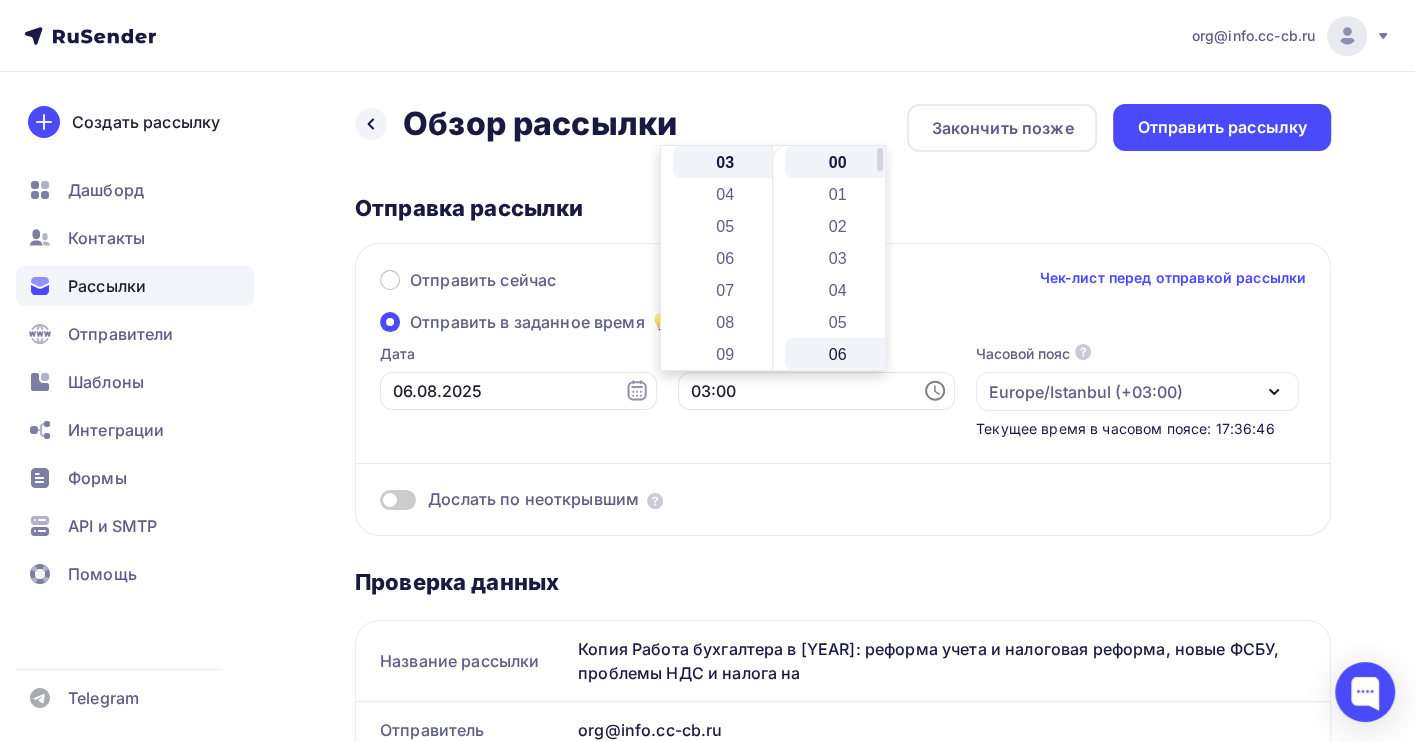 click on "06" at bounding box center (839, 354) 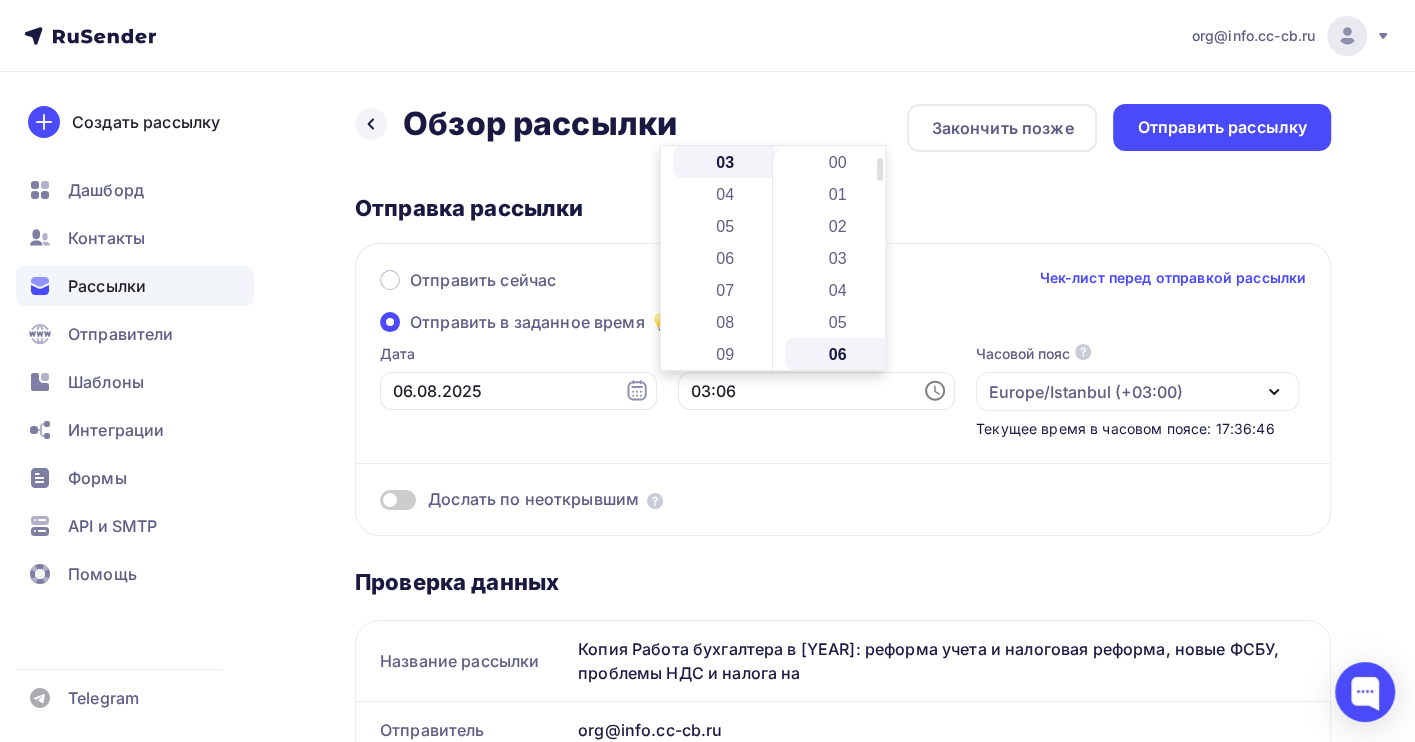 scroll, scrollTop: 191, scrollLeft: 0, axis: vertical 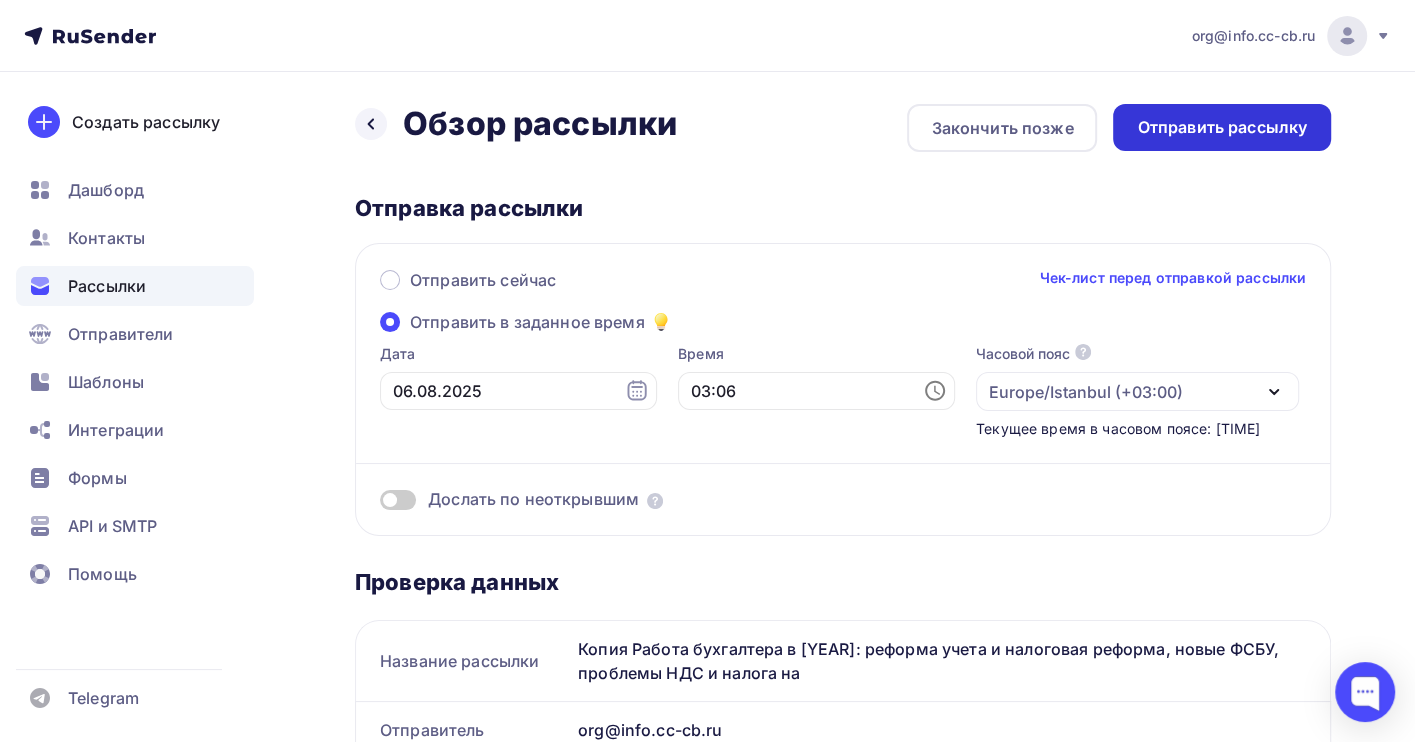 click on "Отправить рассылку" at bounding box center [1222, 127] 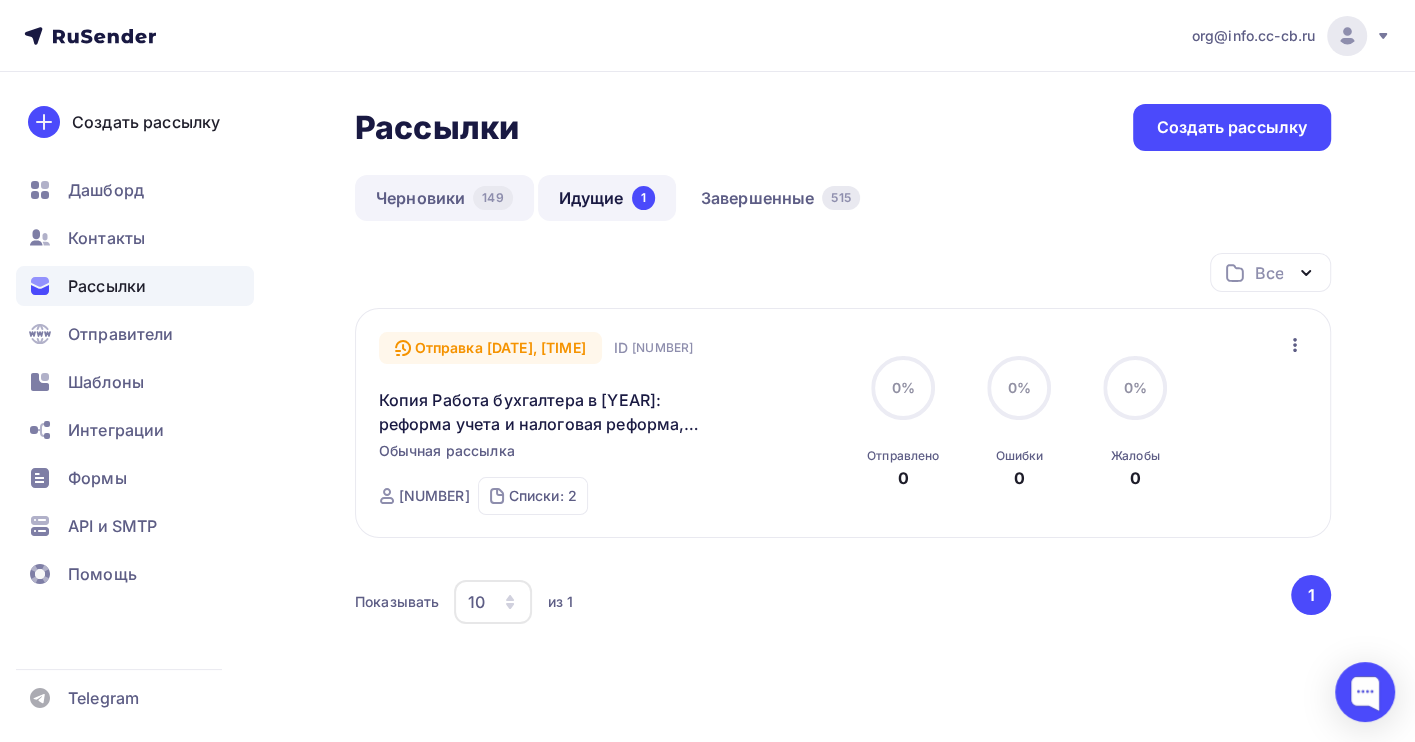 click on "Черновики
[NUMBER]" at bounding box center [444, 198] 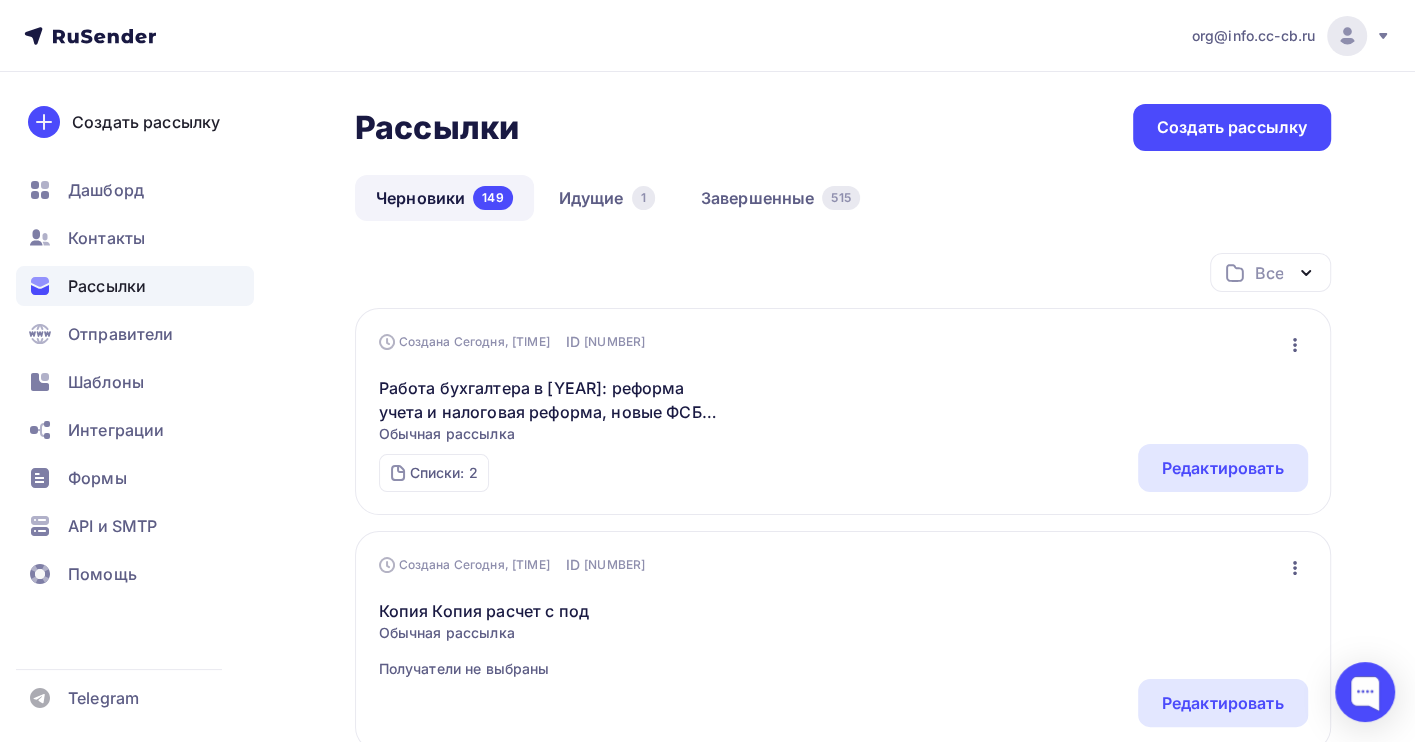 click 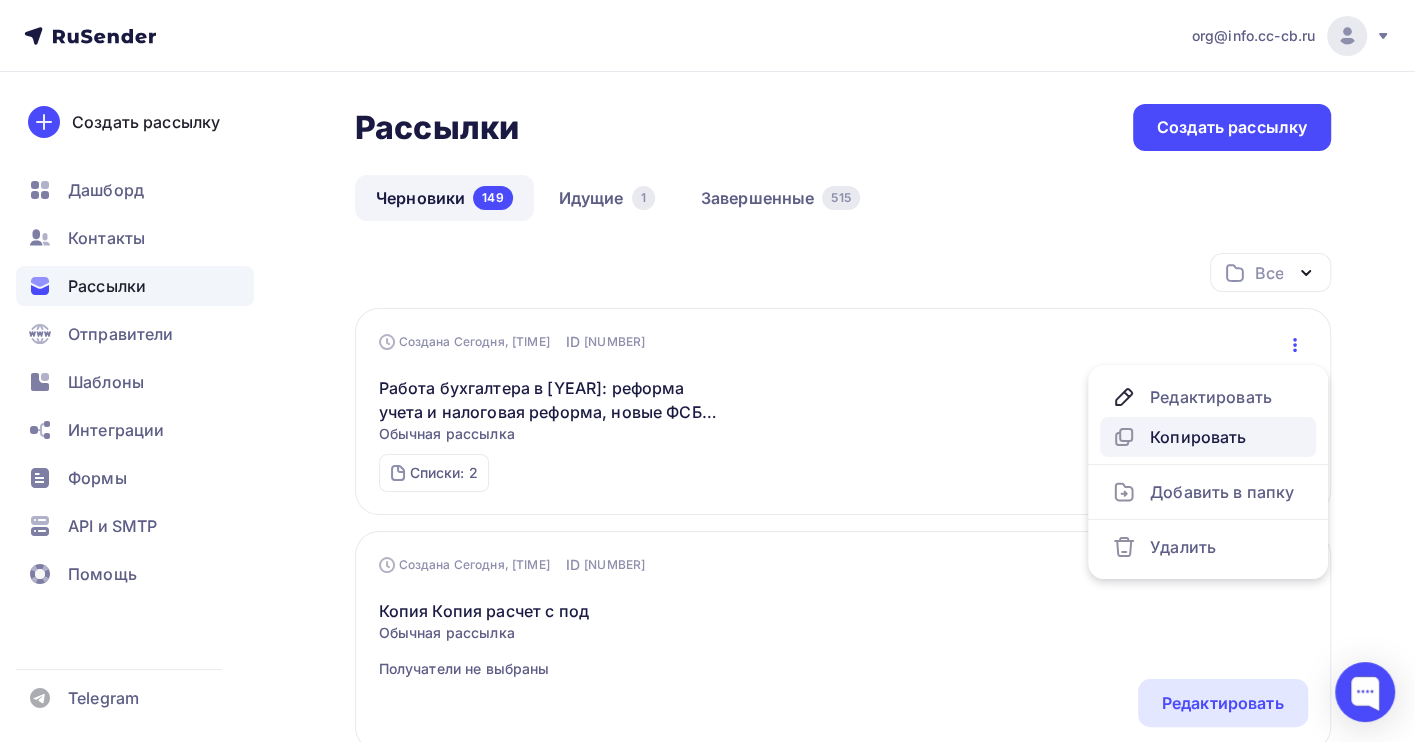 click on "Копировать" at bounding box center [1208, 437] 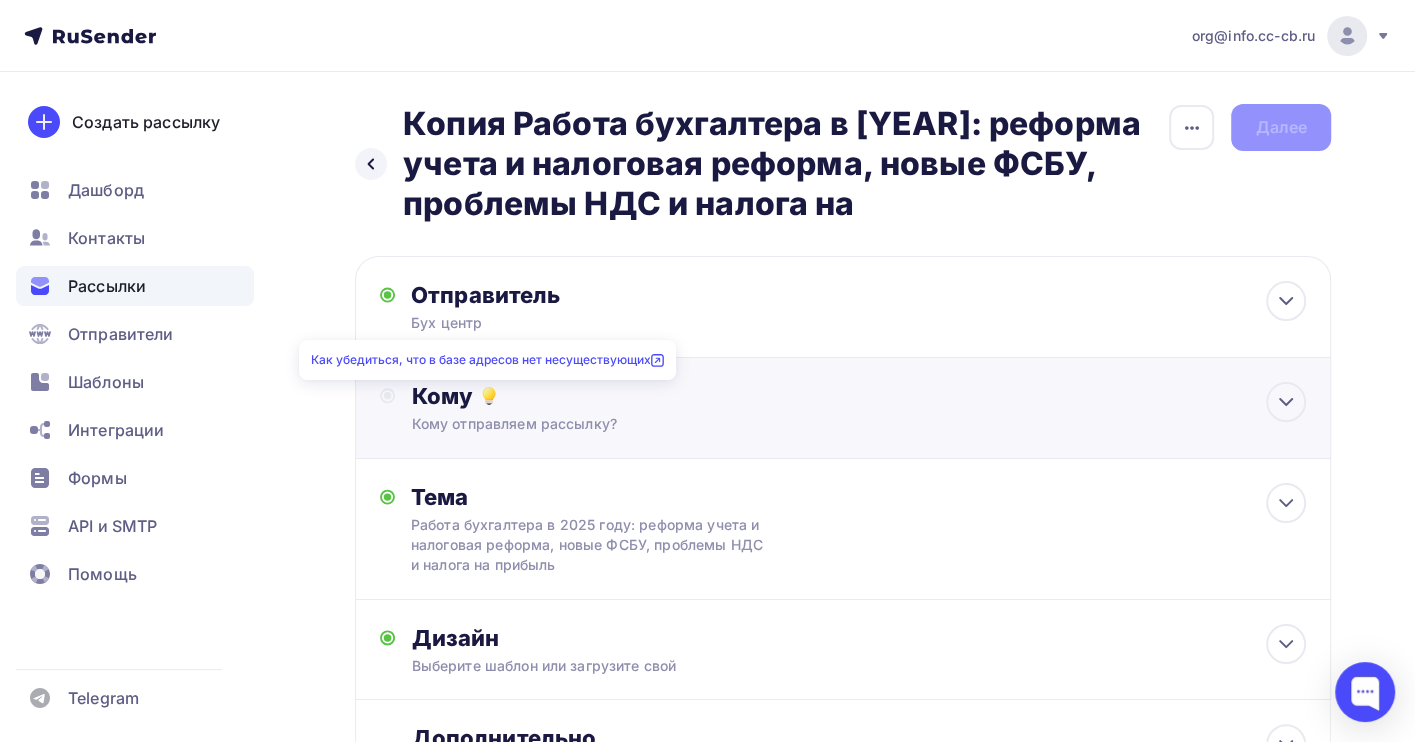 click 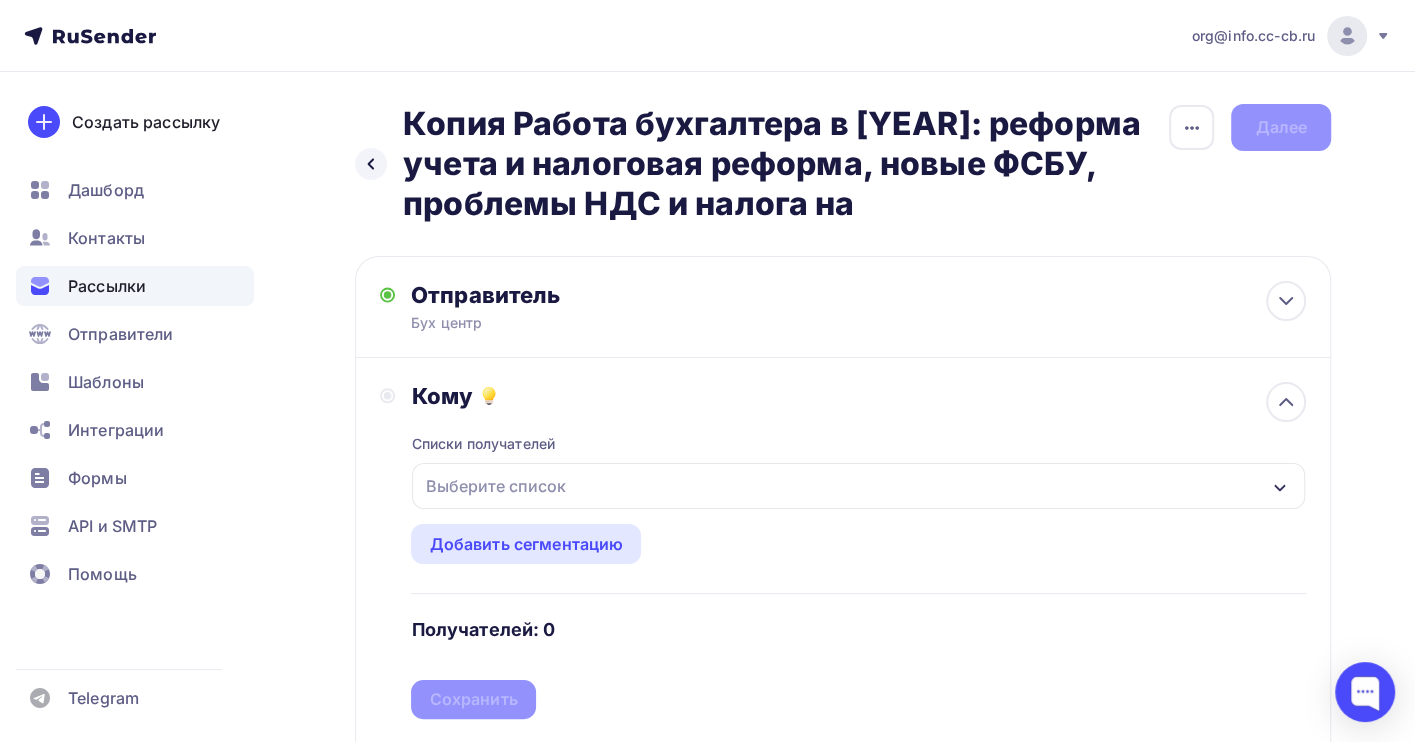 click on "Выберите список" at bounding box center [495, 486] 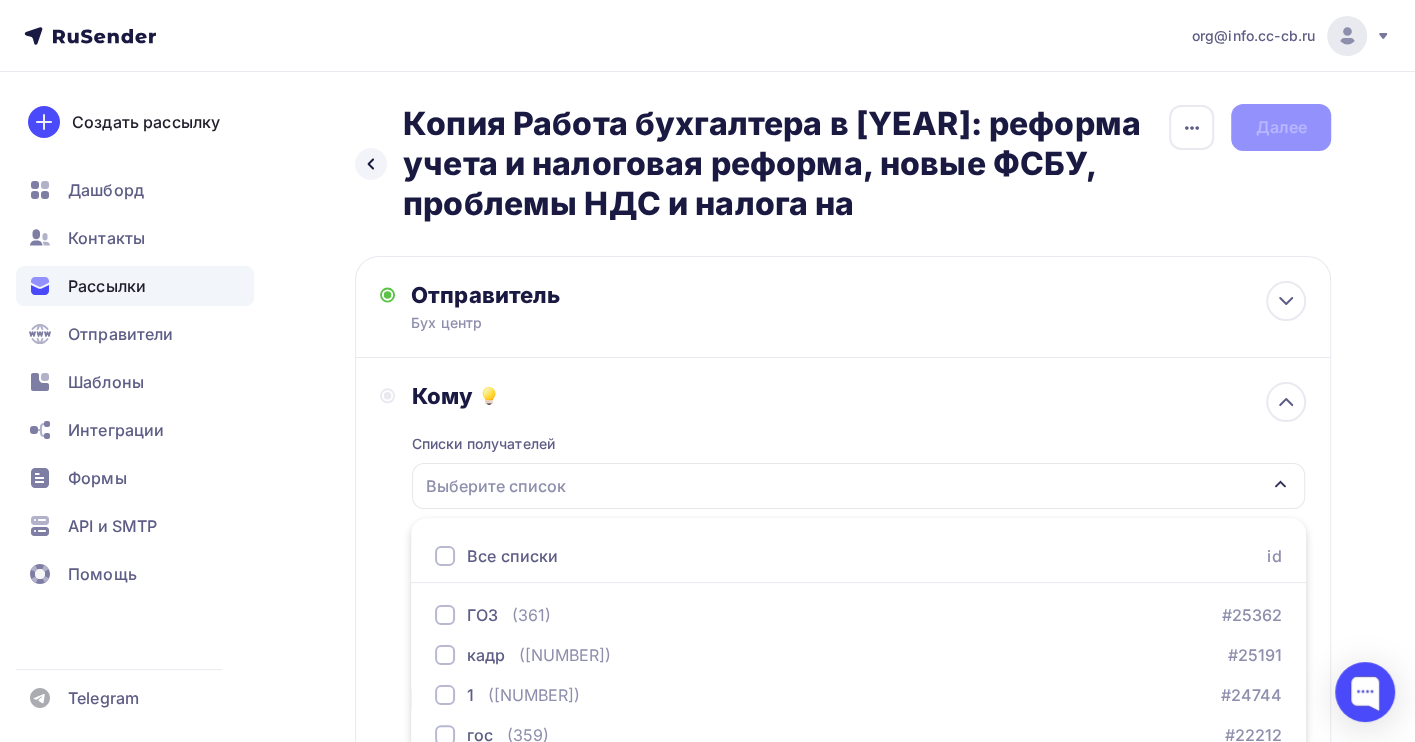 scroll, scrollTop: 294, scrollLeft: 0, axis: vertical 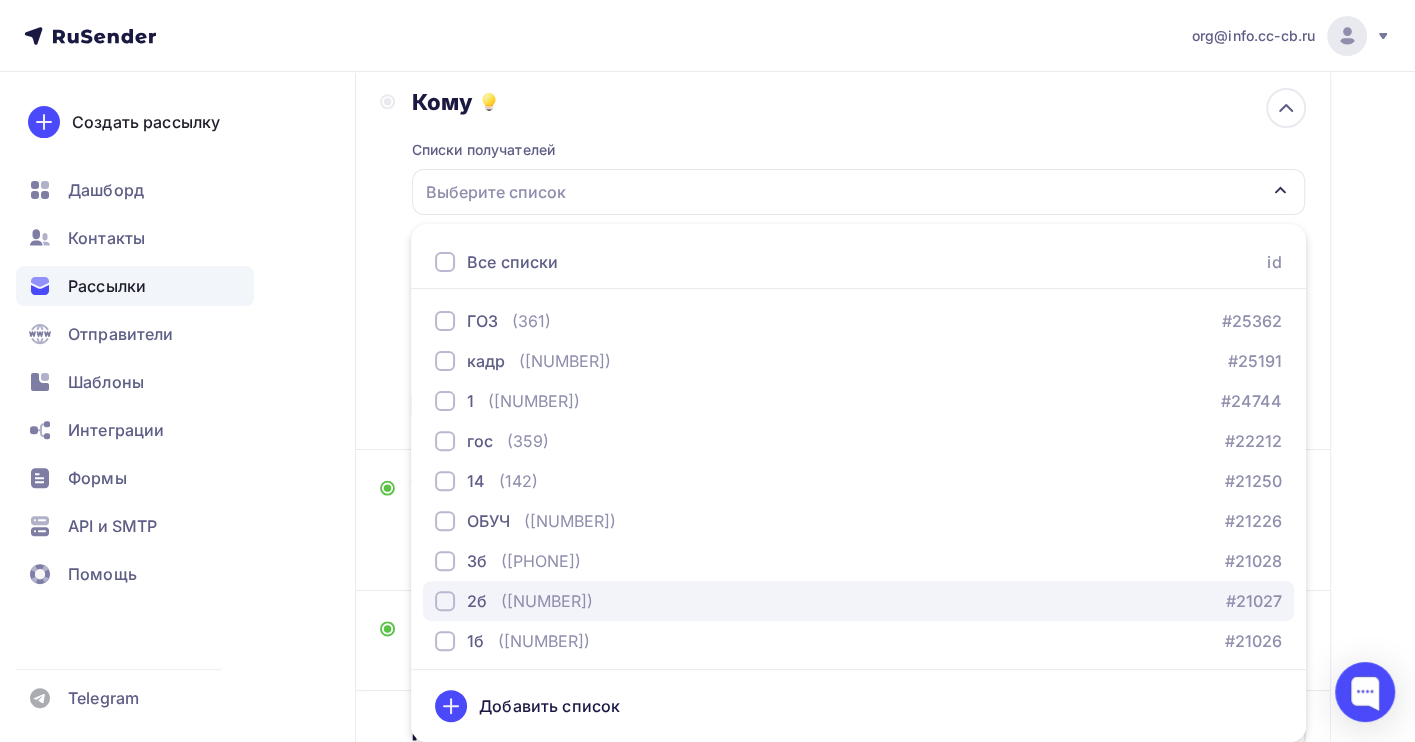 click on "([NUMBER])" at bounding box center [547, 601] 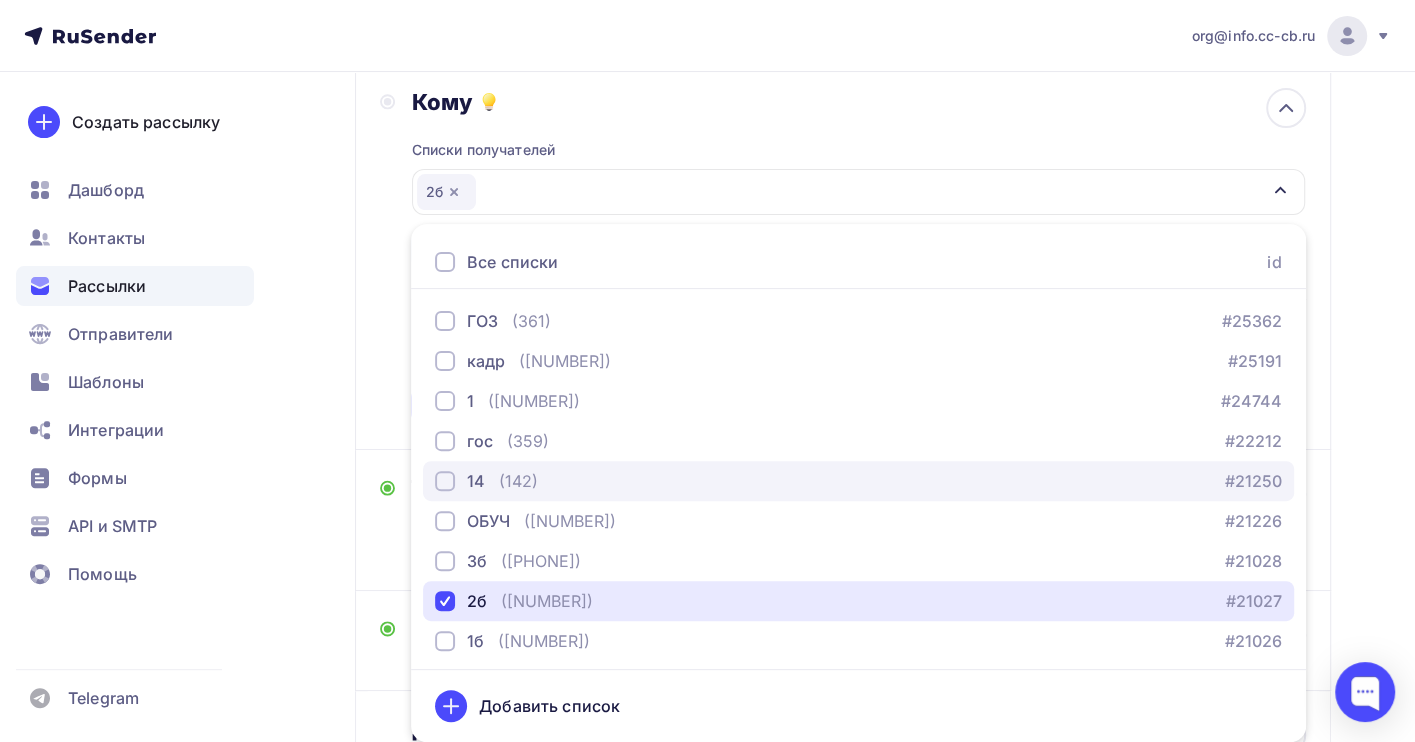 scroll, scrollTop: 133, scrollLeft: 0, axis: vertical 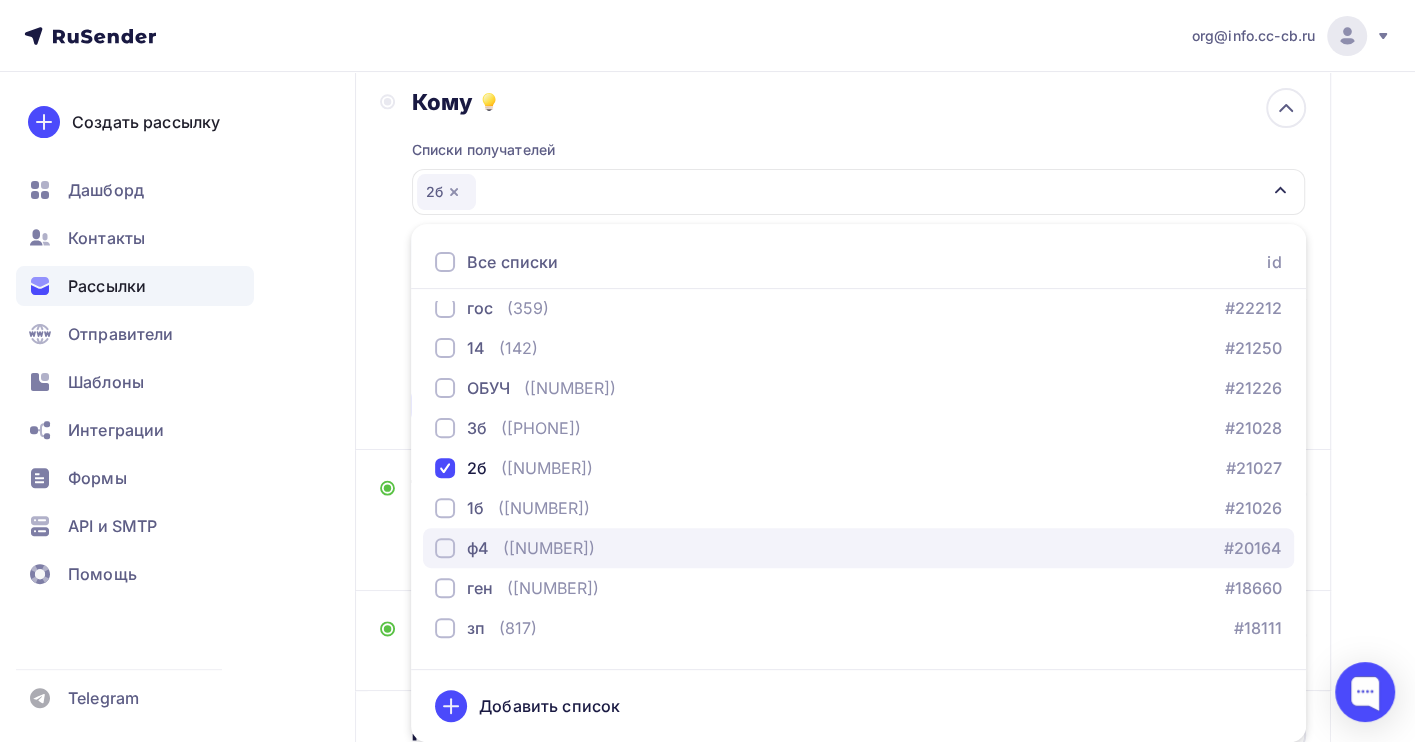 click on "ф4
([NUMBER])
#20164" at bounding box center (858, 548) 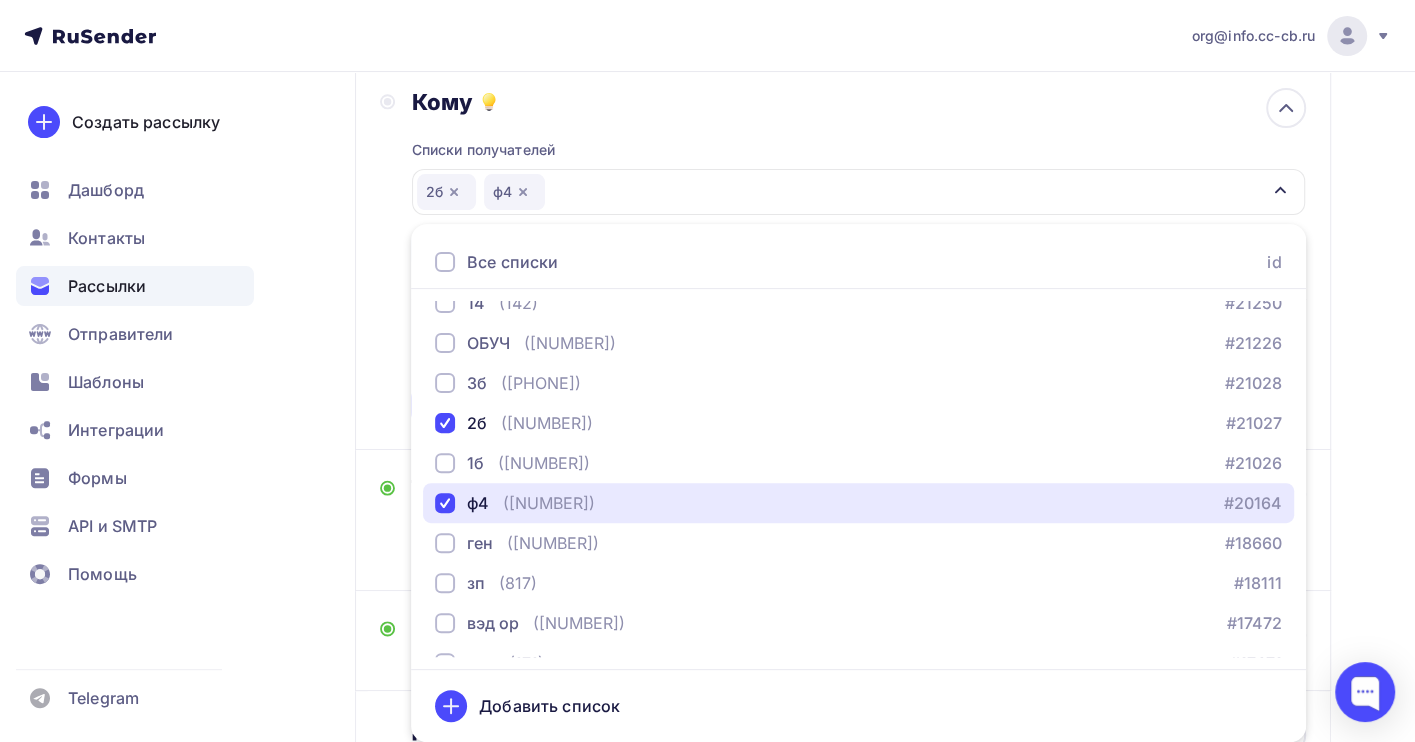 scroll, scrollTop: 203, scrollLeft: 0, axis: vertical 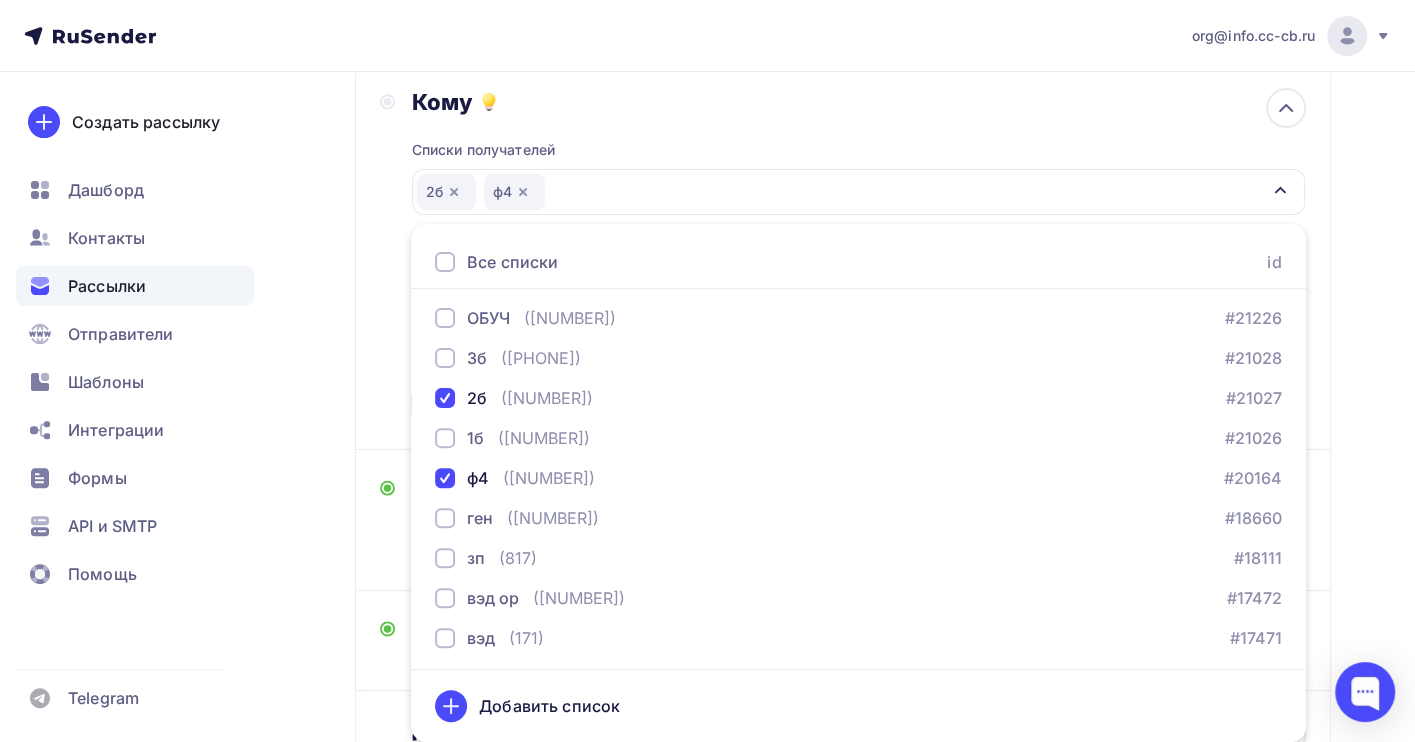 click on "Назад
Копия   Работа бухгалтера в [YEAR]: реформа учета и налоговая реформа, новые ФСБУ, проблемы НДС и налога на
Копия   Работа бухгалтера в [YEAR]: реформа учета и налоговая реформа, новые ФСБУ, проблемы НДС и налога на
Закончить позже
Переименовать рассылку
Удалить
Далее
Отправитель
Бух центр
Email  *
[EMAIL]
[EMAIL]           [EMAIL]               Добавить отправителя
Рекомендуем" at bounding box center (707, 349) 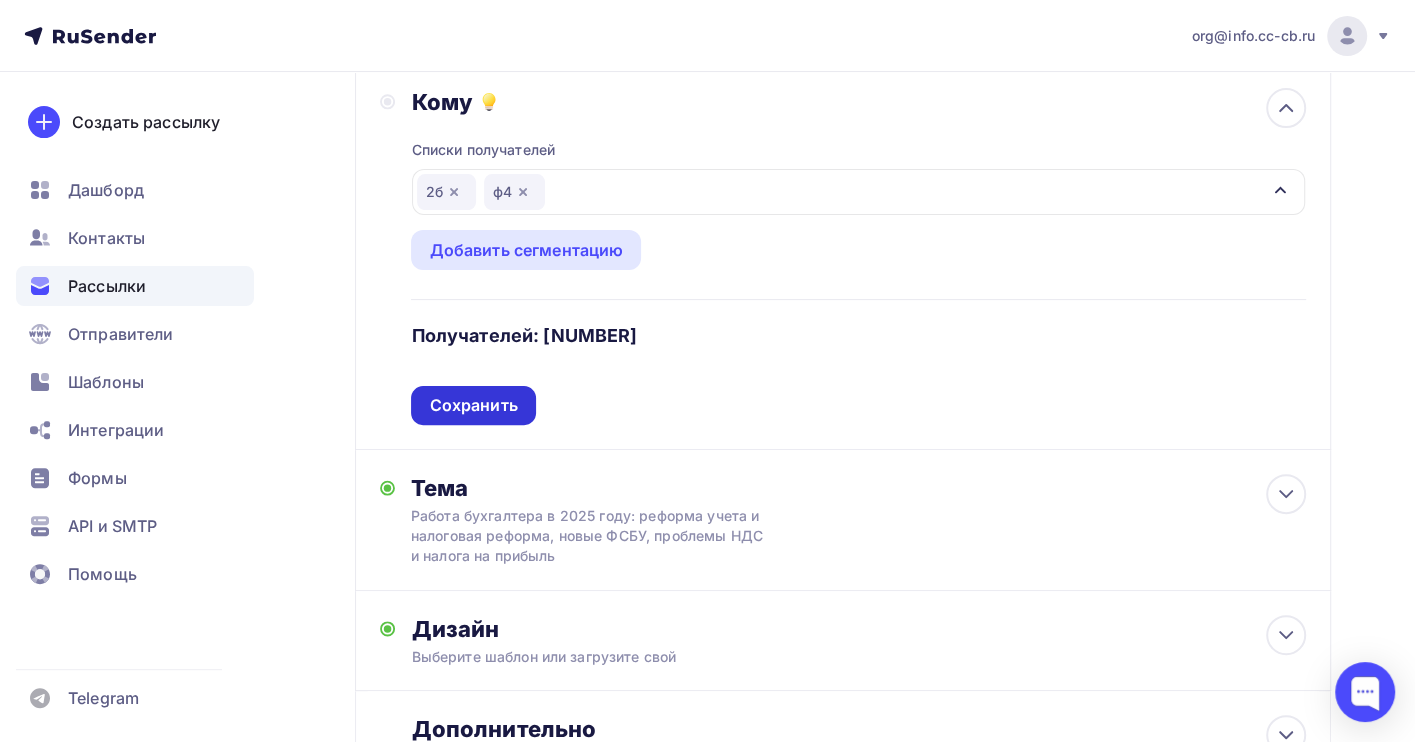 click on "Сохранить" at bounding box center (473, 405) 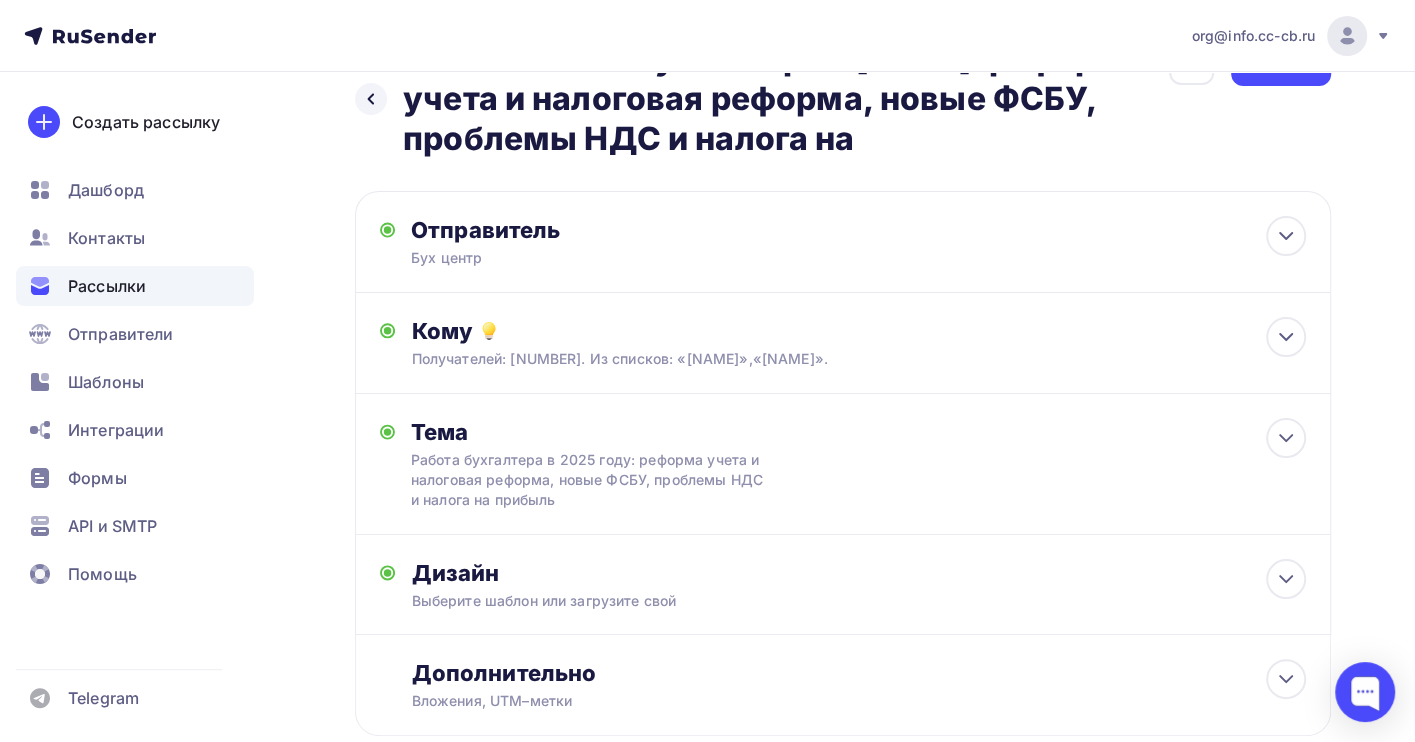 scroll, scrollTop: 0, scrollLeft: 0, axis: both 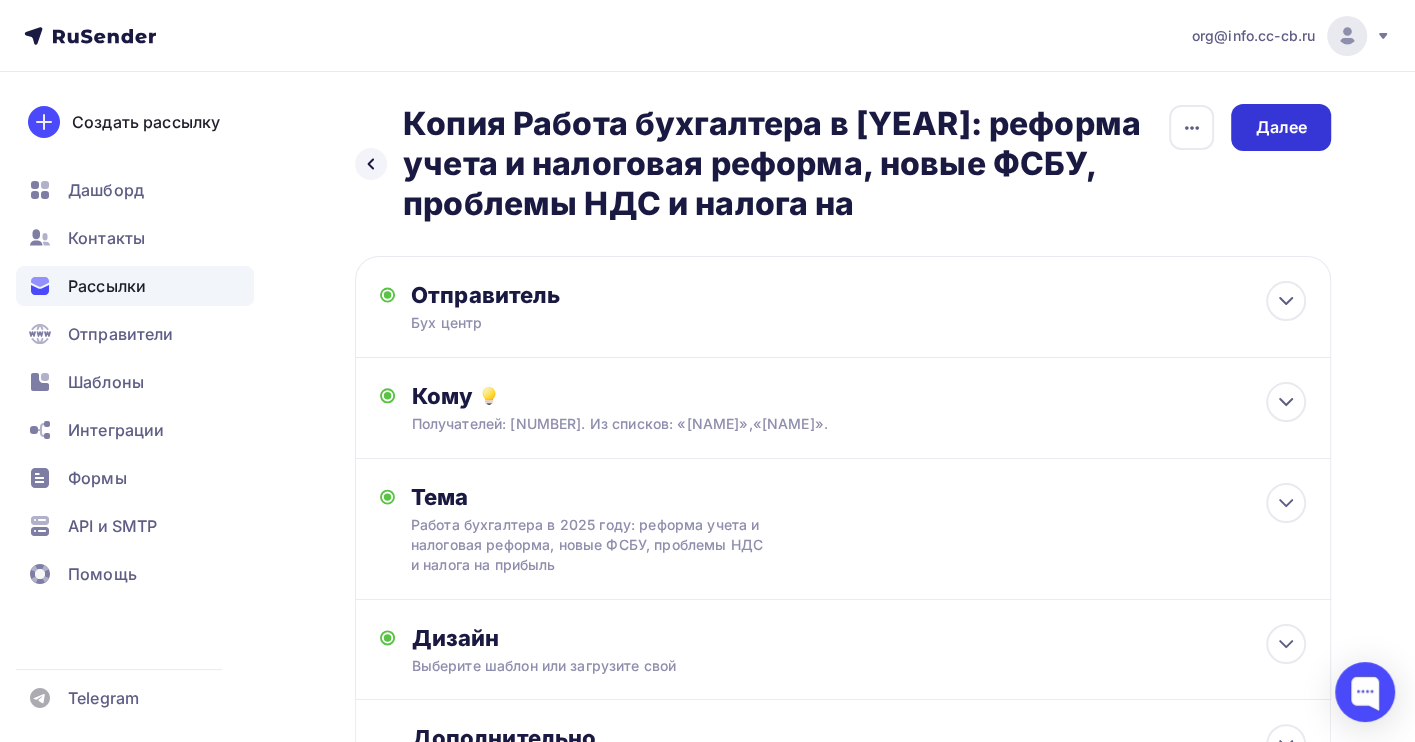 click on "Далее" at bounding box center [1281, 127] 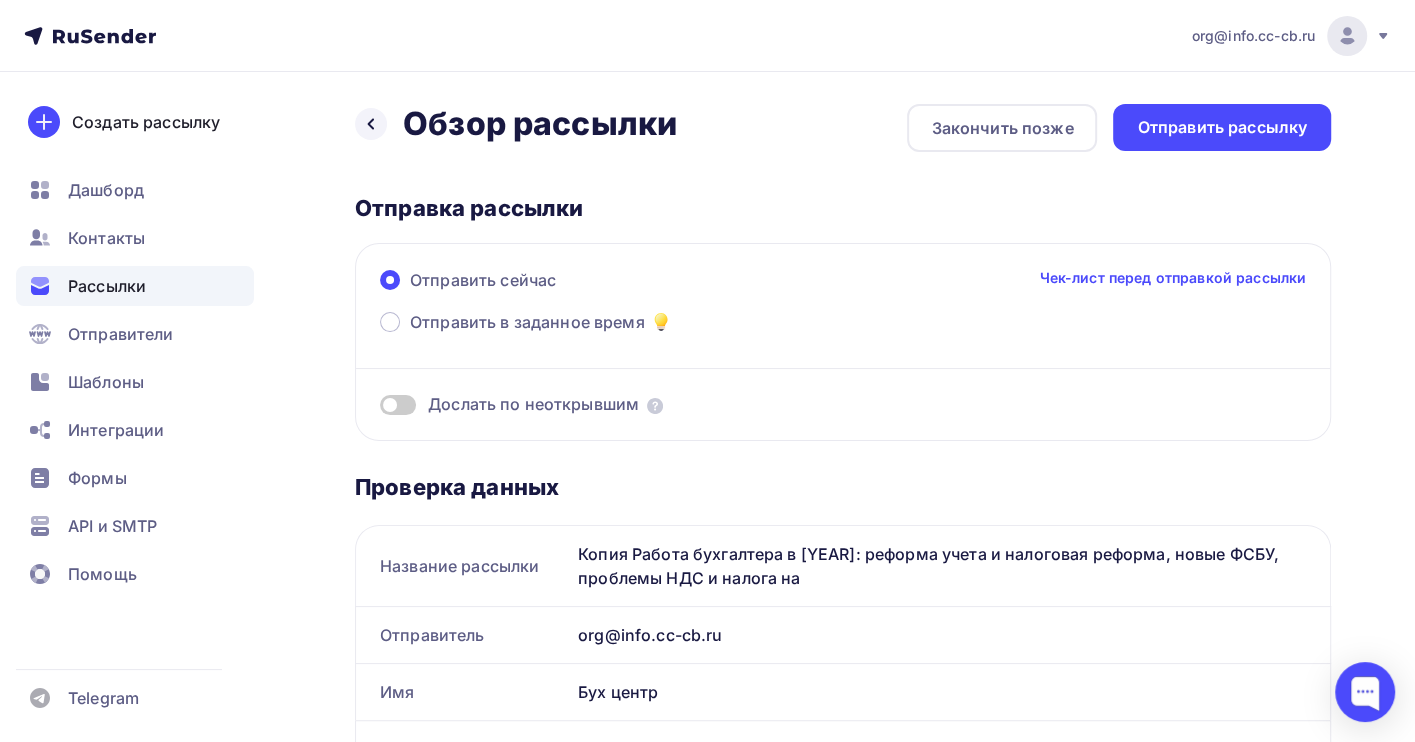 scroll, scrollTop: 0, scrollLeft: 0, axis: both 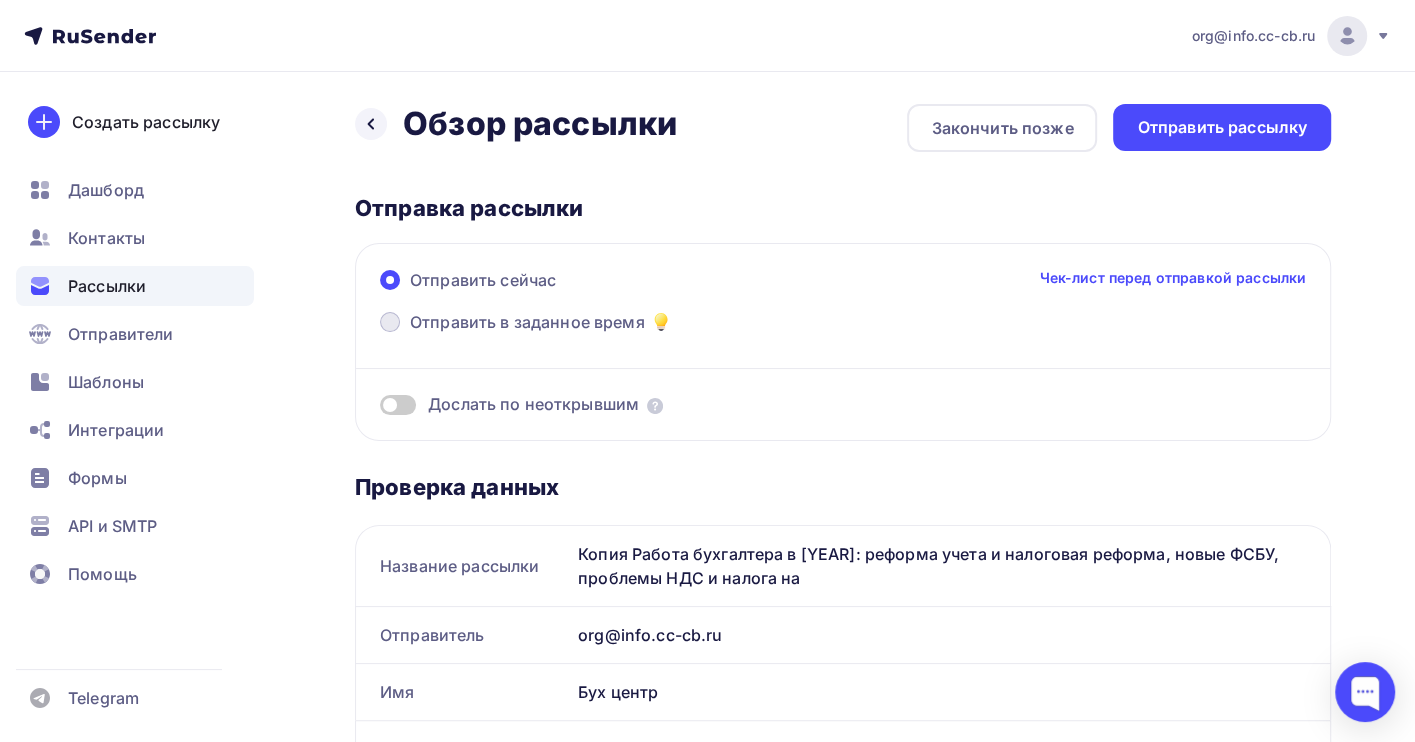 click on "Отправить в заданное время" at bounding box center (527, 322) 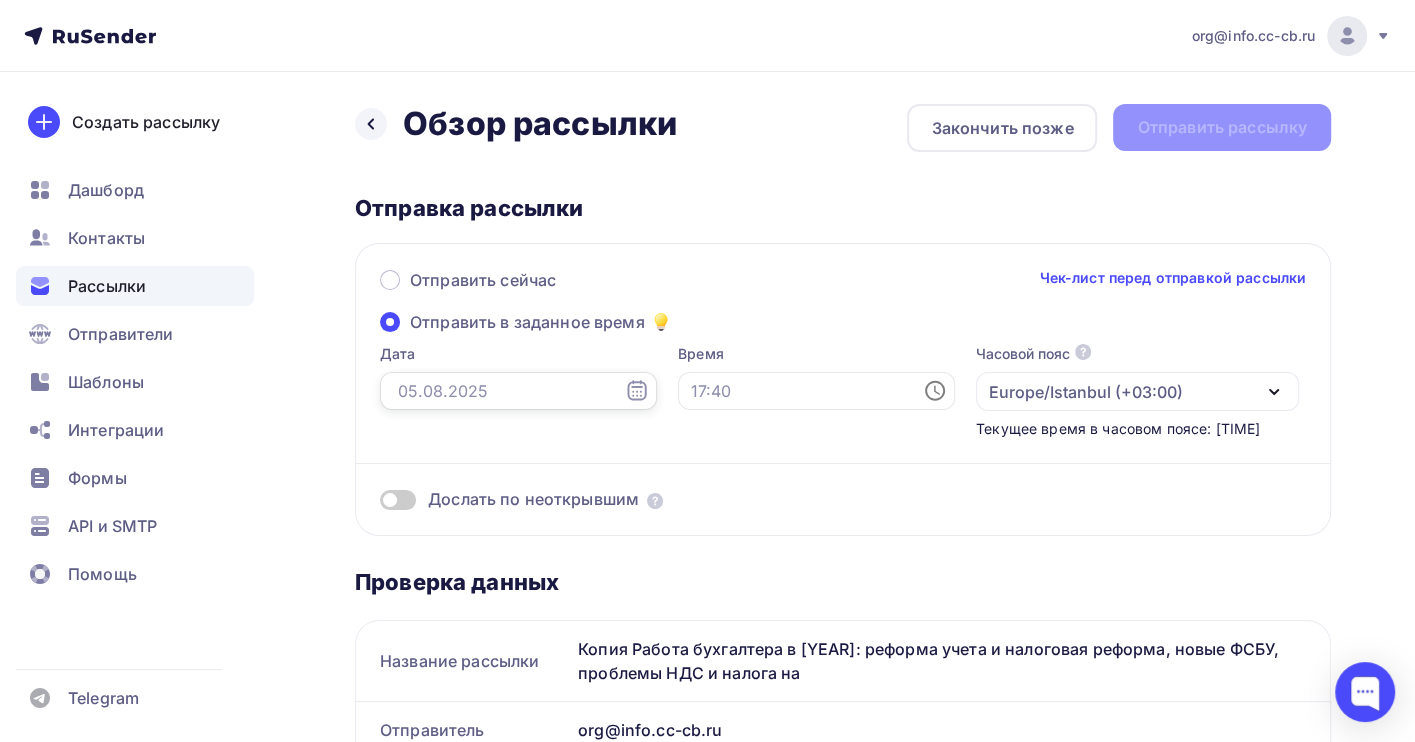 click at bounding box center (518, 391) 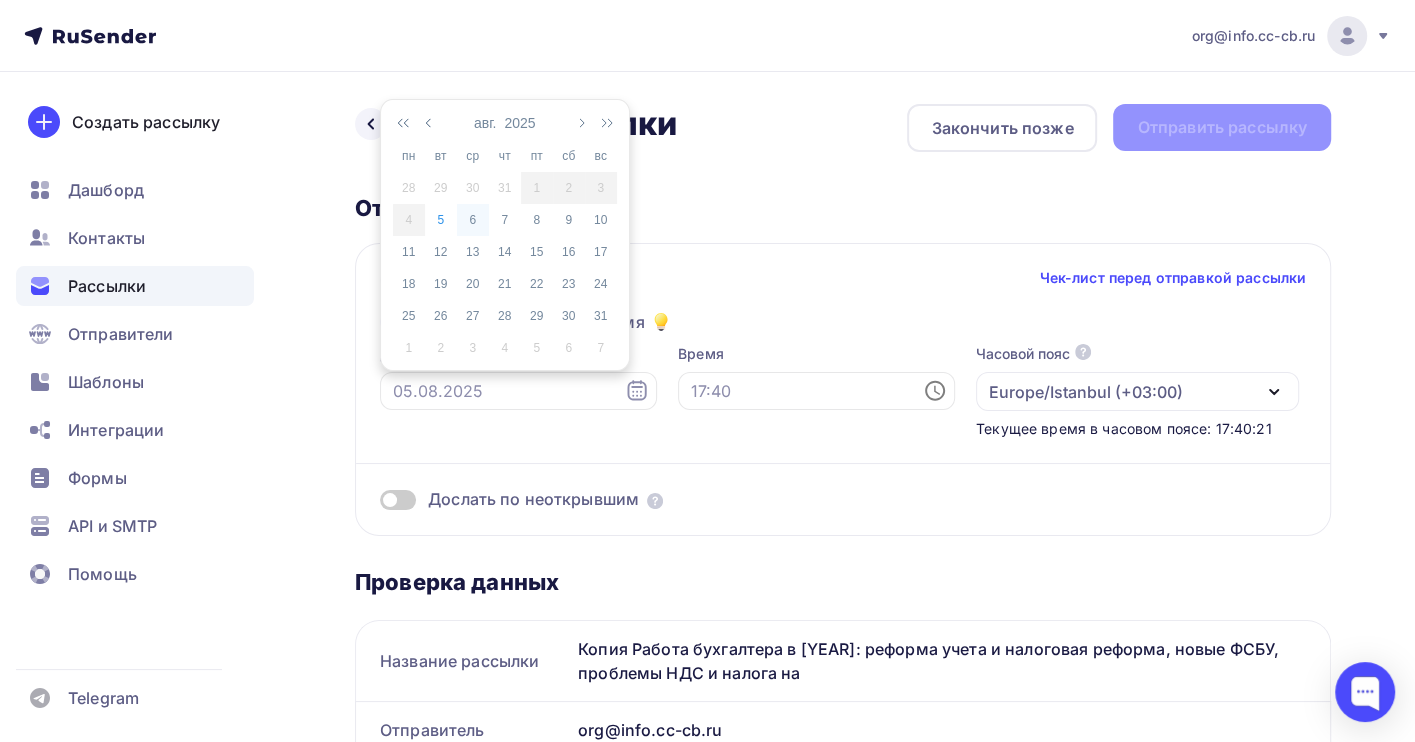 click on "6" at bounding box center (473, 220) 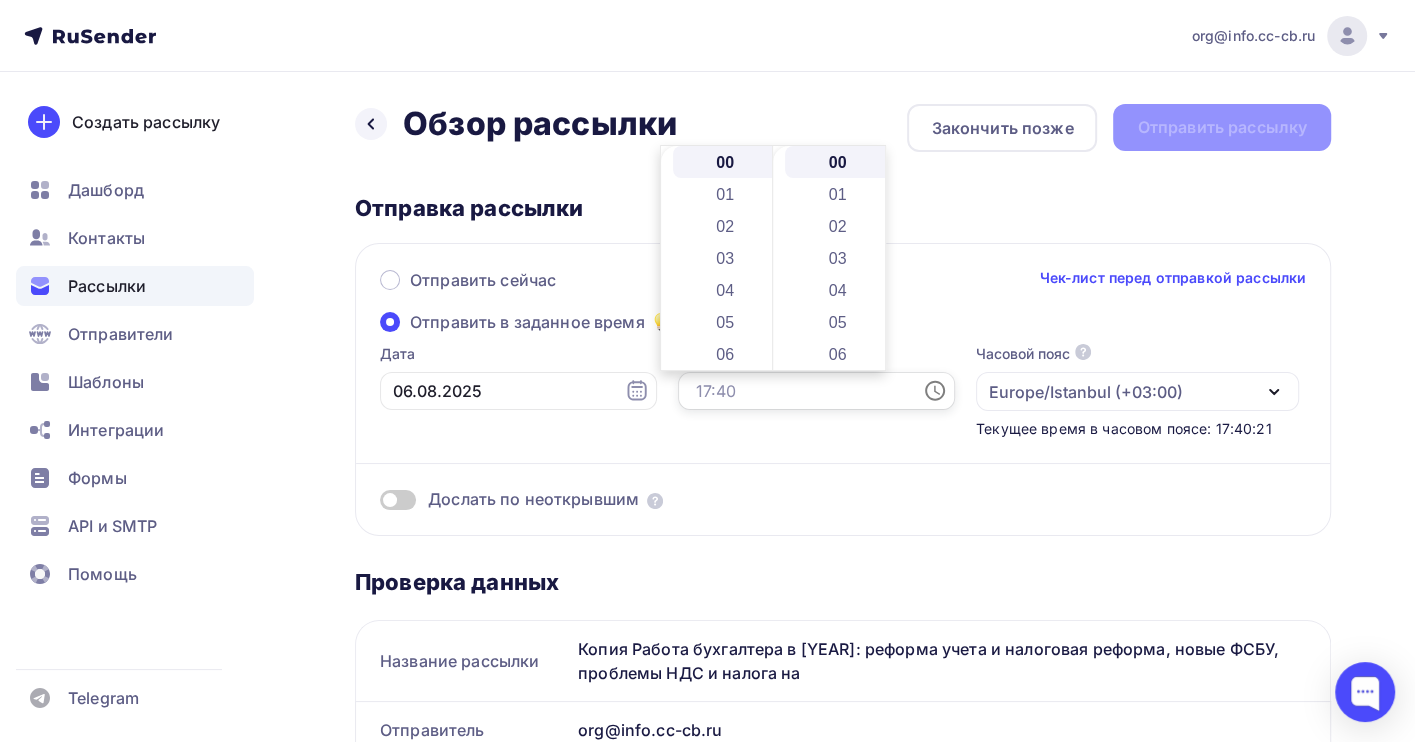 click at bounding box center [816, 391] 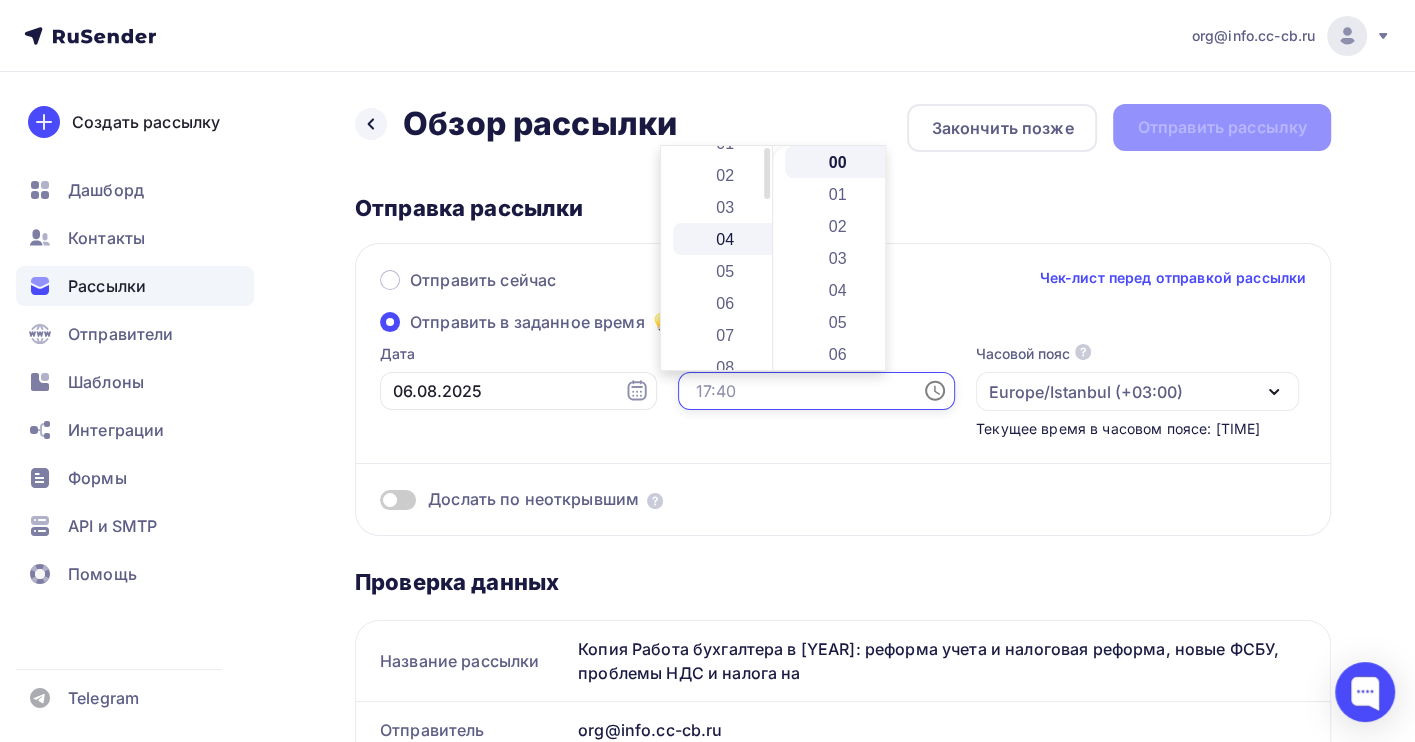 scroll, scrollTop: 0, scrollLeft: 0, axis: both 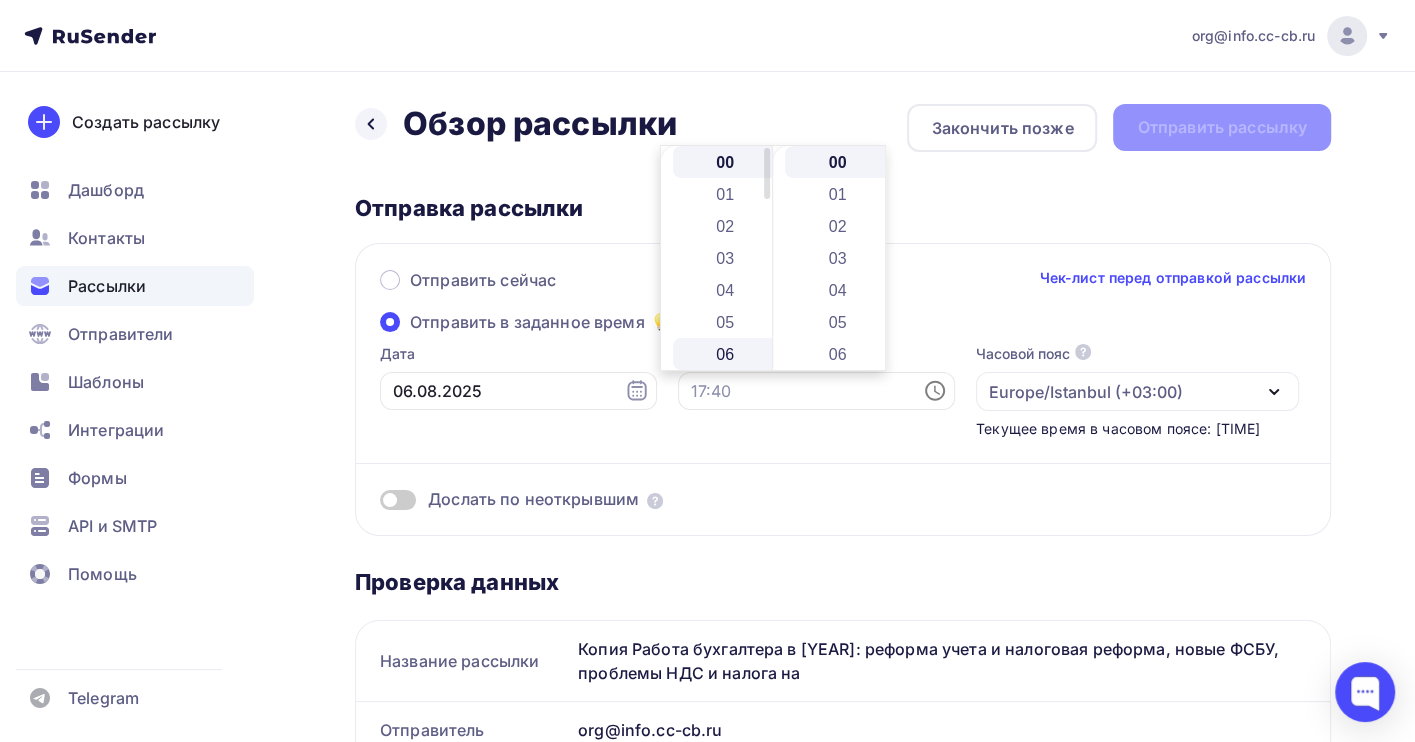 click on "06" at bounding box center [727, 354] 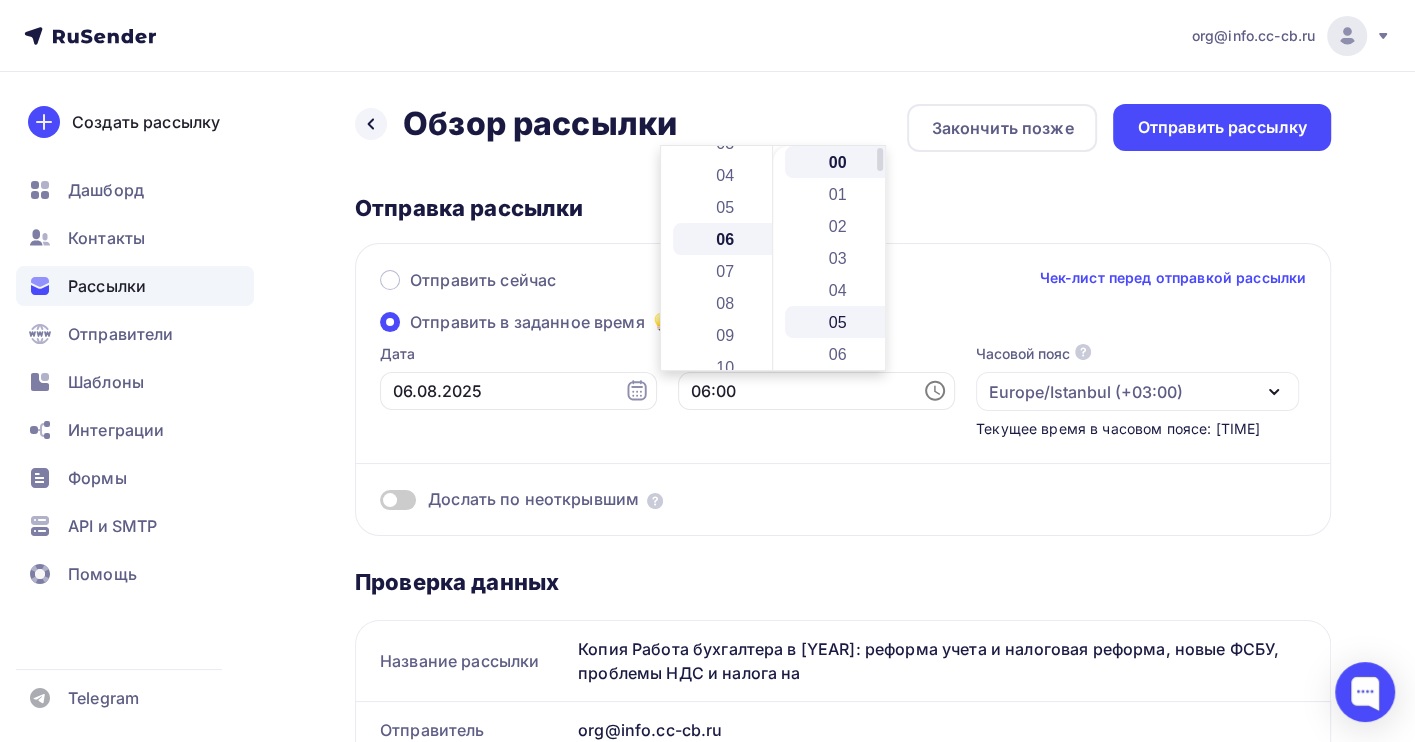 scroll, scrollTop: 191, scrollLeft: 0, axis: vertical 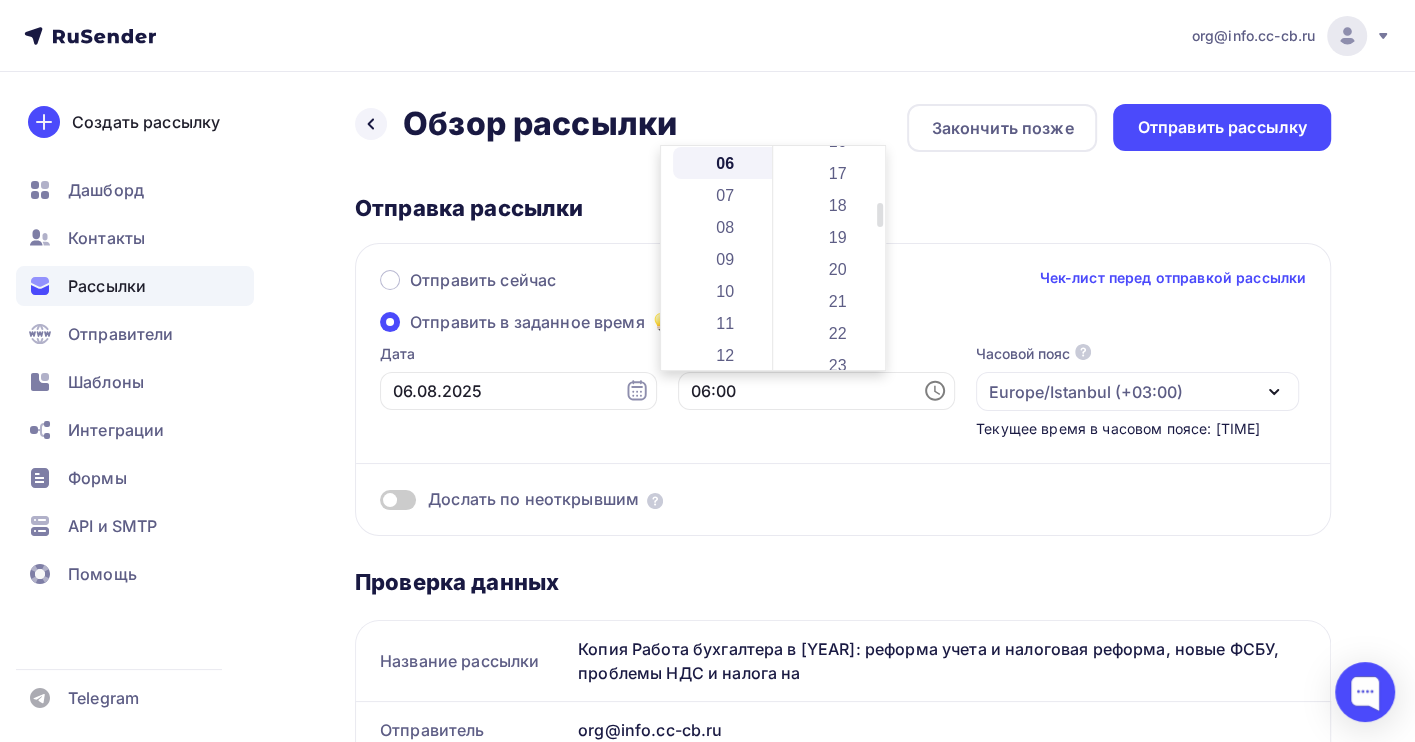 click on "21" at bounding box center (839, 301) 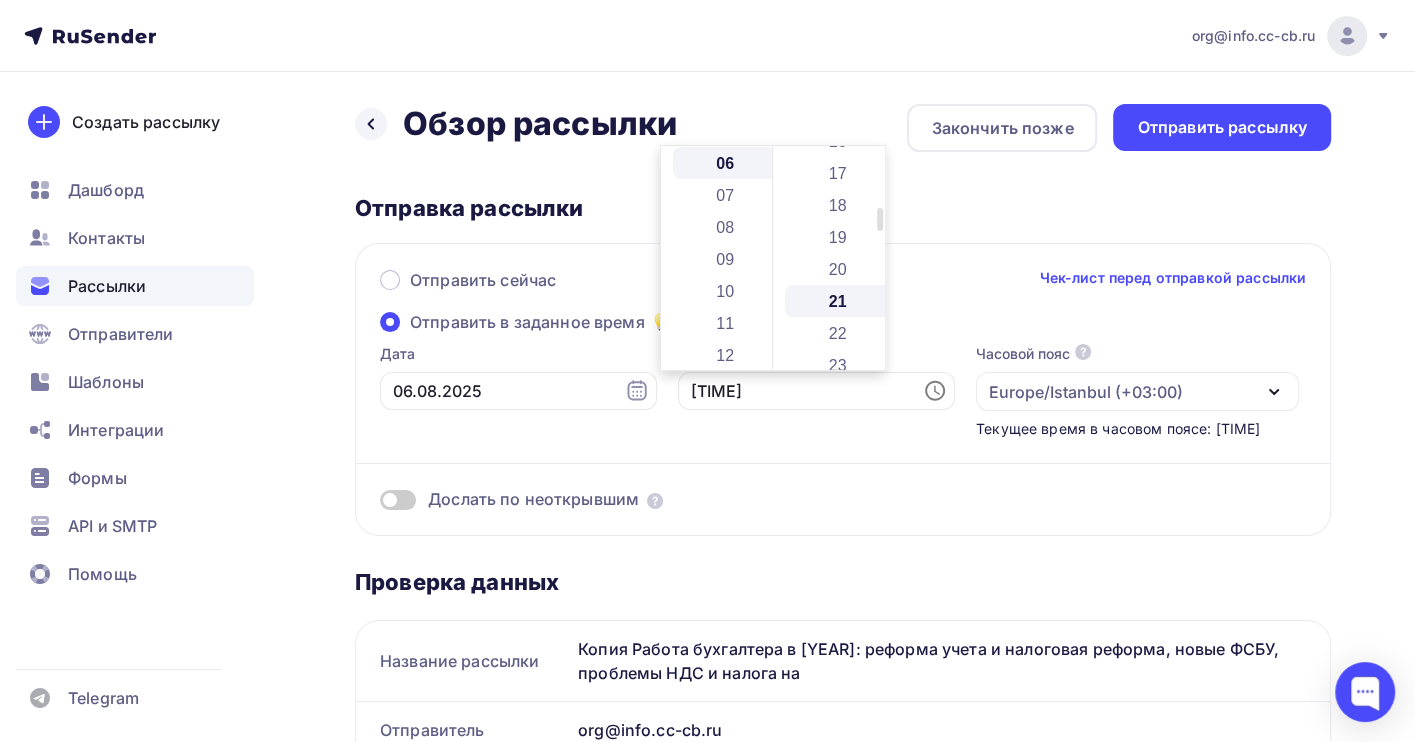 scroll, scrollTop: 672, scrollLeft: 0, axis: vertical 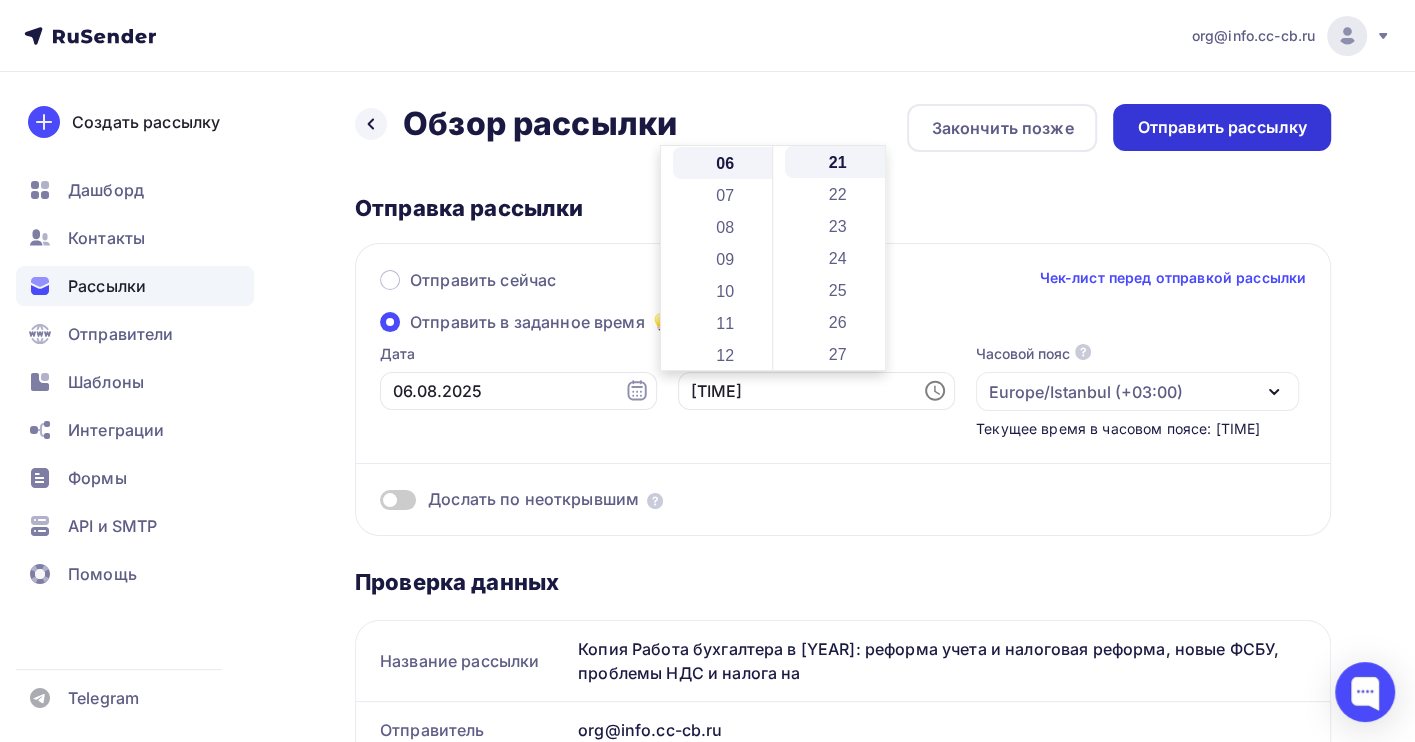 click on "Отправить рассылку" at bounding box center [1222, 127] 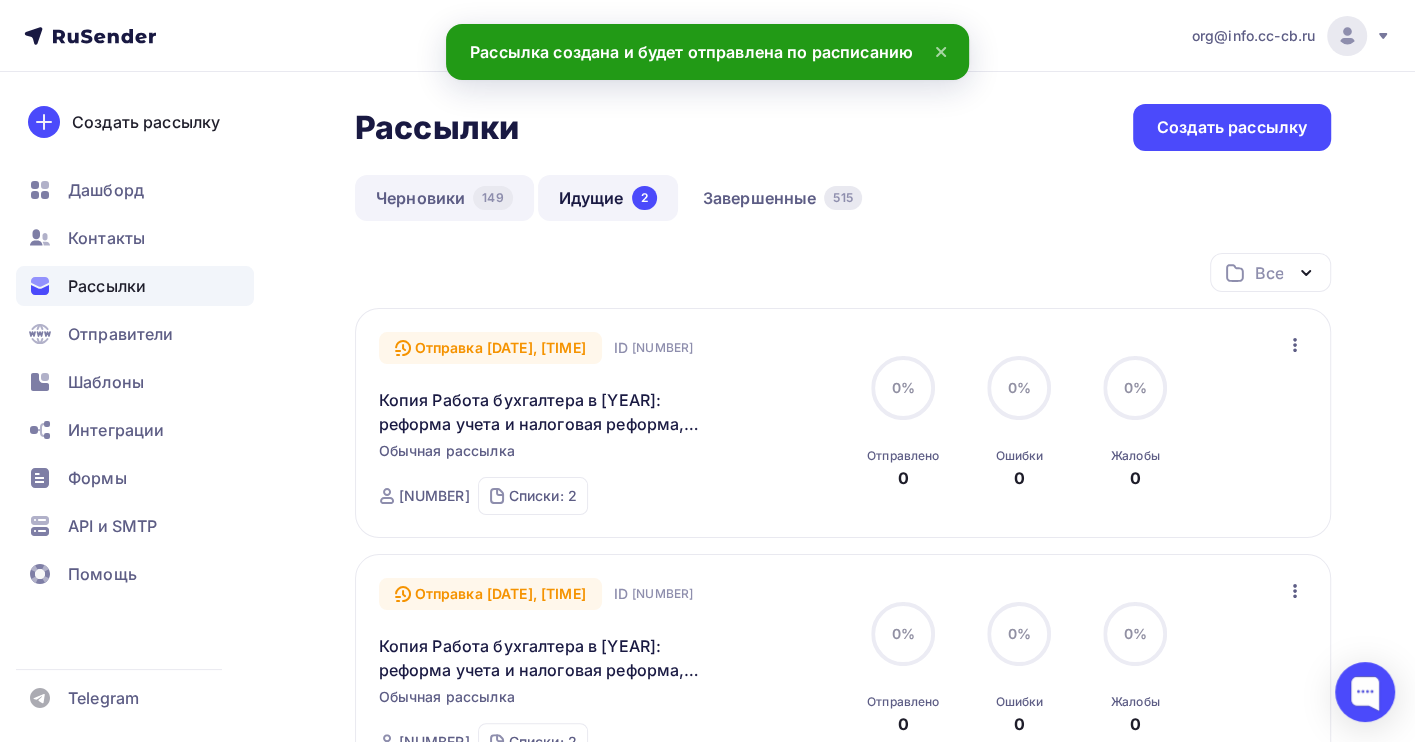 click on "Черновики
[NUMBER]" at bounding box center (444, 198) 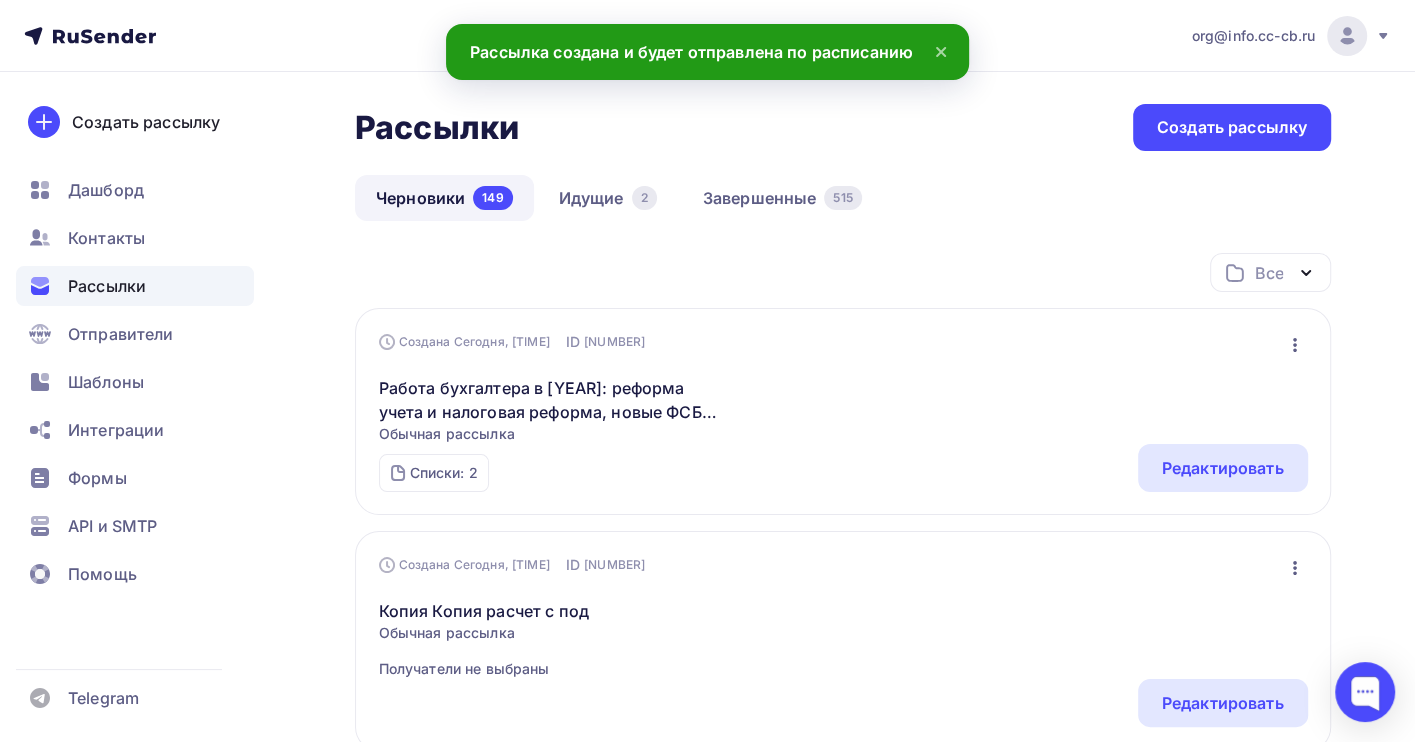 click 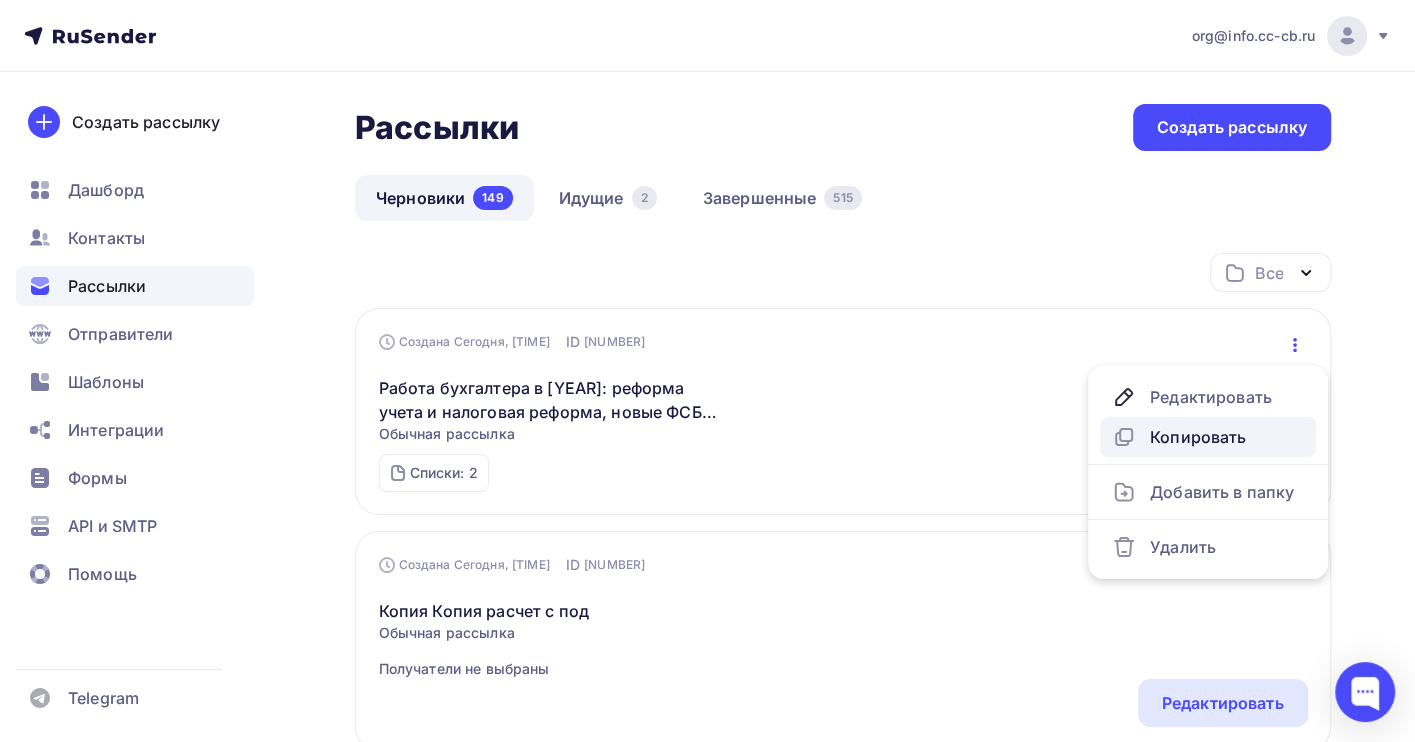 click on "Копировать" at bounding box center [1208, 437] 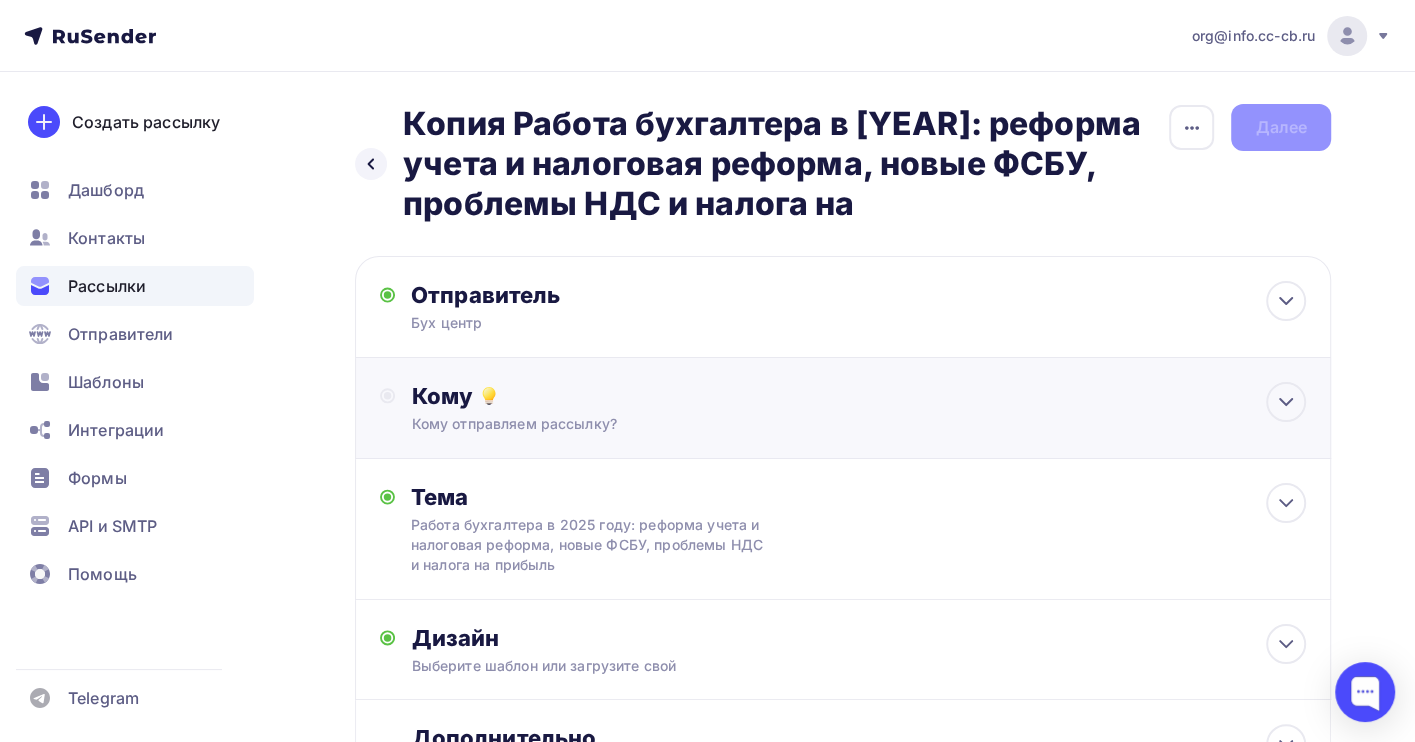 click on "Кому" at bounding box center (858, 396) 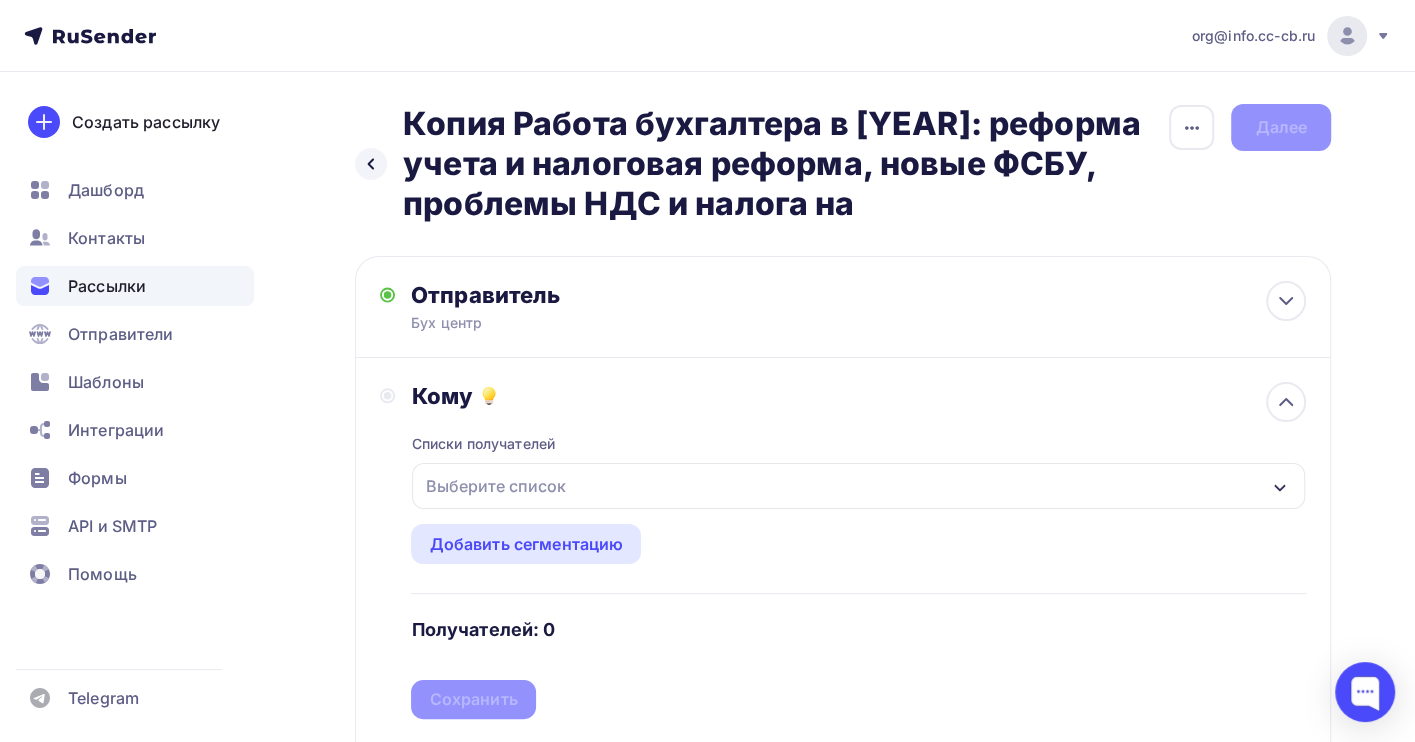 click on "Выберите список" at bounding box center (858, 486) 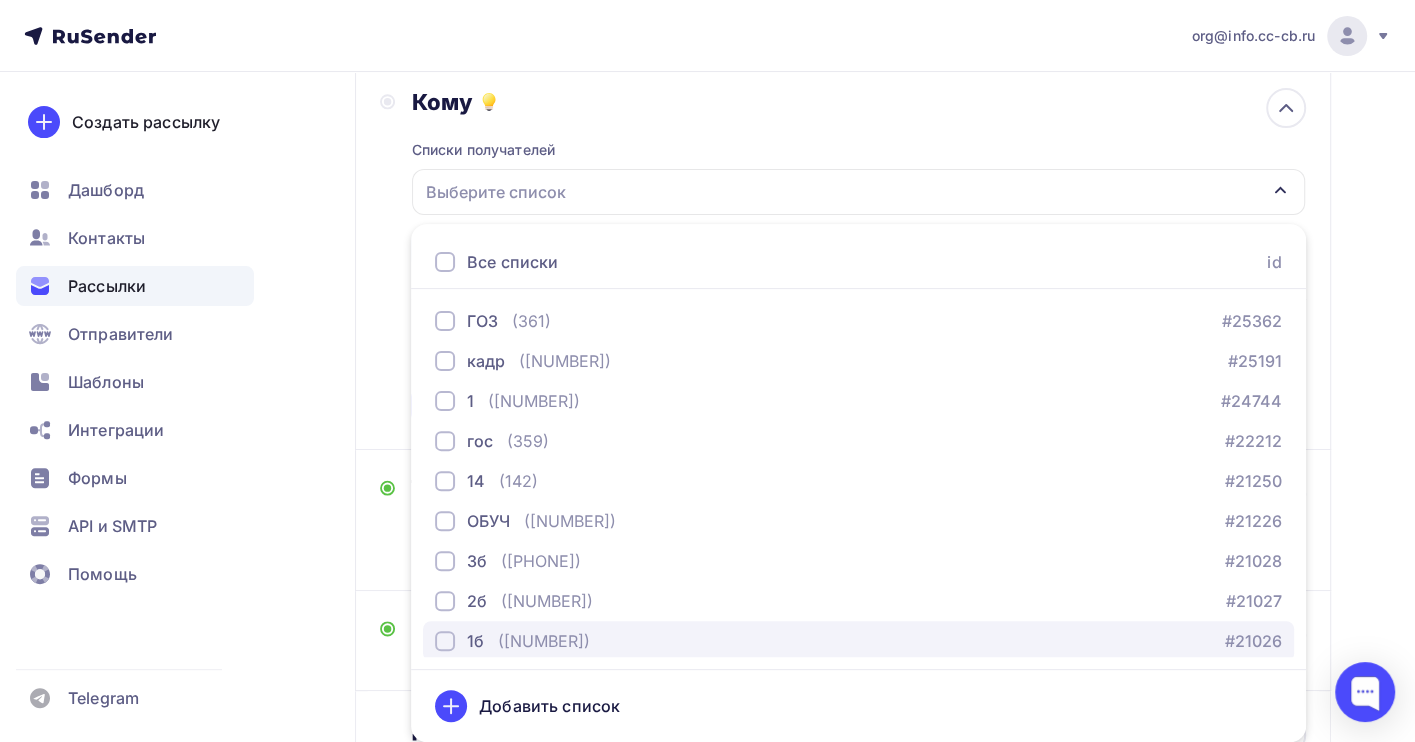 click on "([NUMBER])" at bounding box center (544, 641) 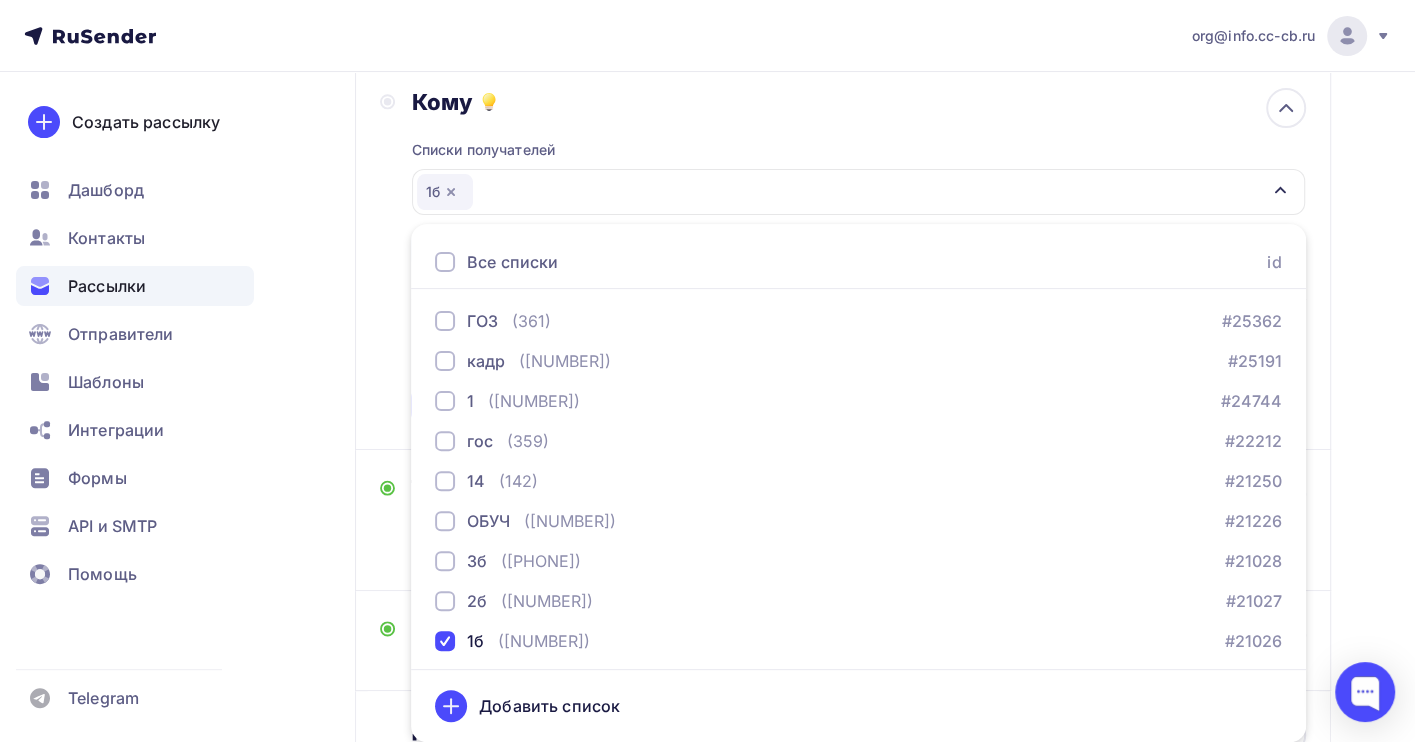 click on "Назад
Копия   Работа бухгалтера в [YEAR]: реформа учета и налоговая реформа, новые ФСБУ, проблемы НДС и налога на
Копия   Работа бухгалтера в [YEAR]: реформа учета и налоговая реформа, новые ФСБУ, проблемы НДС и налога на
Закончить позже
Переименовать рассылку
Удалить
Далее
Отправитель
Бух центр
Email  *
[EMAIL]
[EMAIL]           [EMAIL]               Добавить отправителя
Рекомендуем" at bounding box center (707, 349) 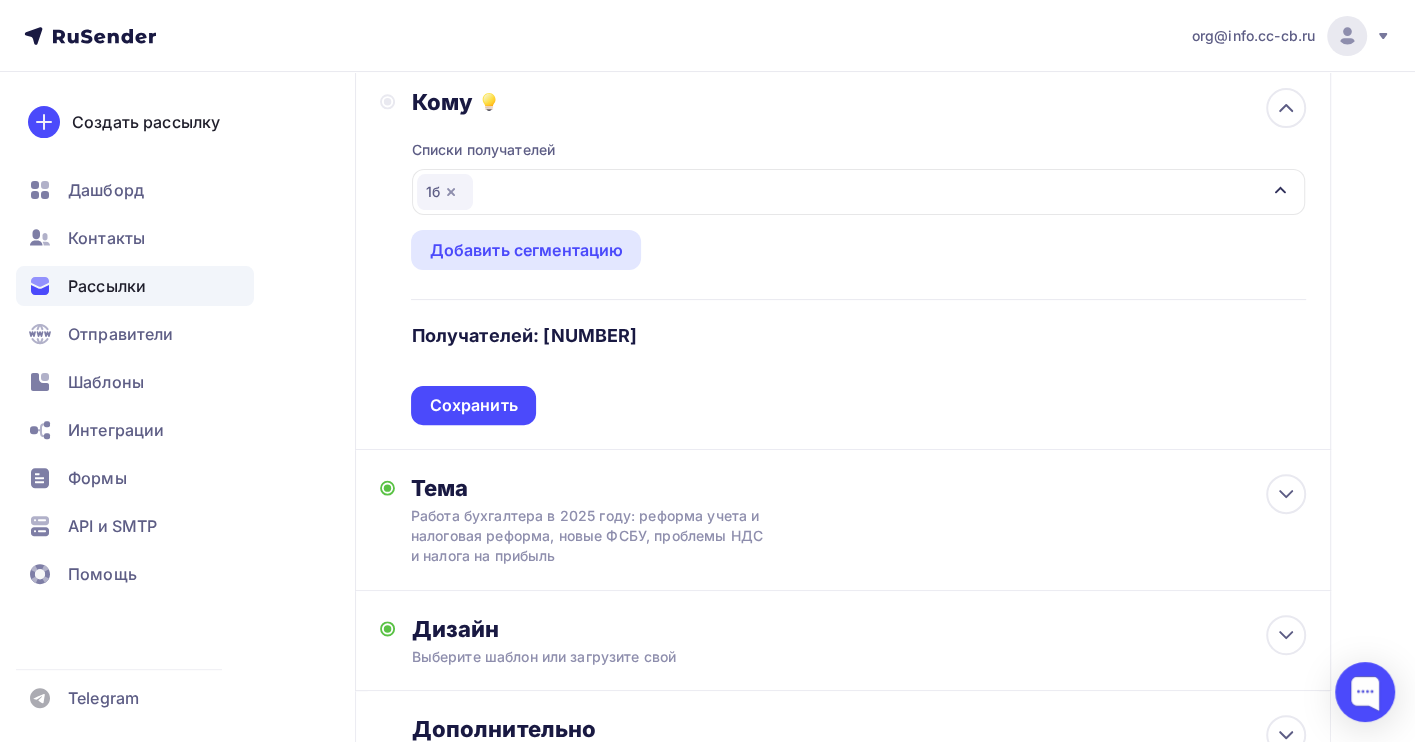 click on "Списки получателей
[NUMBER]
Все списки
id
ГОЗ
([NUMBER])
#[NUMBER]
кадр
([NUMBER])
#[NUMBER]
[NUMBER]
([NUMBER])
#[NUMBER]
гос
([NUMBER])
#[NUMBER]
[NUMBER]
([NUMBER])
#[NUMBER]
ОБУЧ
([NUMBER])
#[NUMBER]
[NUMBER]
([NUMBER])
#[NUMBER]
[NUMBER]
([NUMBER])
#[NUMBER]
[NUMBER]" at bounding box center (858, 270) 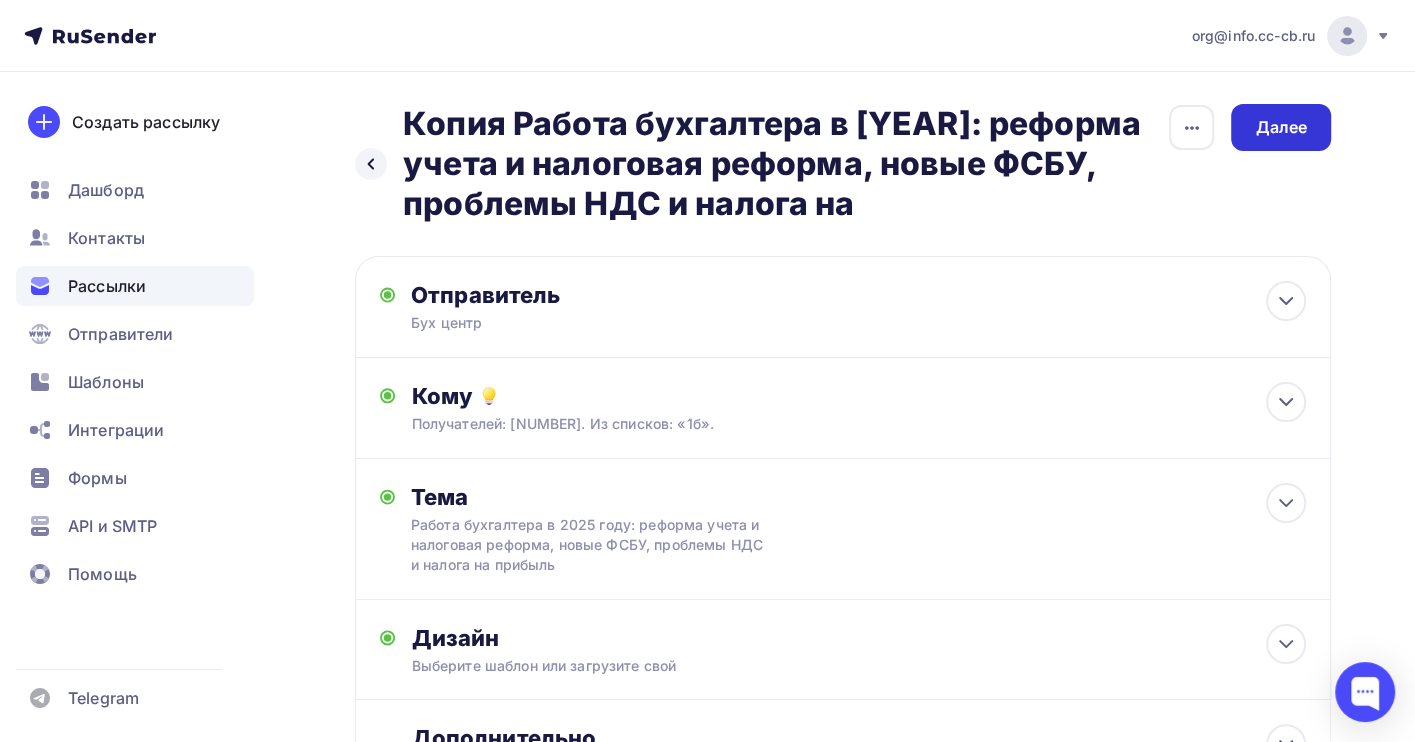 scroll, scrollTop: 0, scrollLeft: 0, axis: both 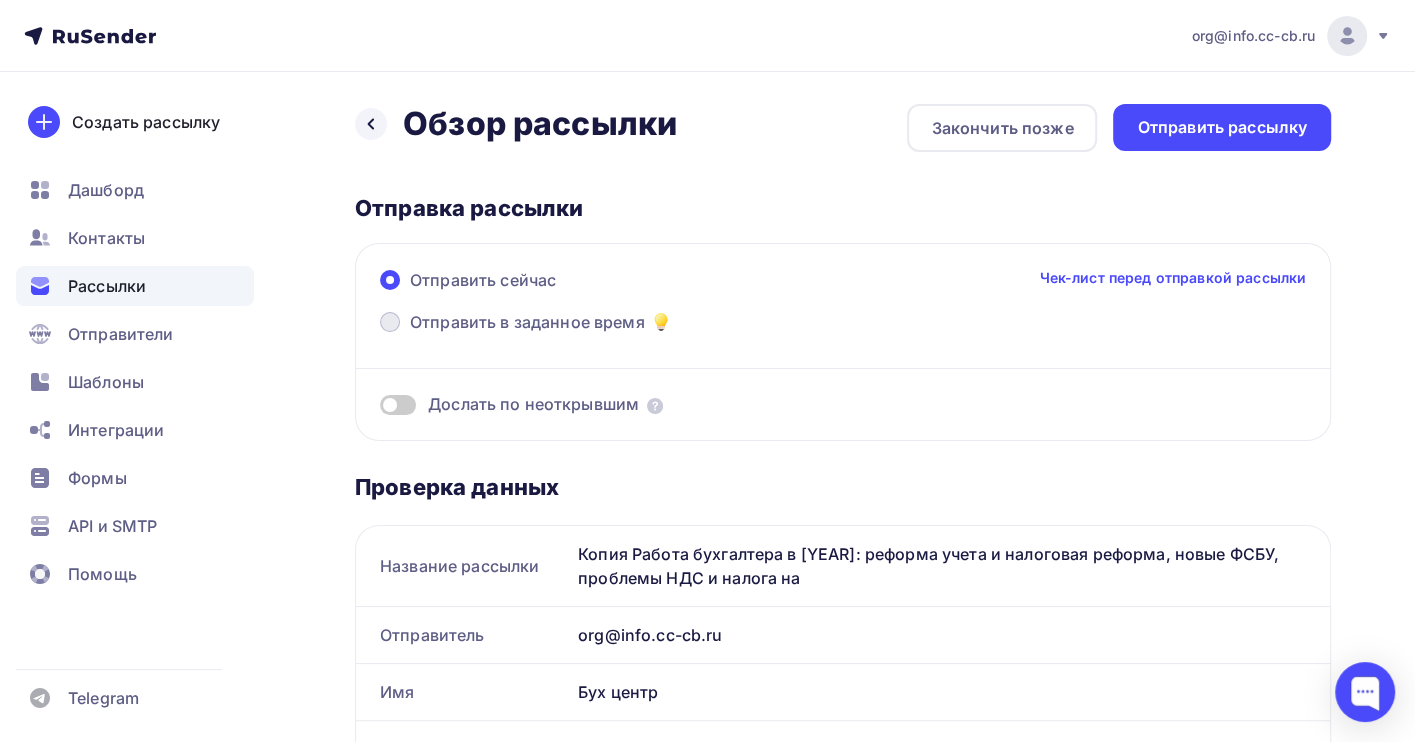 click on "Отправить в заданное время" at bounding box center (527, 322) 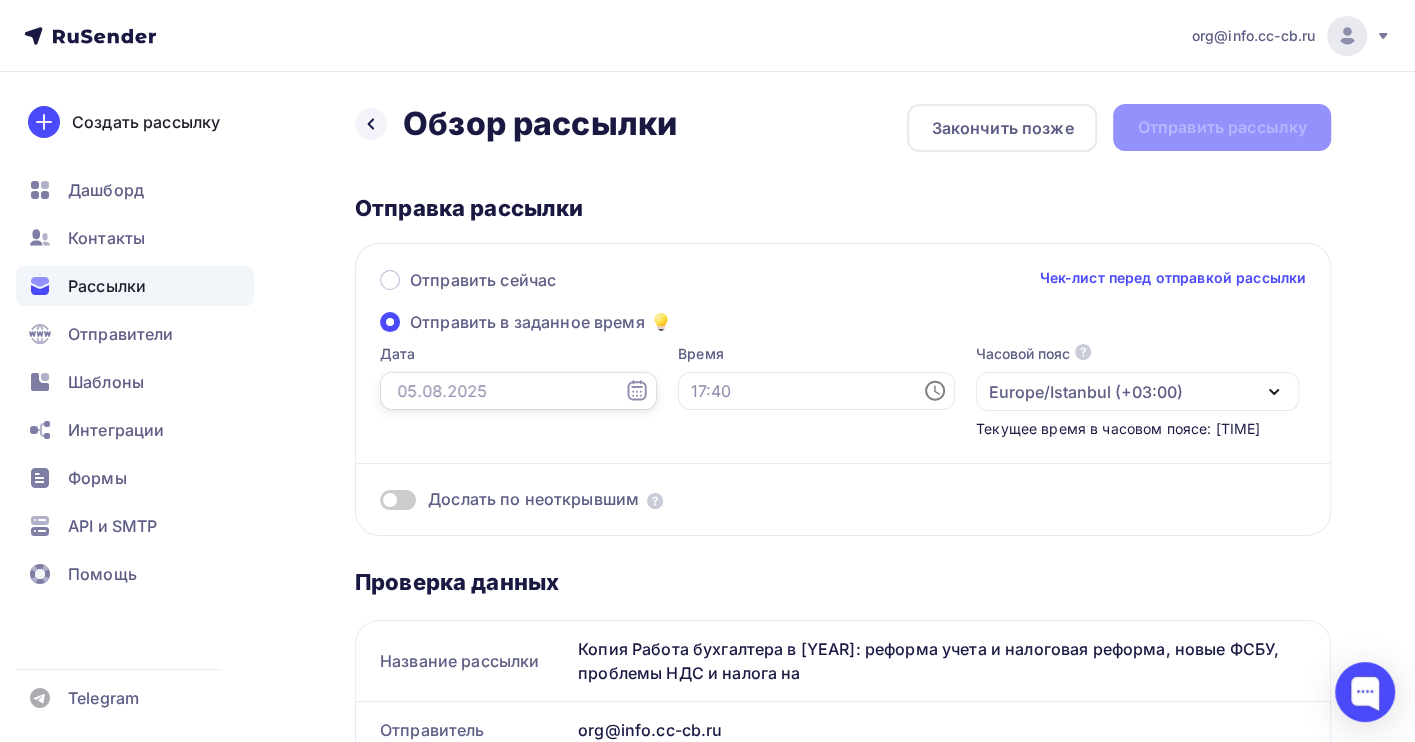 click at bounding box center [518, 391] 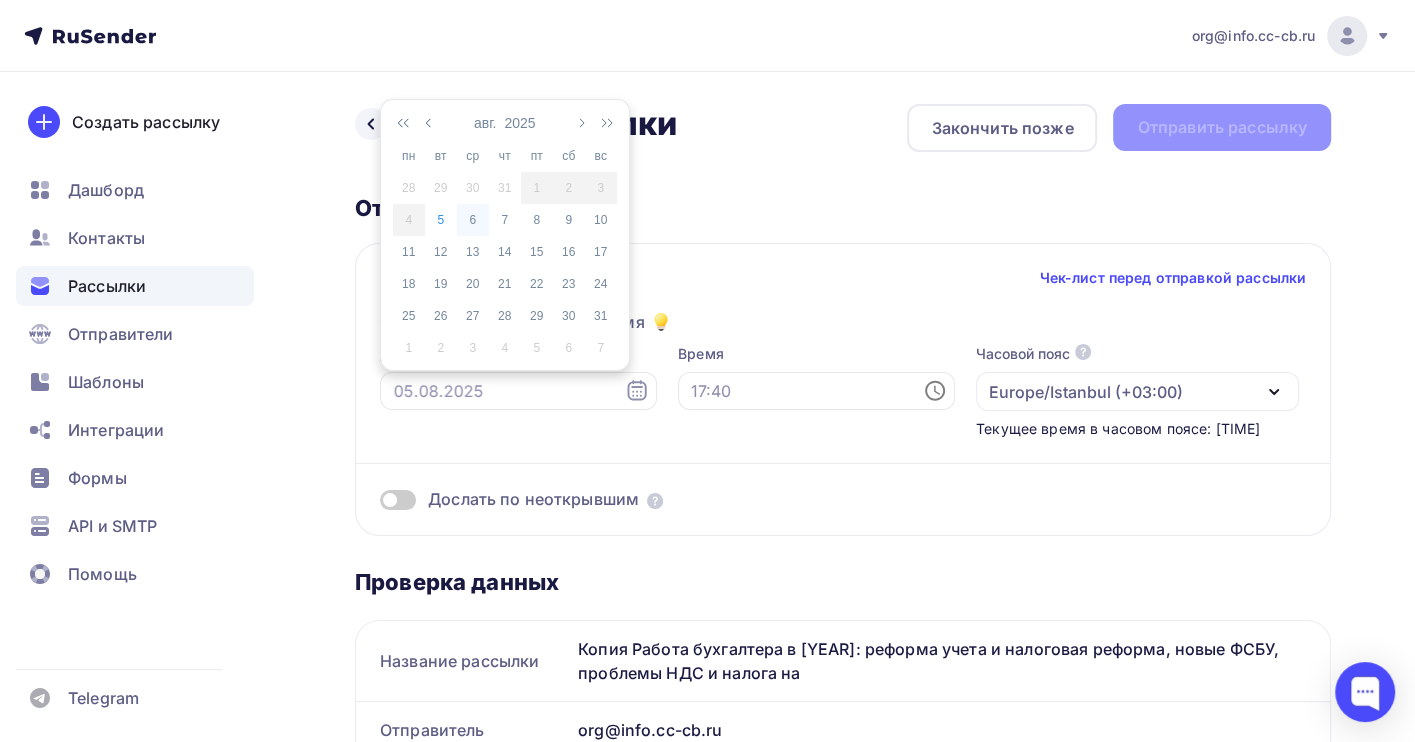 click on "6" at bounding box center [473, 220] 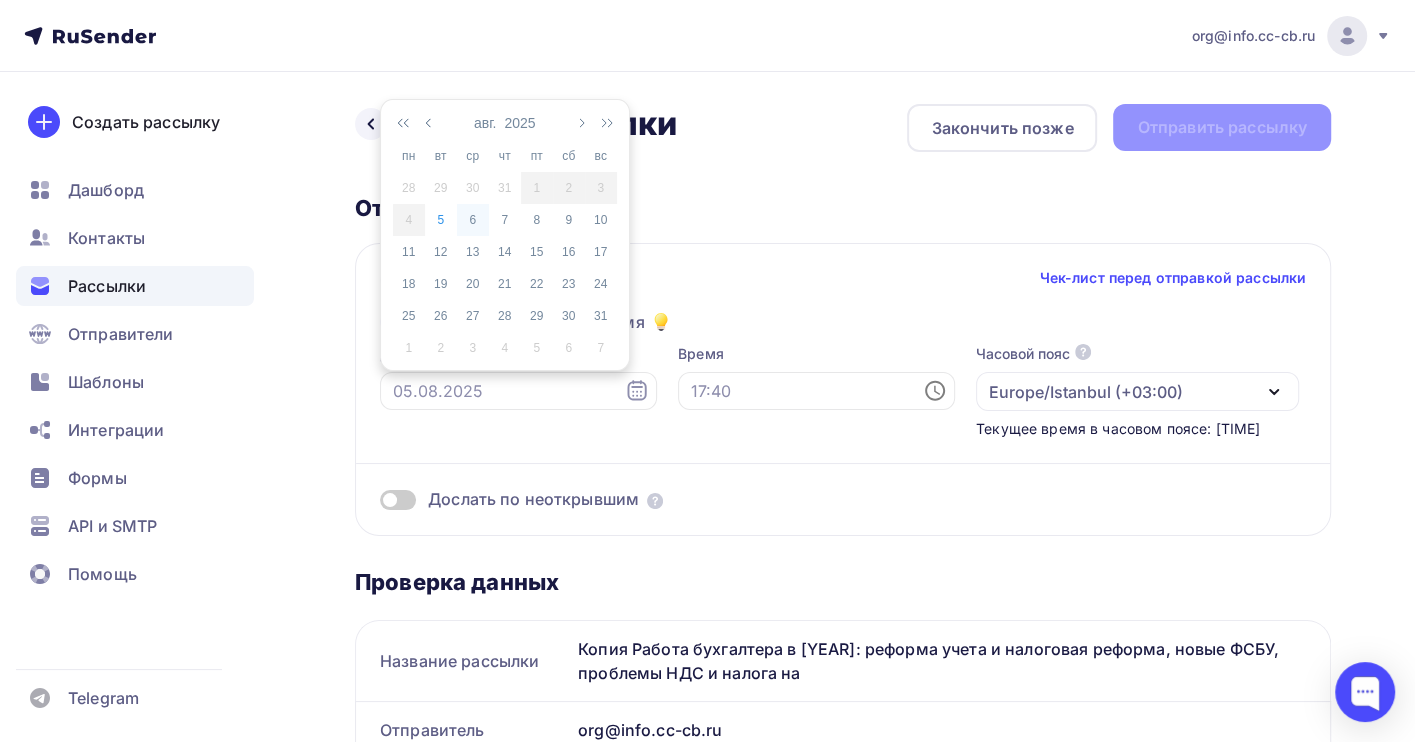 type on "06.08.2025" 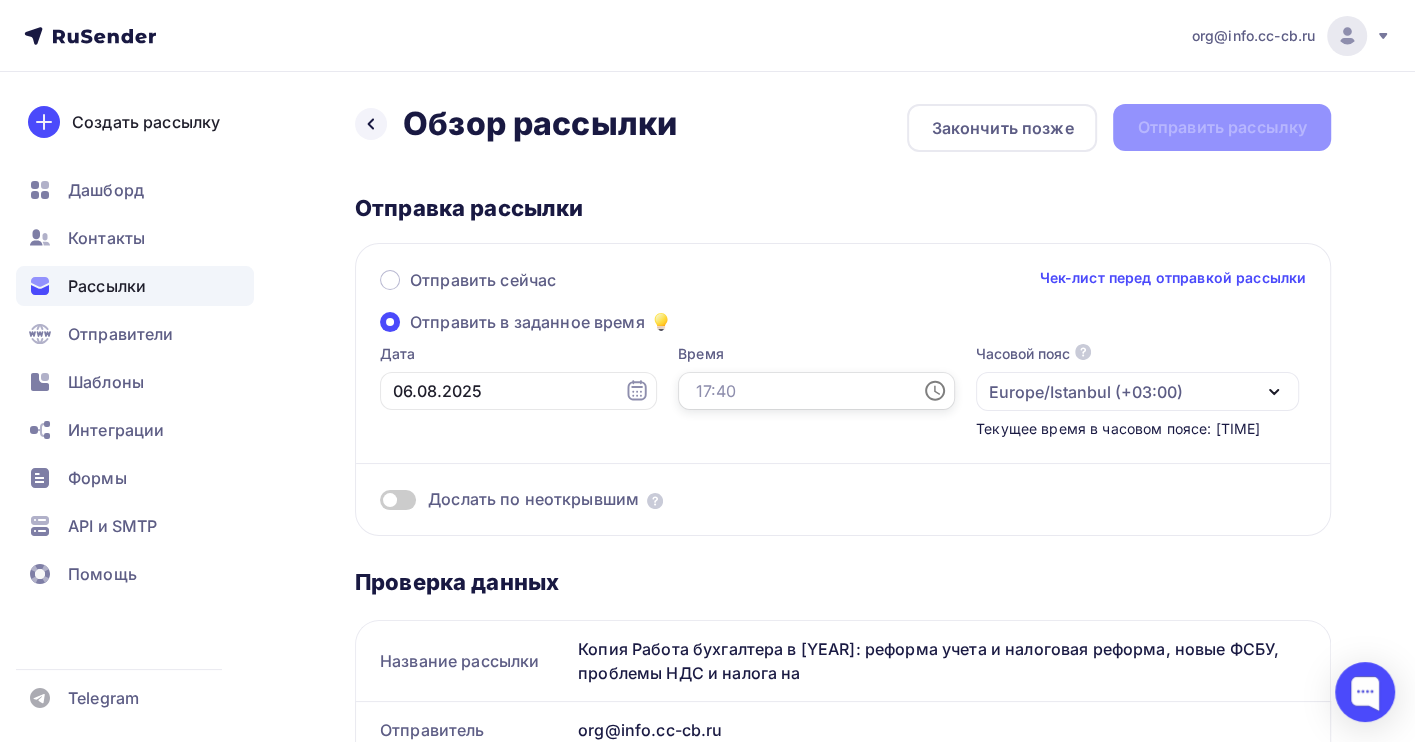 click at bounding box center (816, 391) 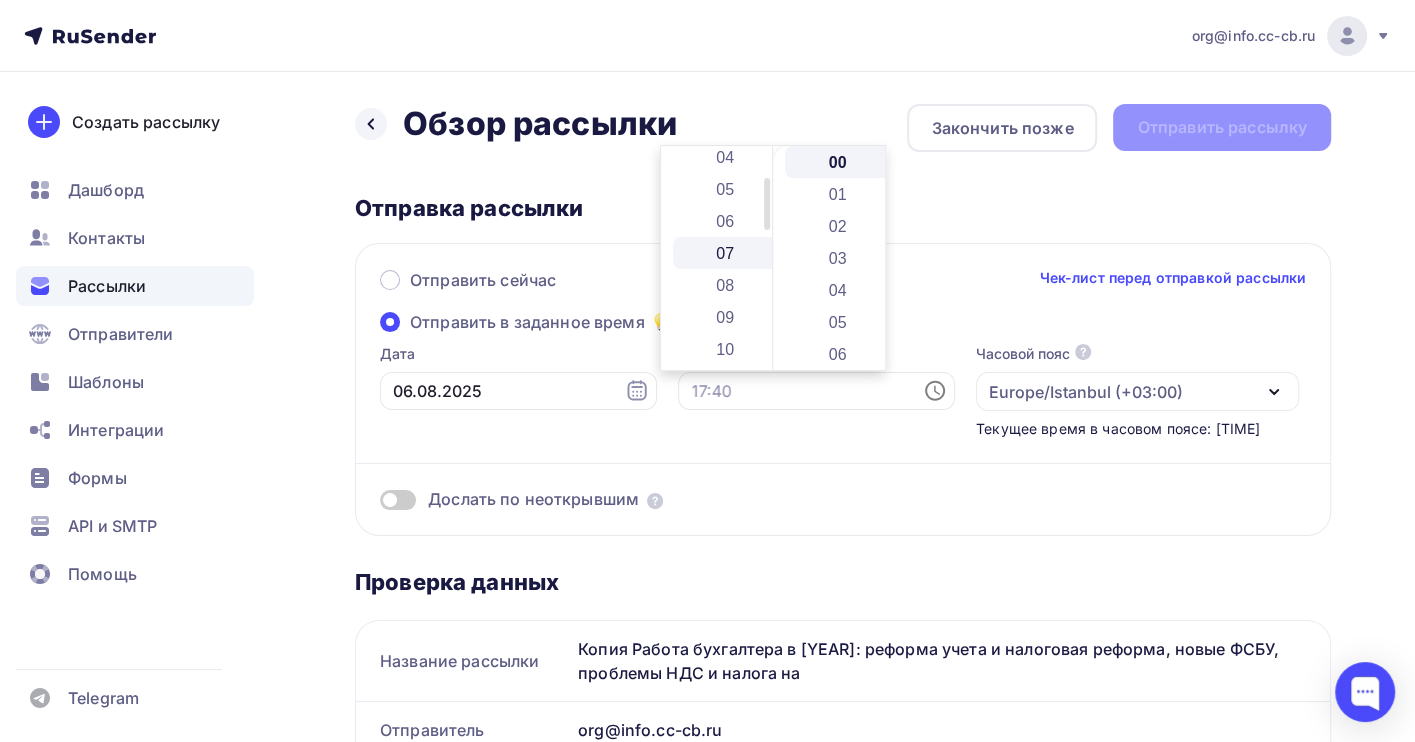 click on "07" at bounding box center (727, 253) 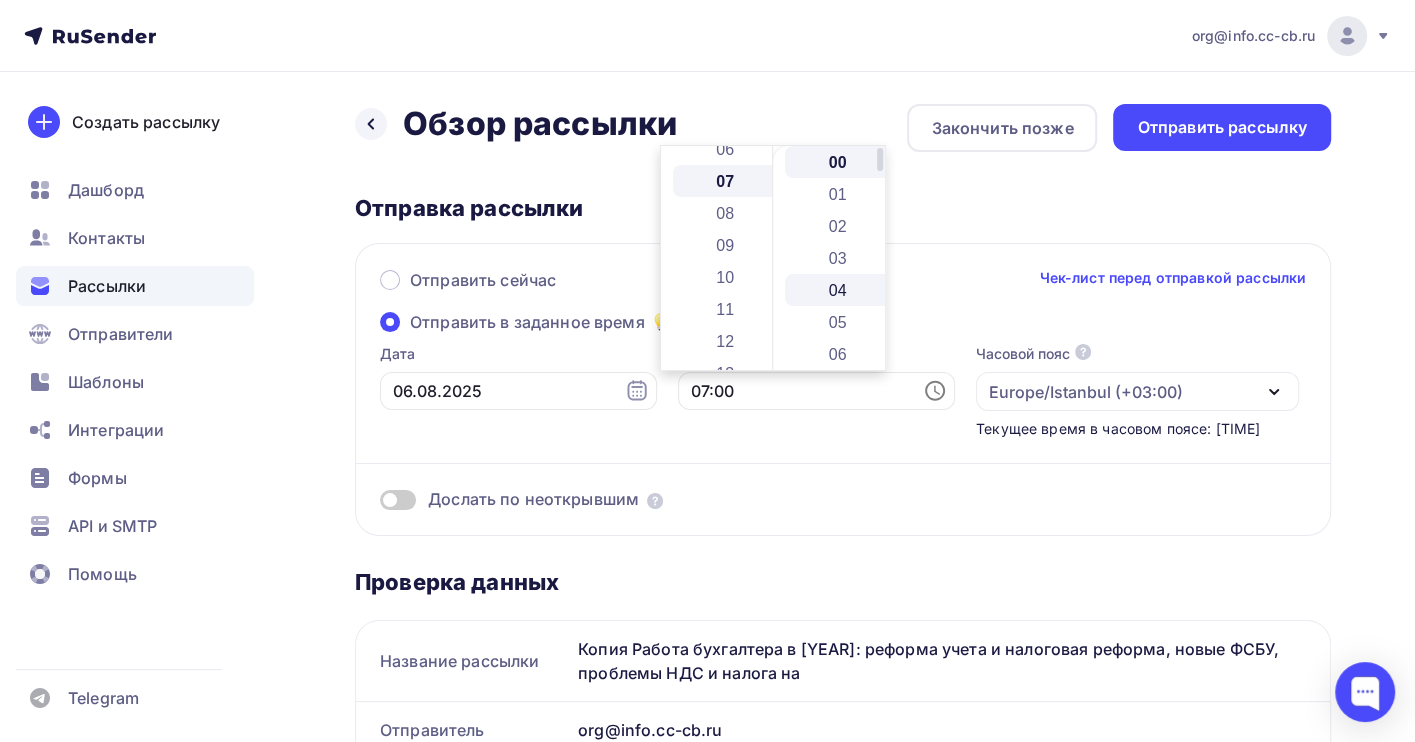 scroll, scrollTop: 224, scrollLeft: 0, axis: vertical 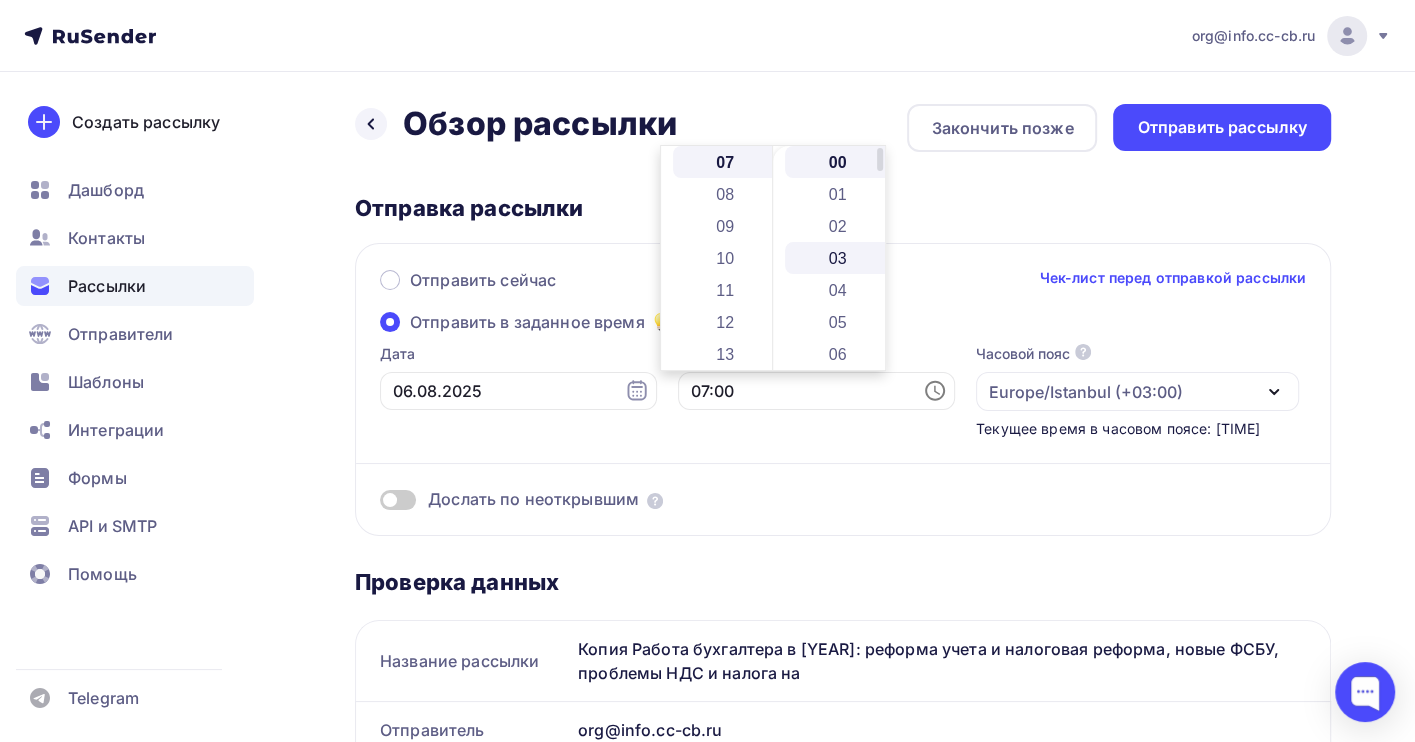 click on "03" at bounding box center [839, 258] 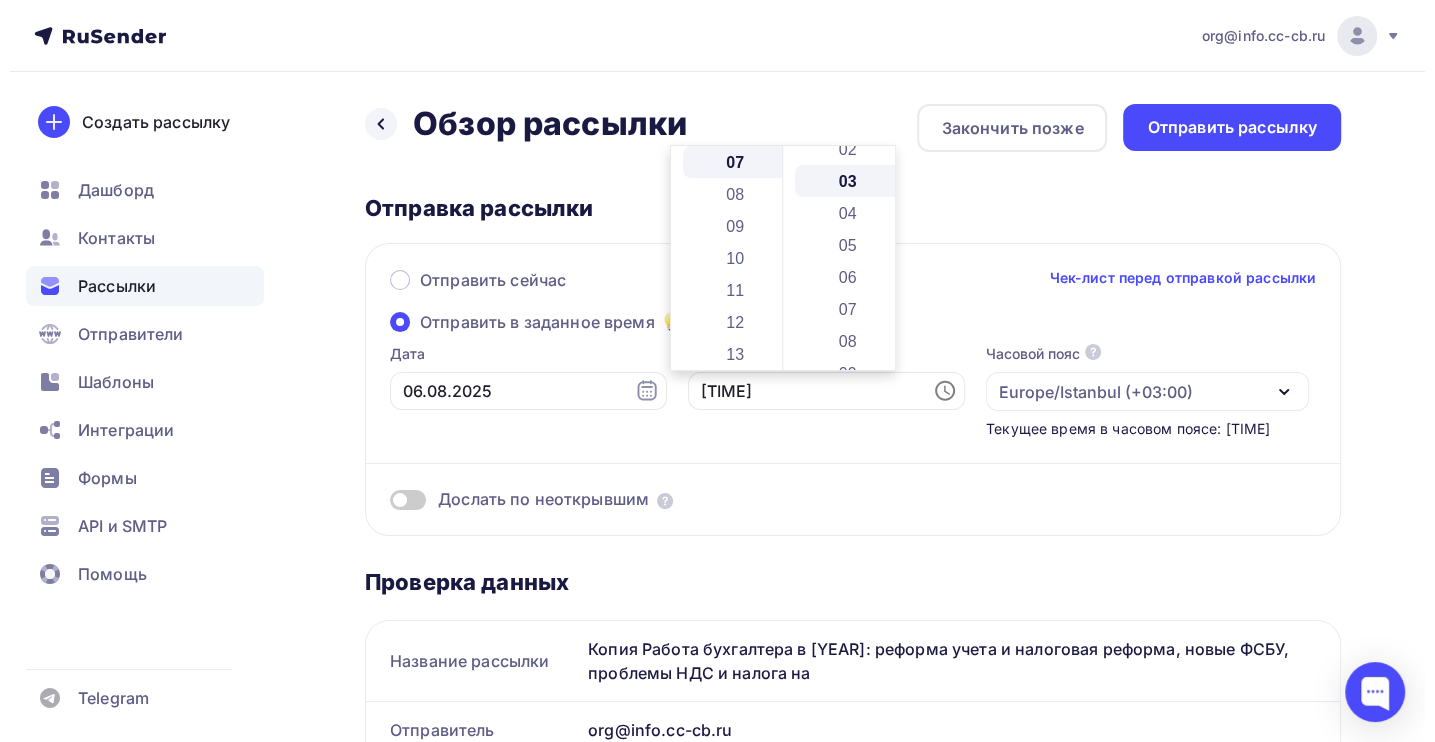 scroll, scrollTop: 96, scrollLeft: 0, axis: vertical 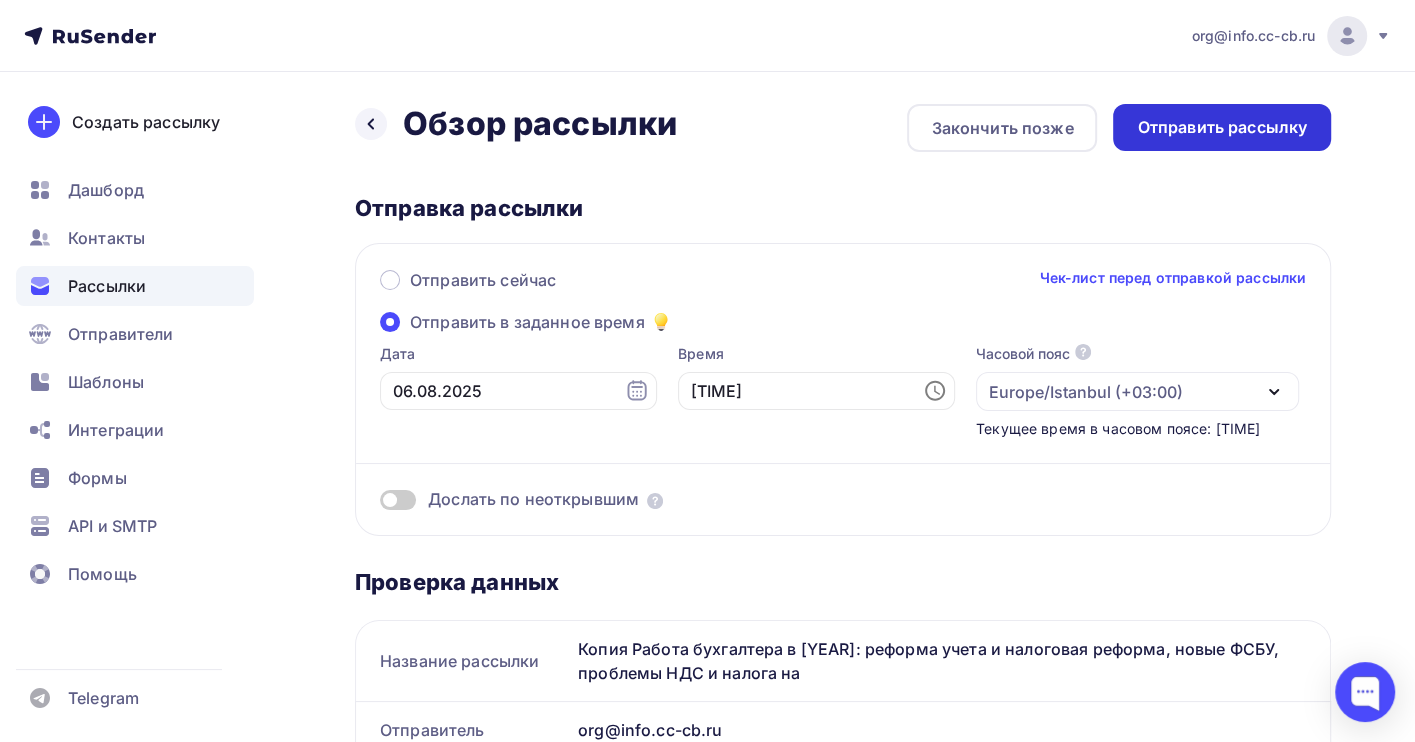 click on "Отправить рассылку" at bounding box center (1222, 127) 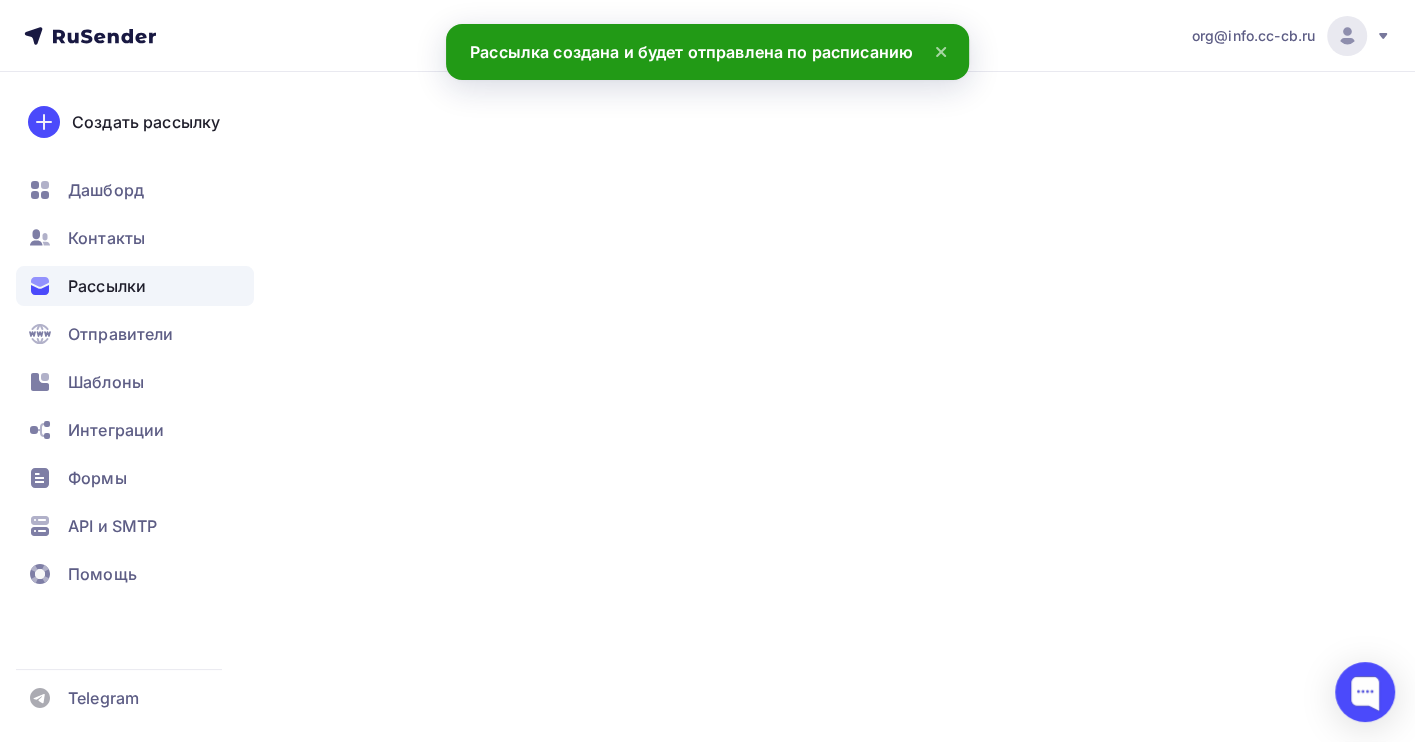 scroll, scrollTop: 0, scrollLeft: 0, axis: both 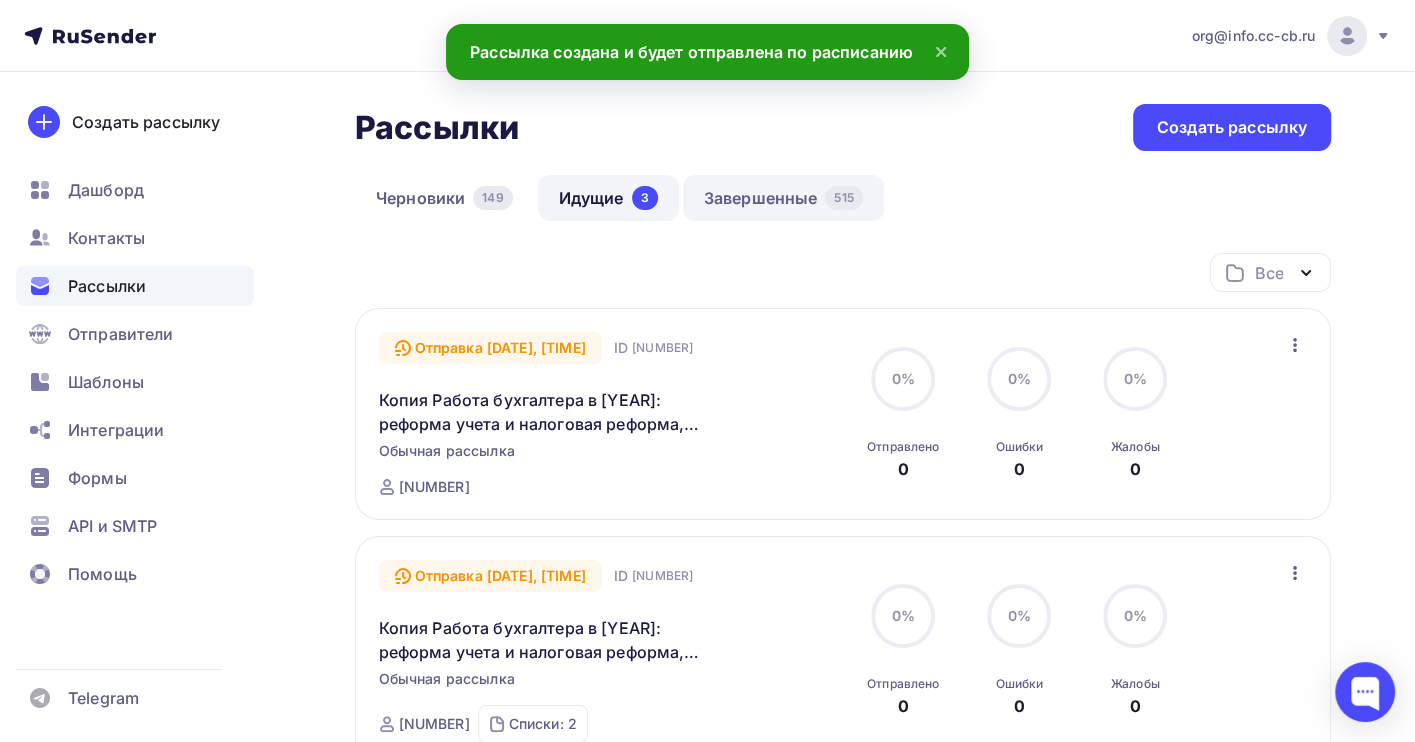 click on "Завершенные
515" at bounding box center [783, 198] 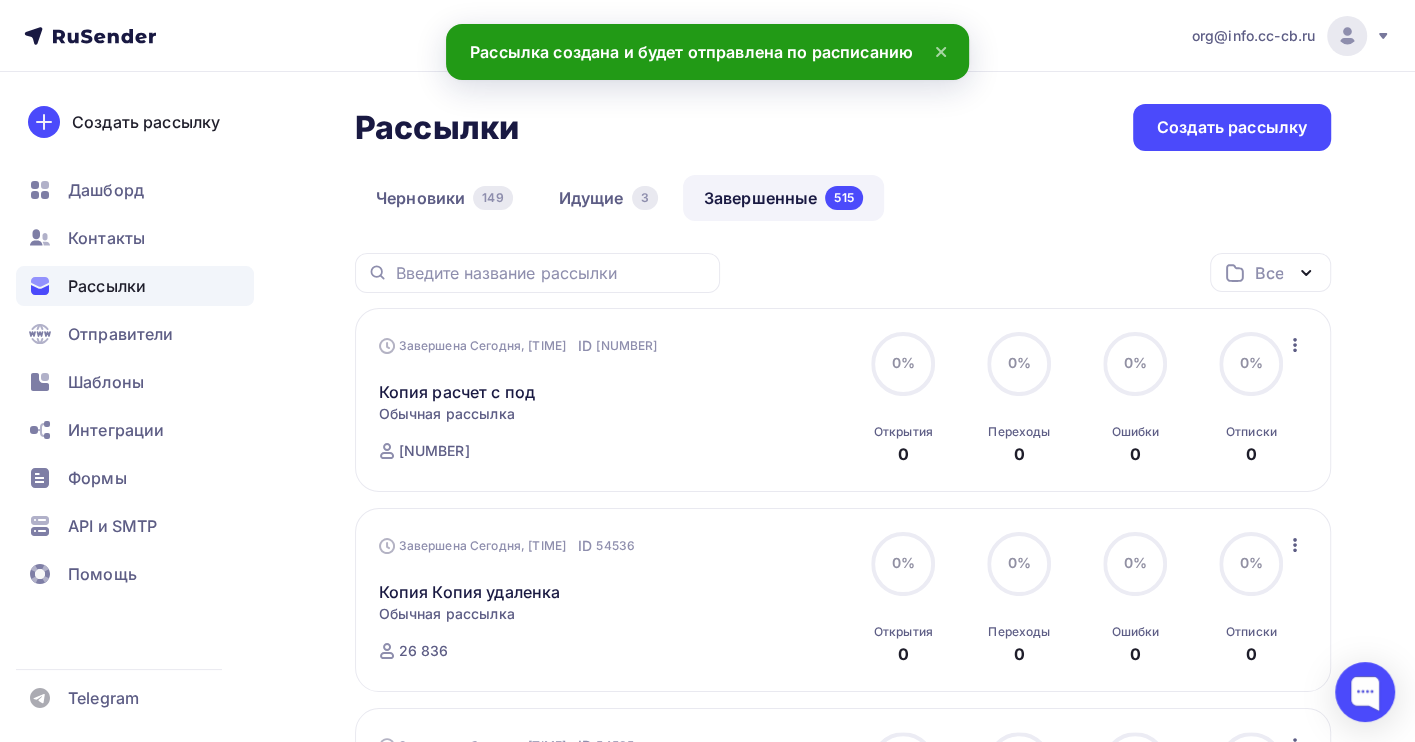 click on "Черновики
[NUMBER]" at bounding box center (444, 198) 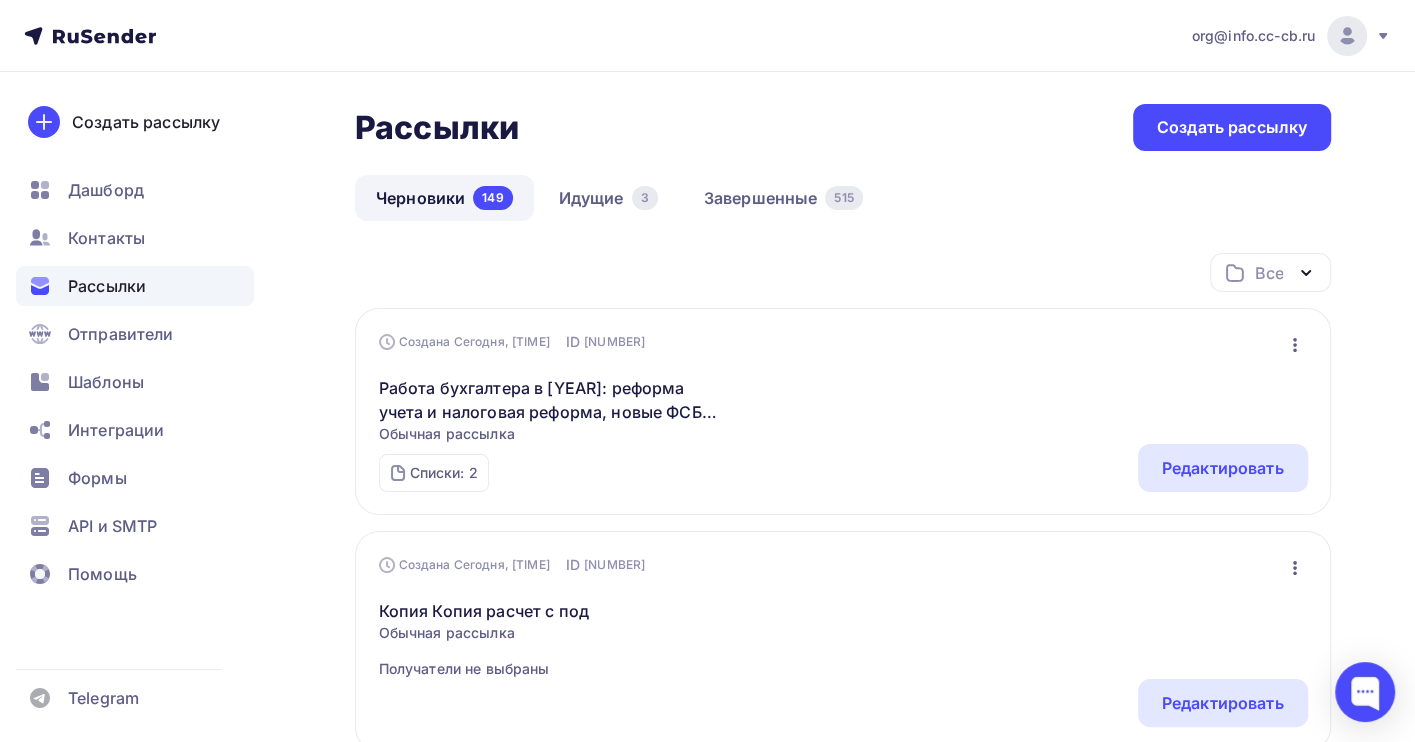 click 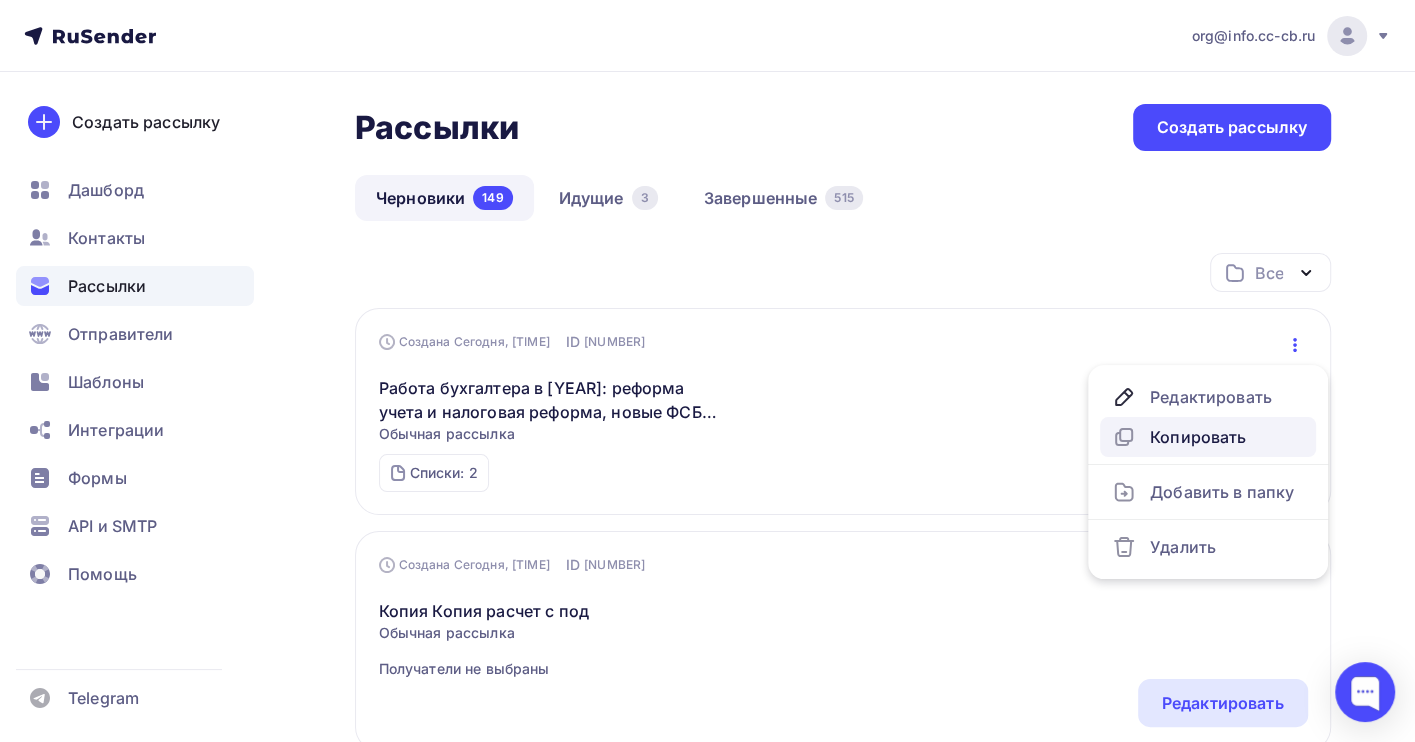click on "Копировать" at bounding box center [1208, 437] 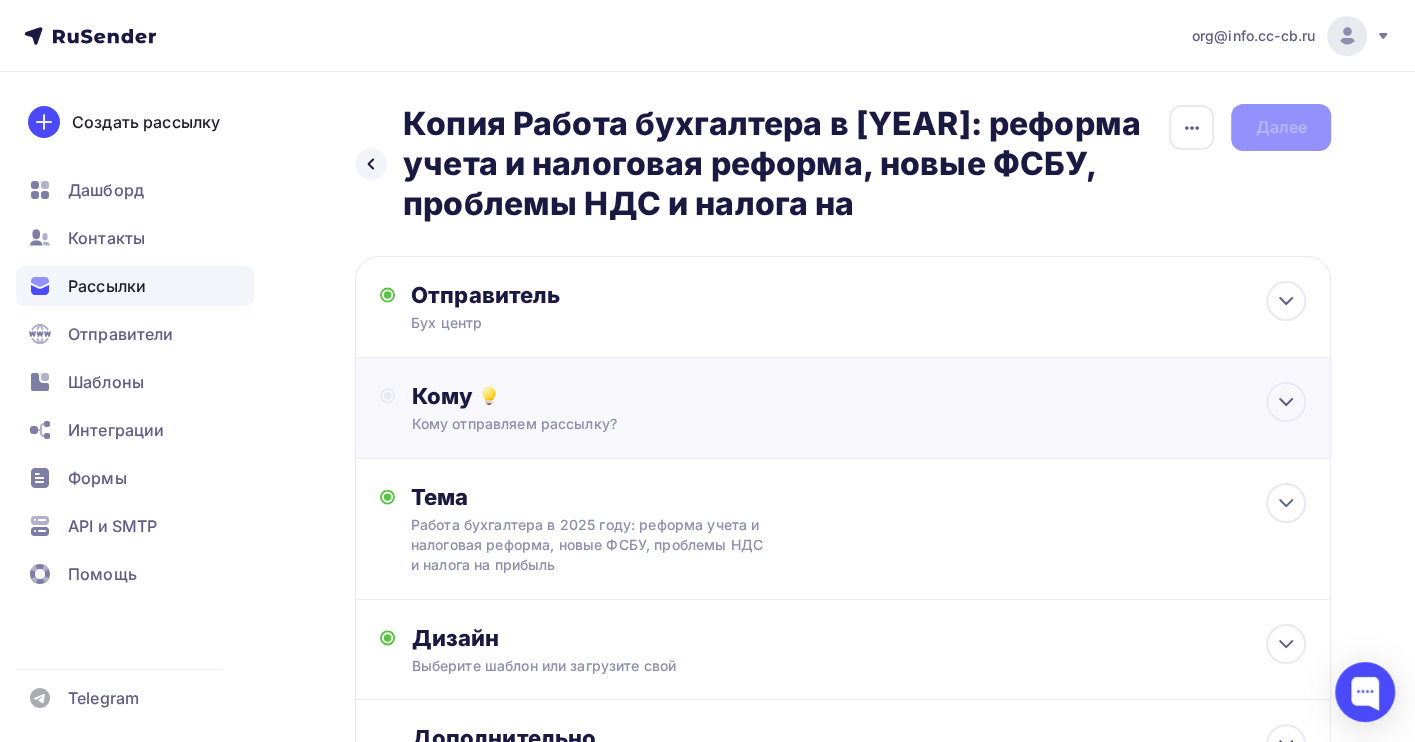 click on "Кому
Кому отправляем рассылку?
Списки получателей
Выберите список
Все списки
id
ГОЗ
([NUMBER])
#[NUMBER]
кадр
([NUMBER])
#[NUMBER]
[NUMBER]
([NUMBER])
#[NUMBER]
гос
([NUMBER])
#[NUMBER]
[NUMBER]
([NUMBER])
#[NUMBER]
ОБУЧ
([NUMBER])
#[NUMBER]" at bounding box center [858, 408] 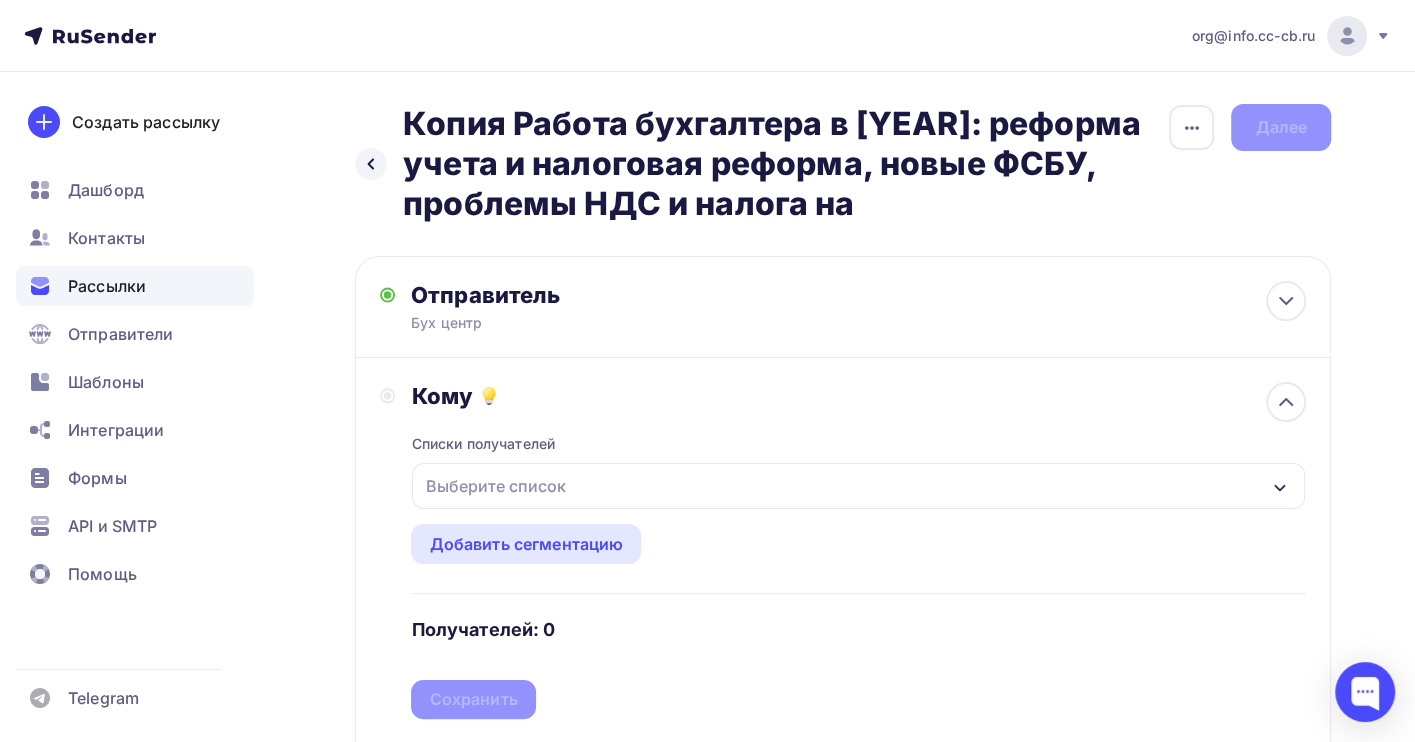 click on "Выберите список" at bounding box center [495, 486] 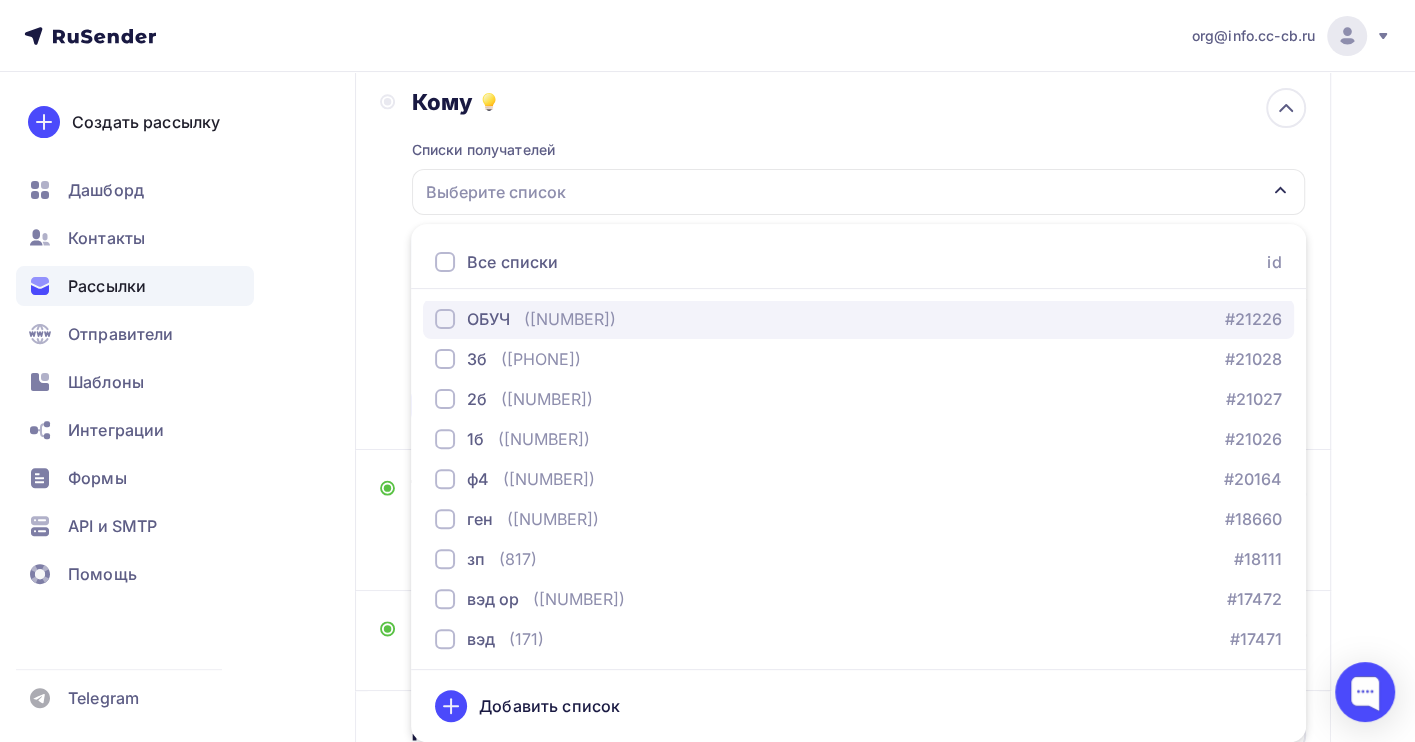 scroll, scrollTop: 203, scrollLeft: 0, axis: vertical 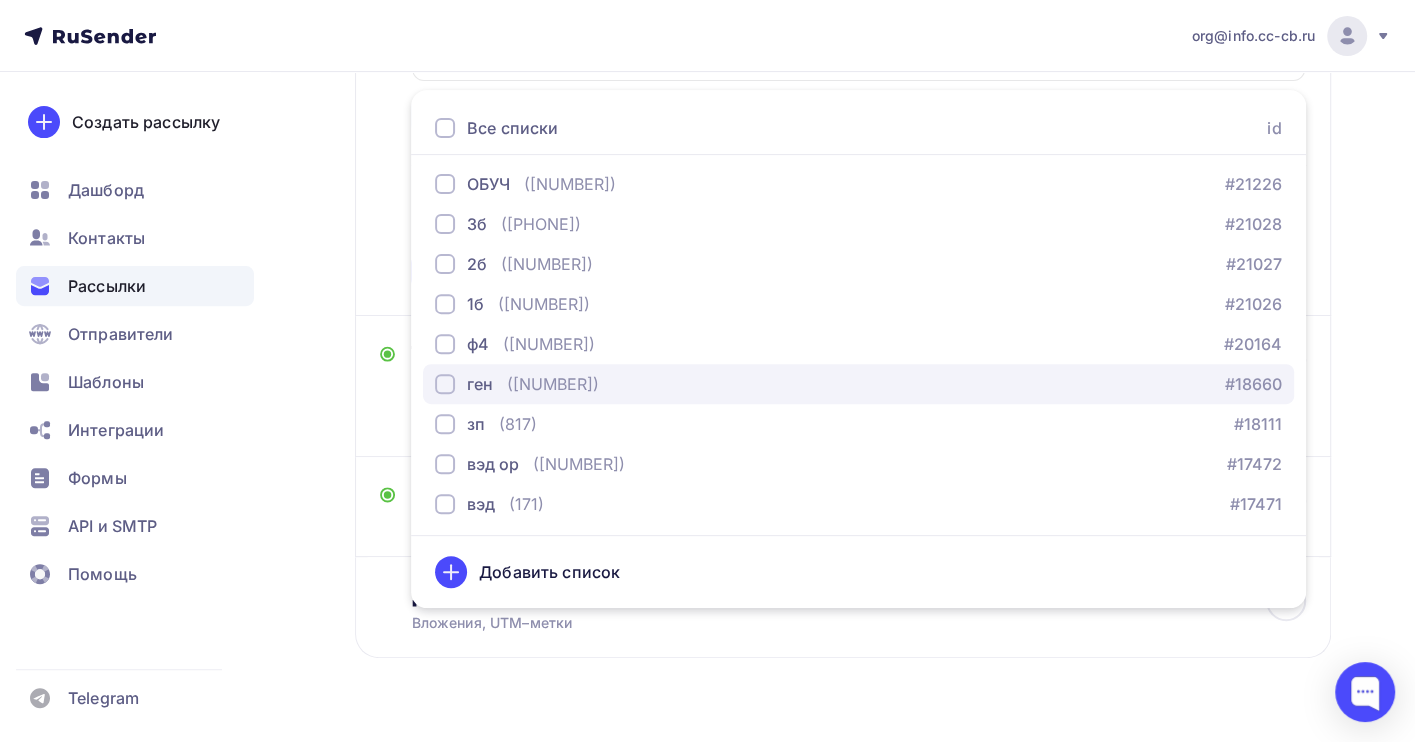 click on "[NAME]
([NUMBER])
#[NUMBER]" at bounding box center (858, 384) 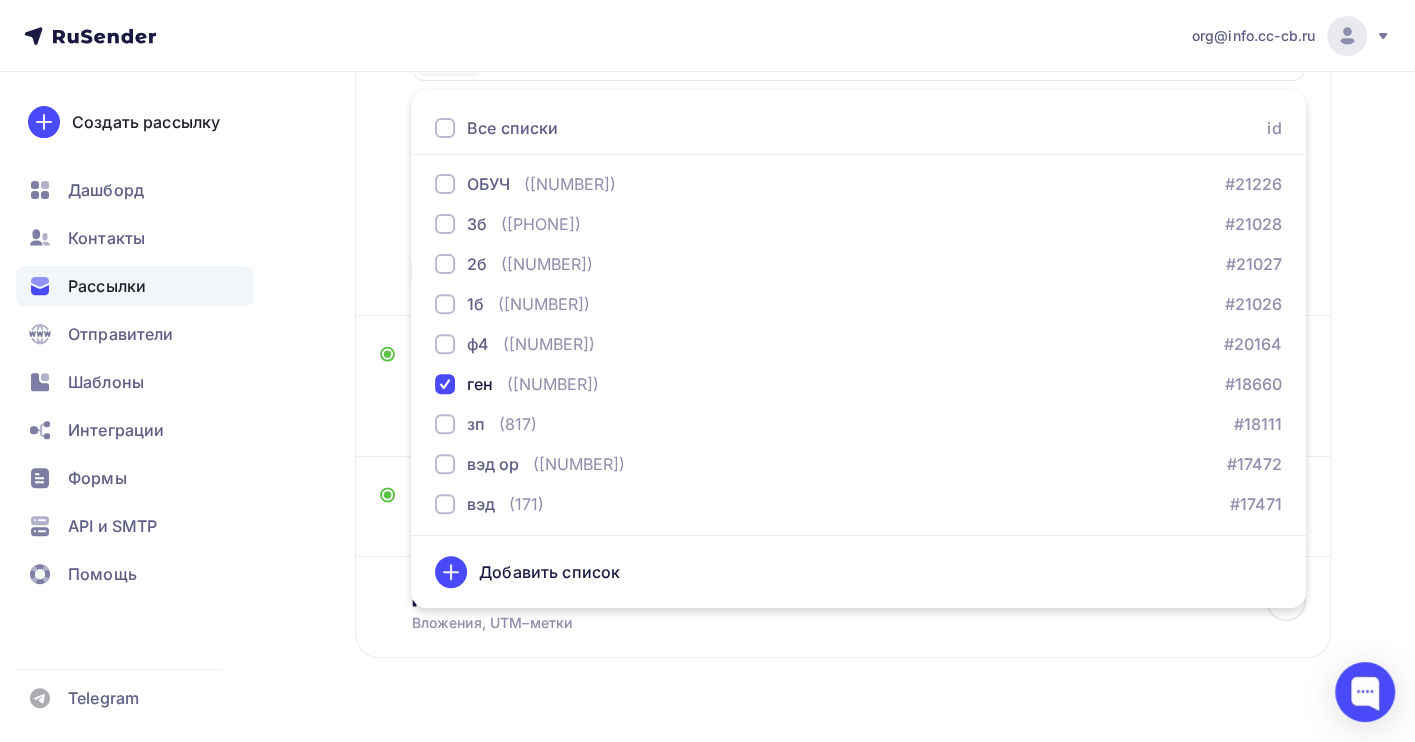click on "Назад
Копия   Работа бухгалтера в [YEAR]: реформа учета и налоговая реформа, новые ФСБУ, проблемы НДС и налога на
Копия   Работа бухгалтера в [YEAR]: реформа учета и налоговая реформа, новые ФСБУ, проблемы НДС и налога на
Закончить позже
Переименовать рассылку
Удалить
Далее
Отправитель
Бух центр
Email  *
[EMAIL]
[EMAIL]           [EMAIL]               Добавить отправителя
Рекомендуем" at bounding box center [707, 215] 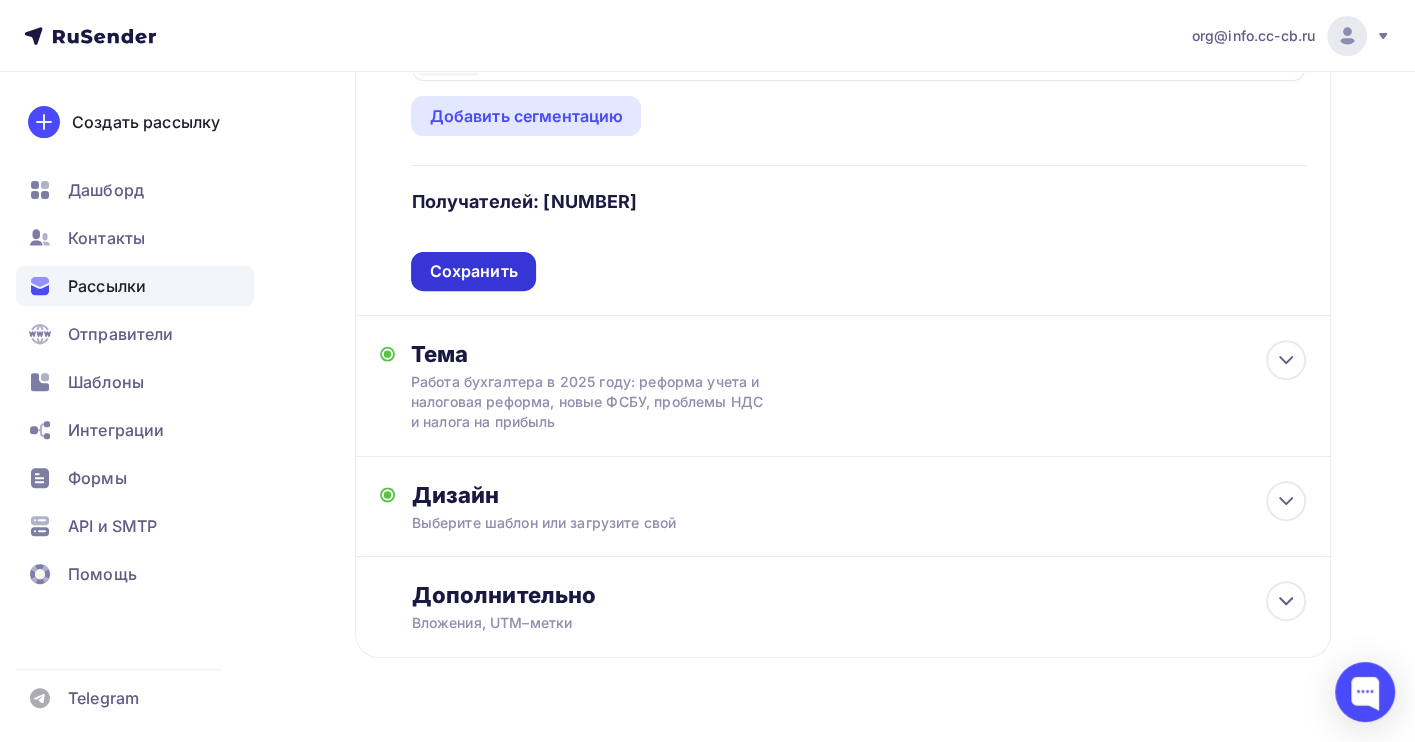 click on "Сохранить" at bounding box center [473, 271] 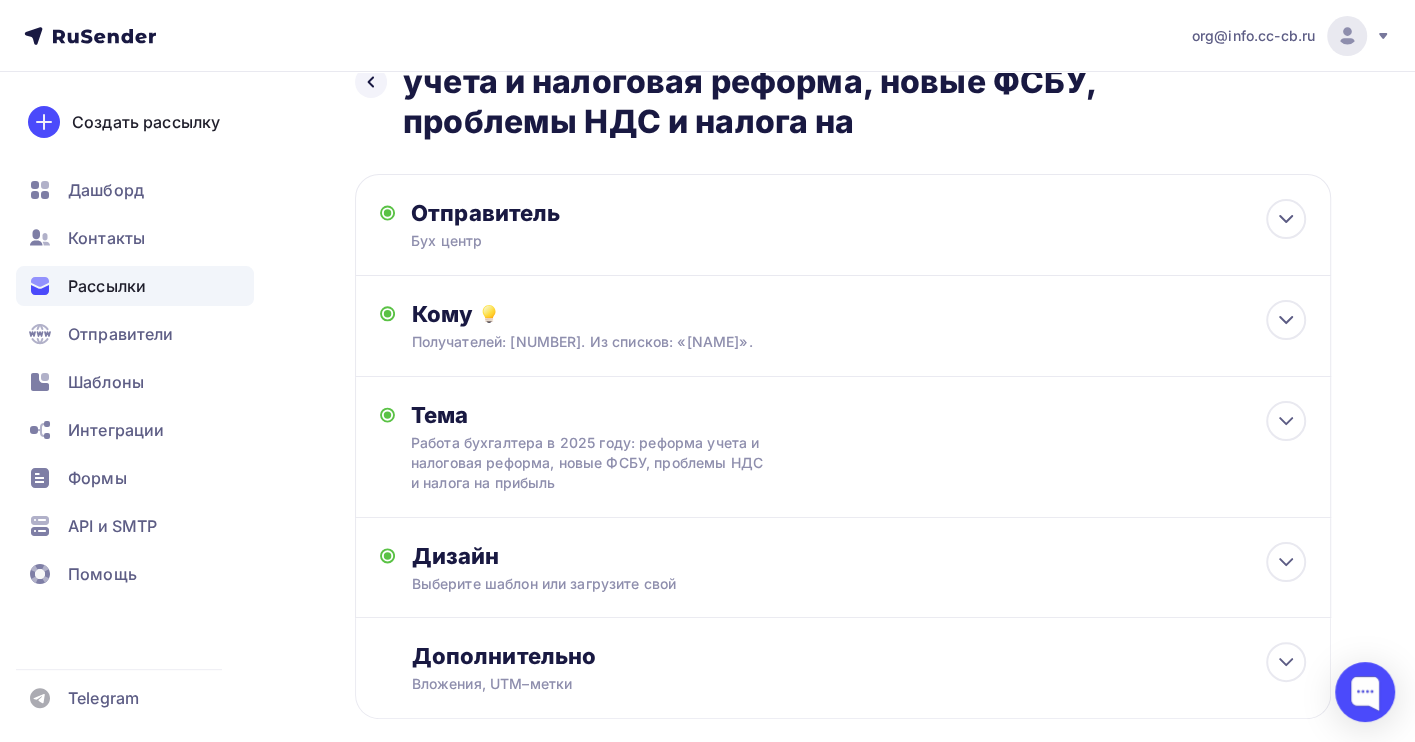 scroll, scrollTop: 0, scrollLeft: 0, axis: both 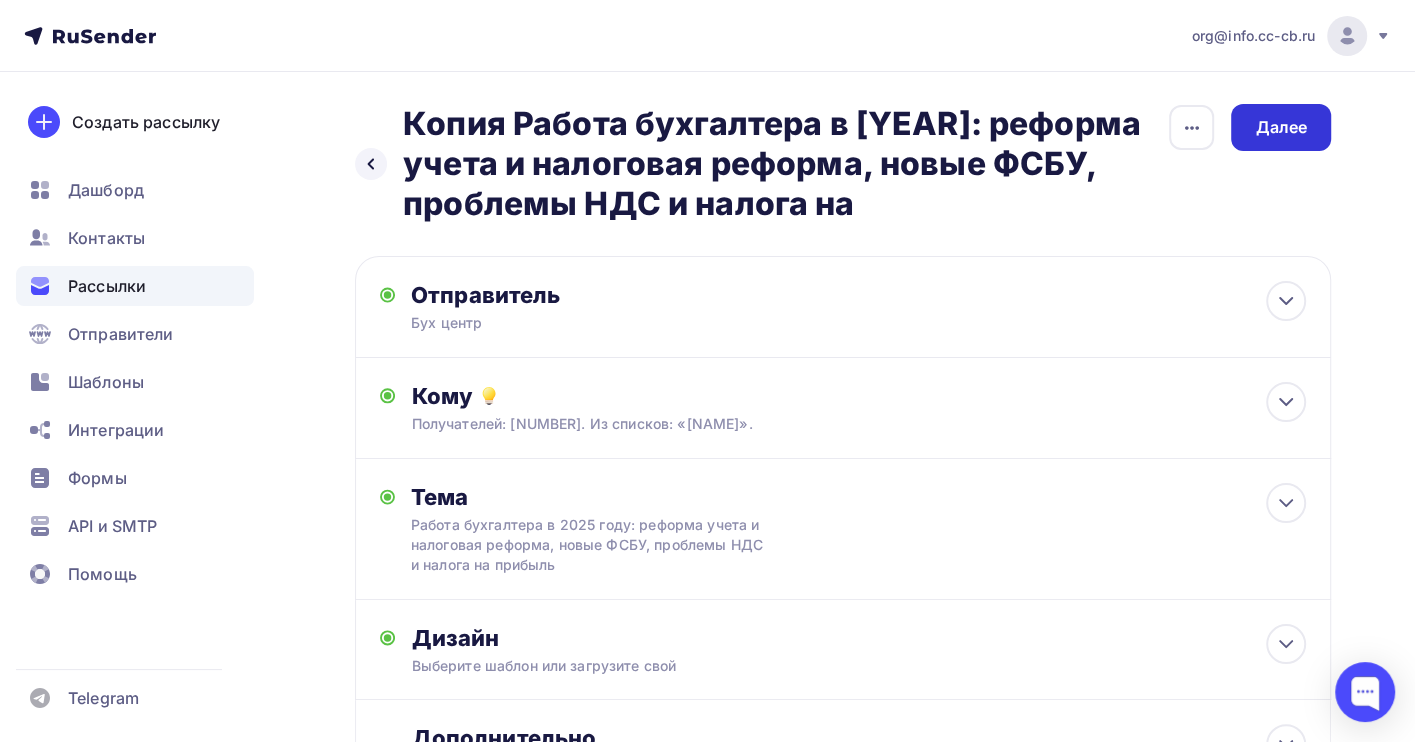 click on "Далее" at bounding box center (1281, 127) 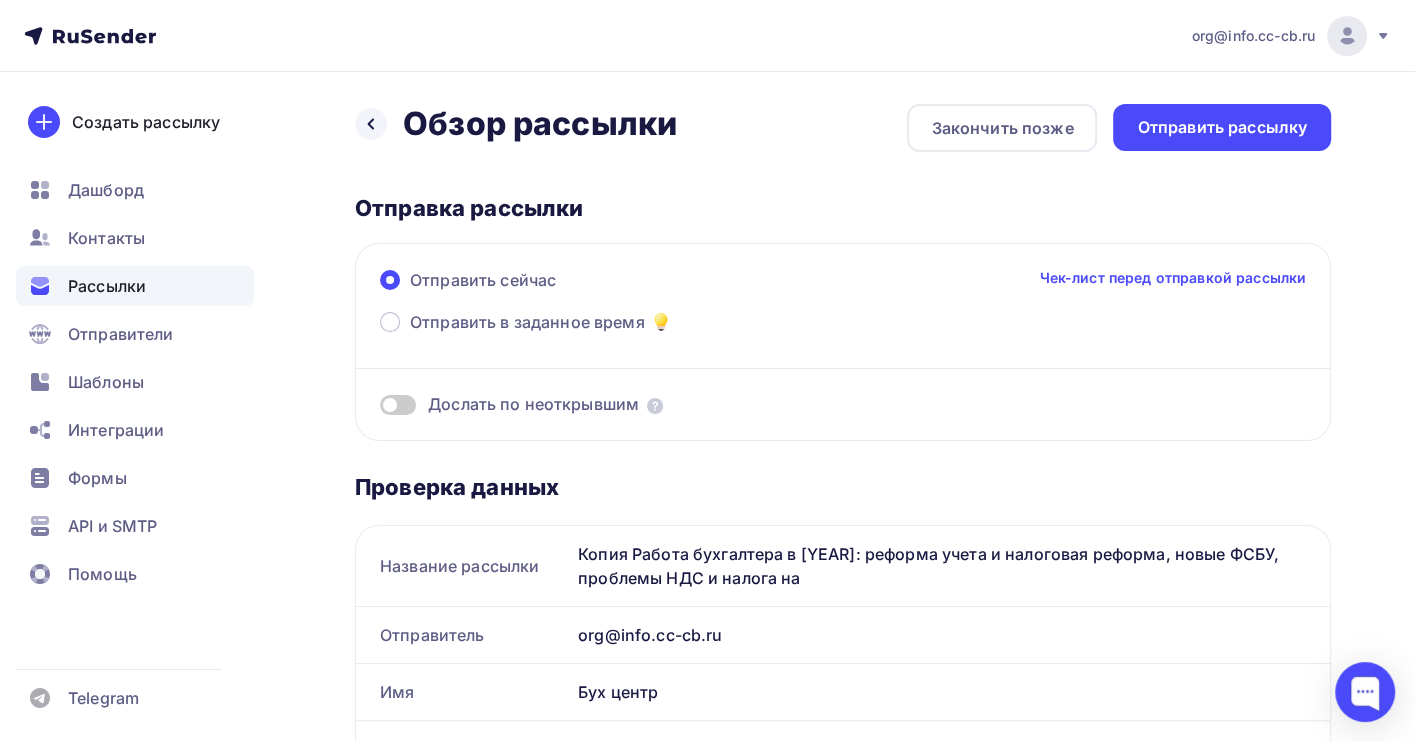 scroll, scrollTop: 0, scrollLeft: 0, axis: both 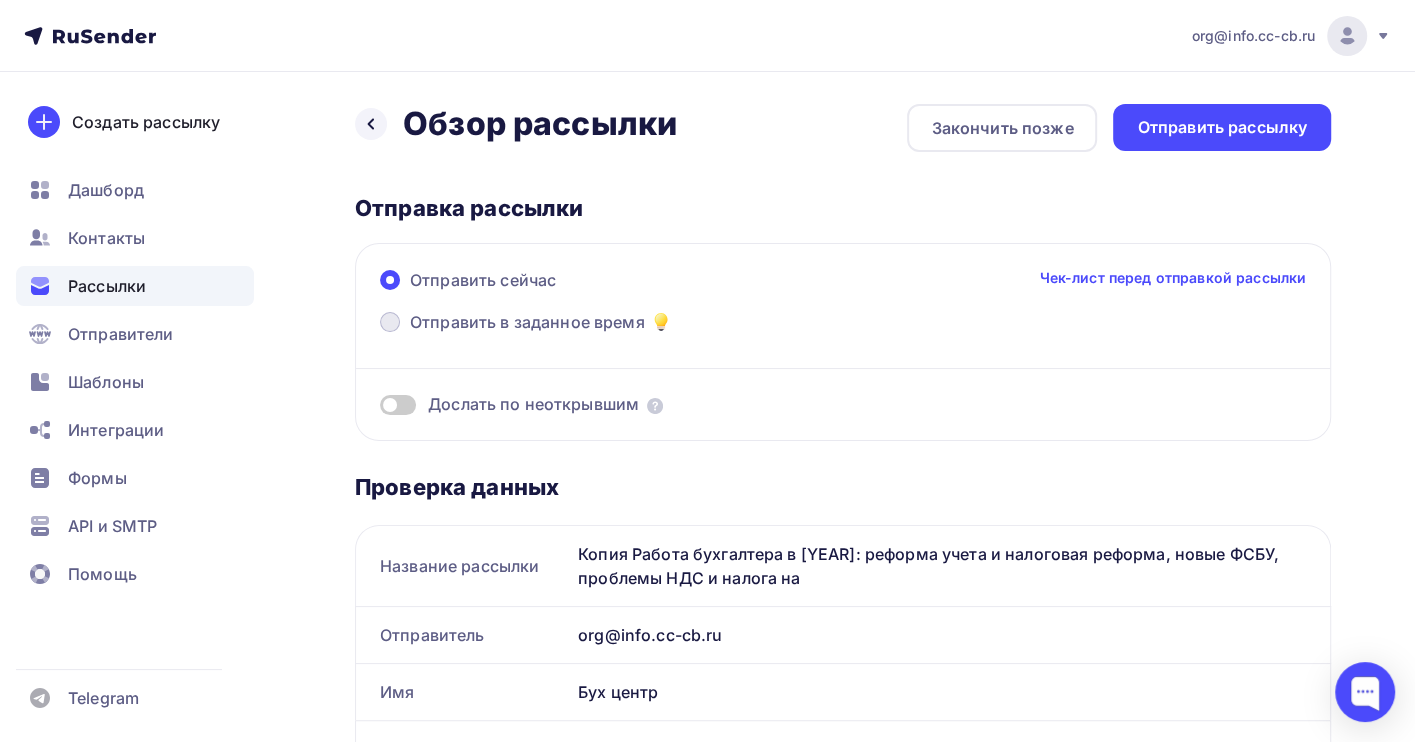 click on "Отправить в заданное время" at bounding box center (527, 322) 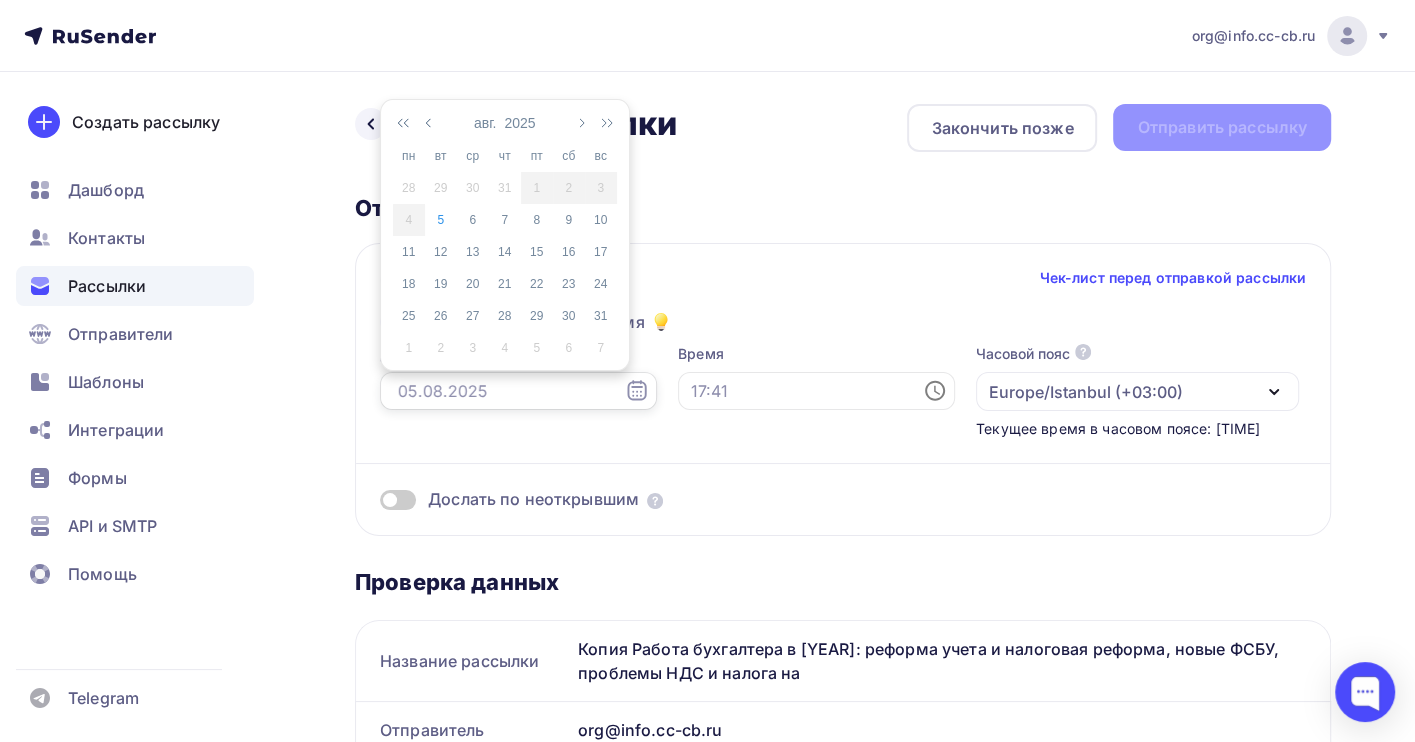 click at bounding box center [518, 391] 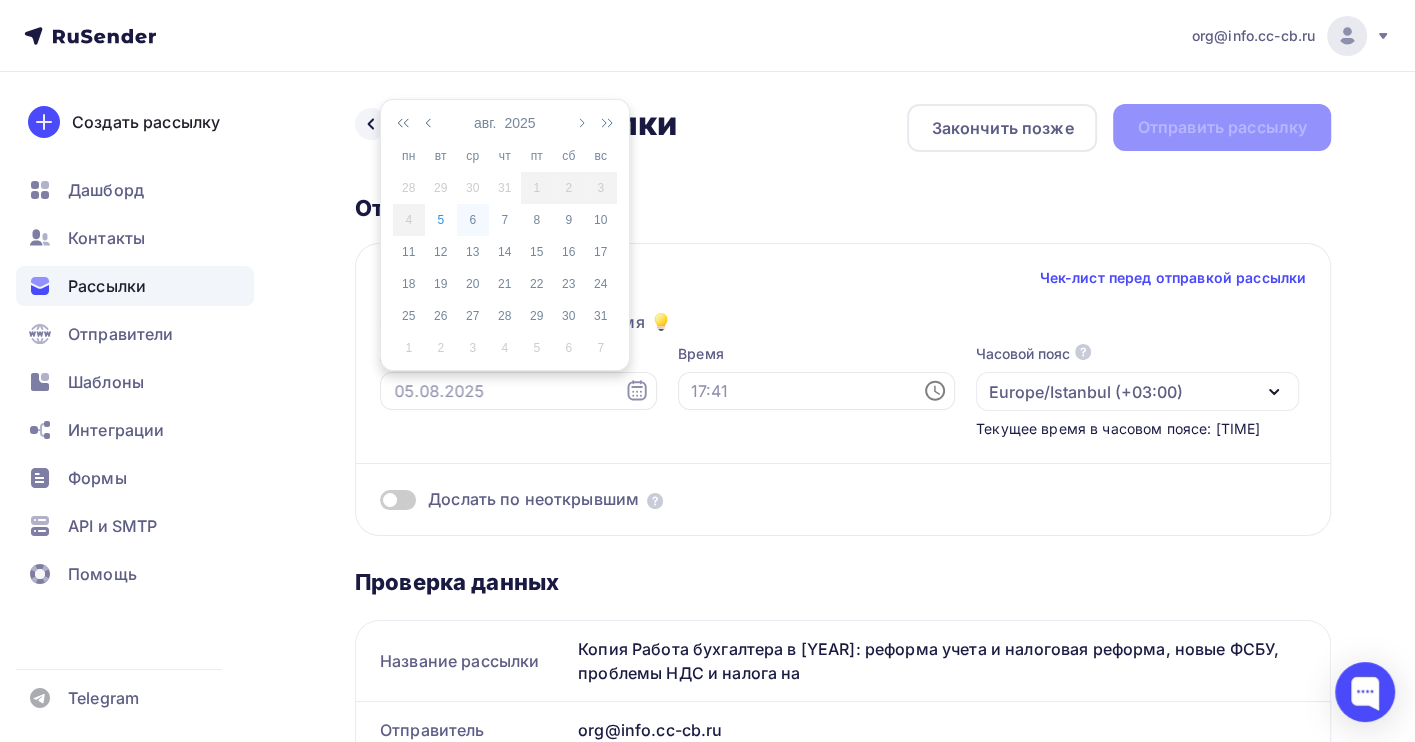click on "6" at bounding box center (473, 220) 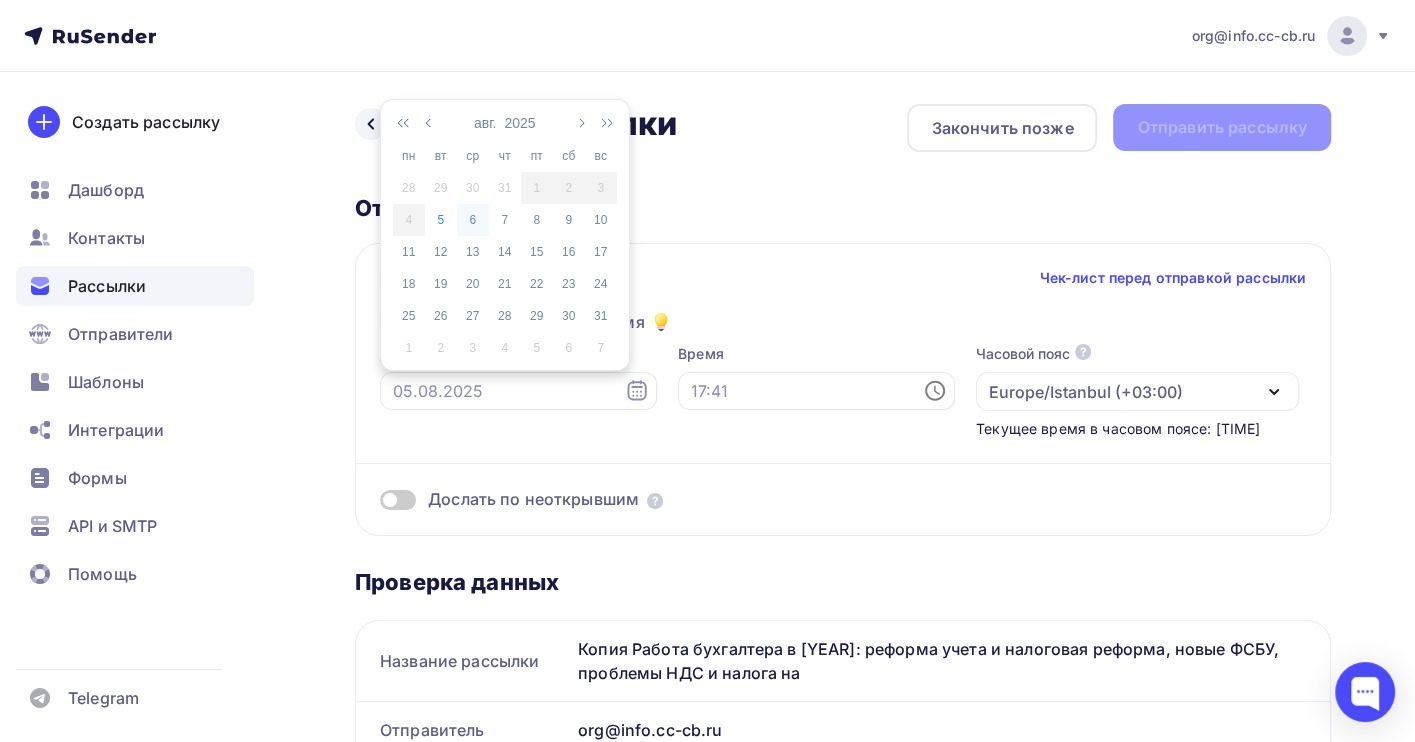 type on "06.08.2025" 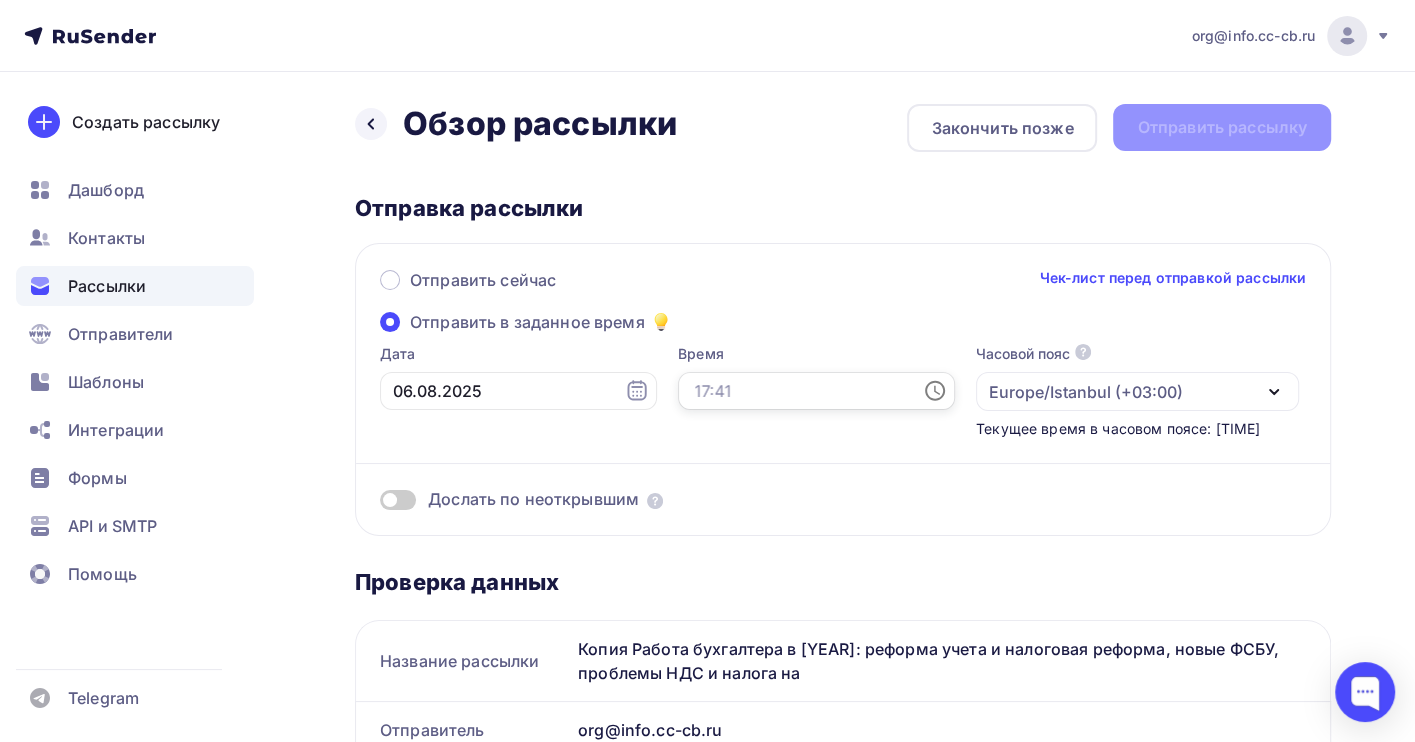 click at bounding box center [816, 391] 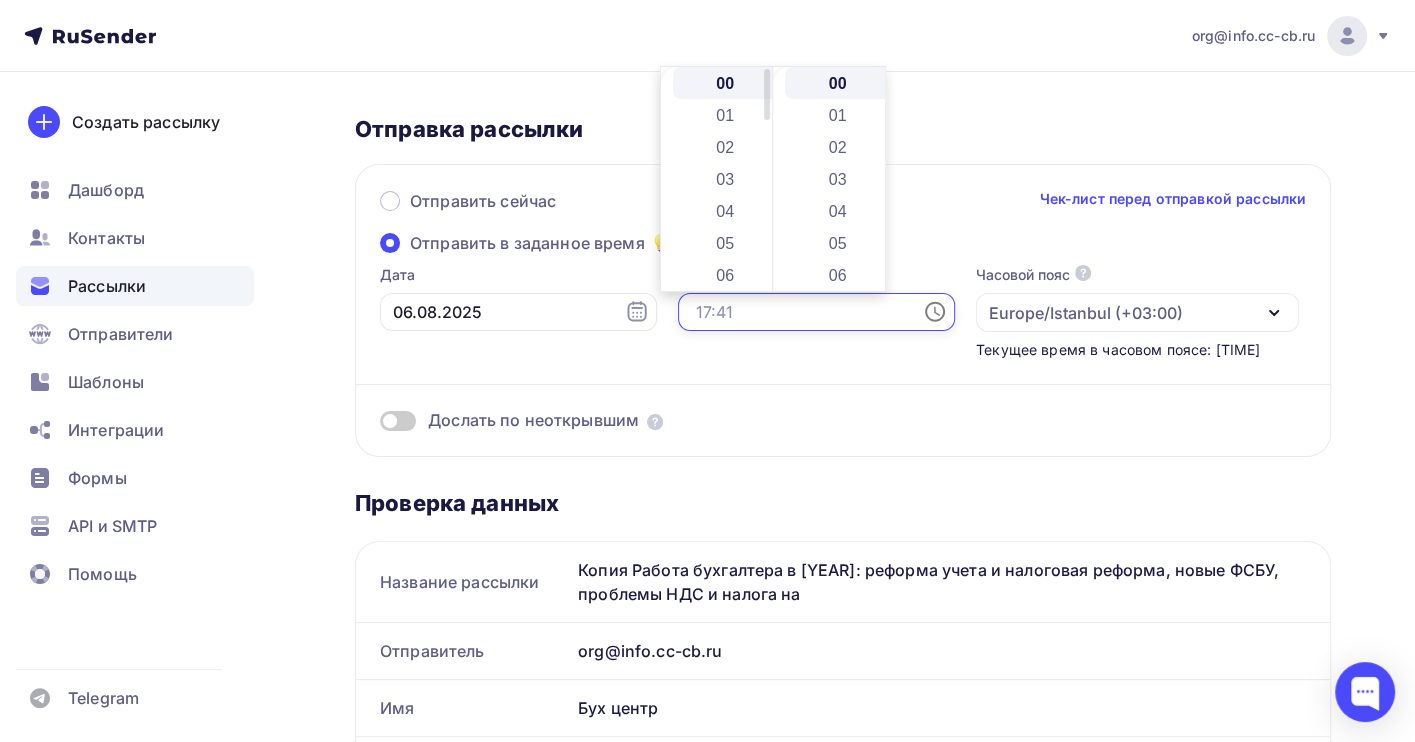 scroll, scrollTop: 133, scrollLeft: 0, axis: vertical 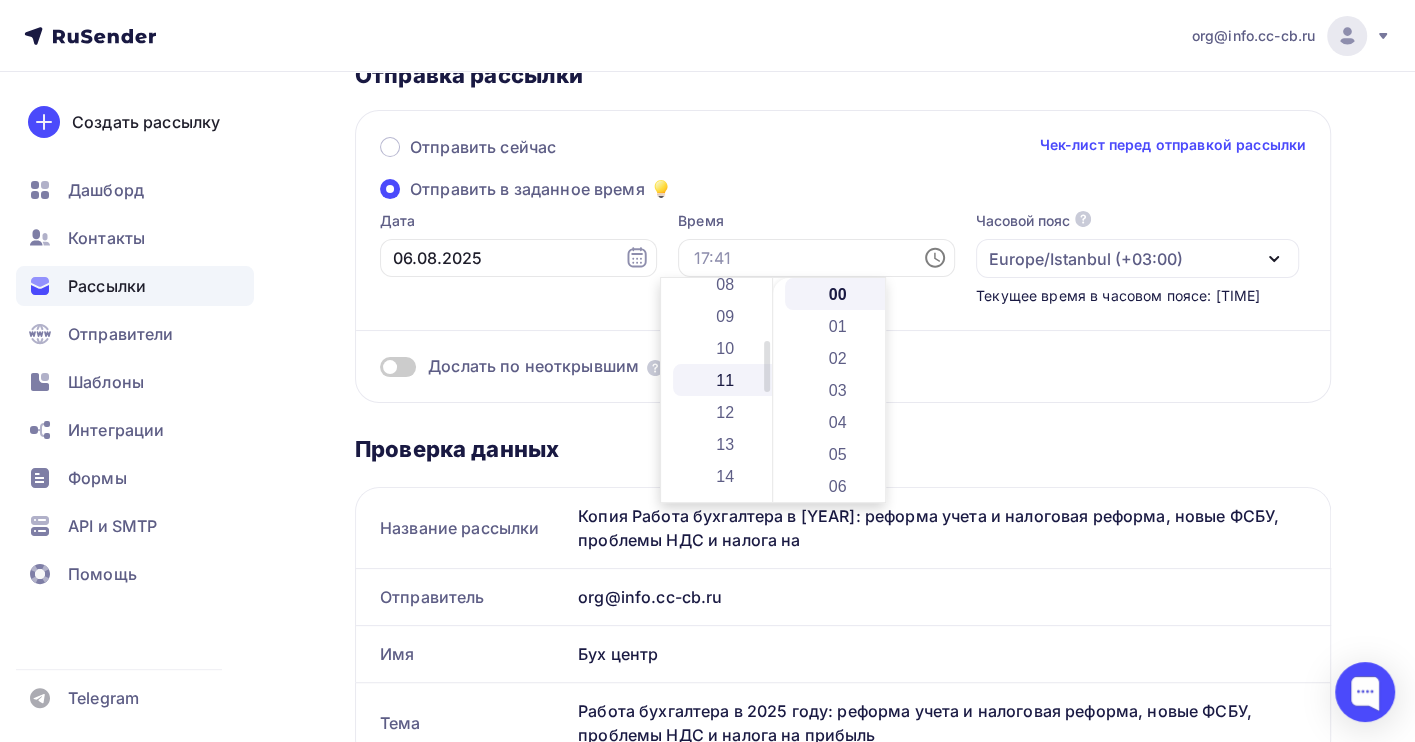 click on "11" at bounding box center (727, 380) 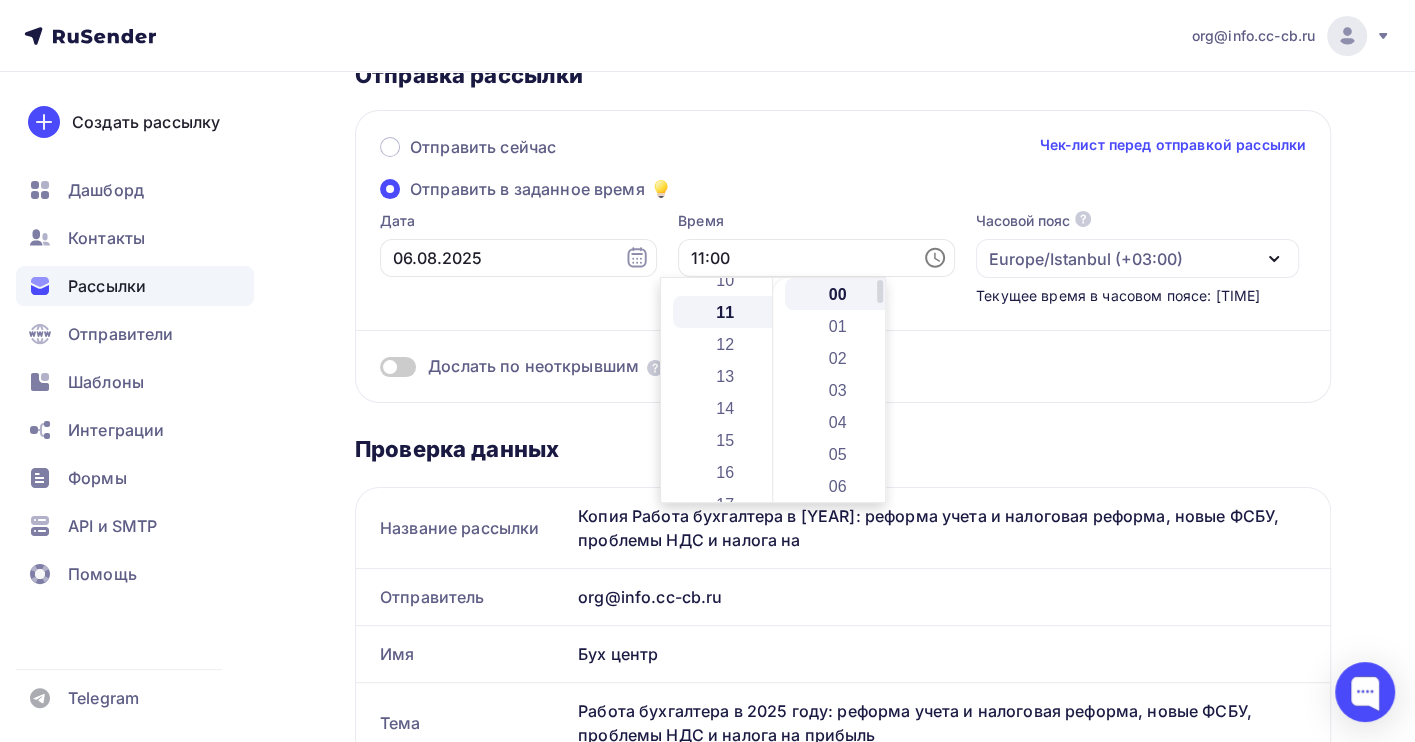 scroll, scrollTop: 351, scrollLeft: 0, axis: vertical 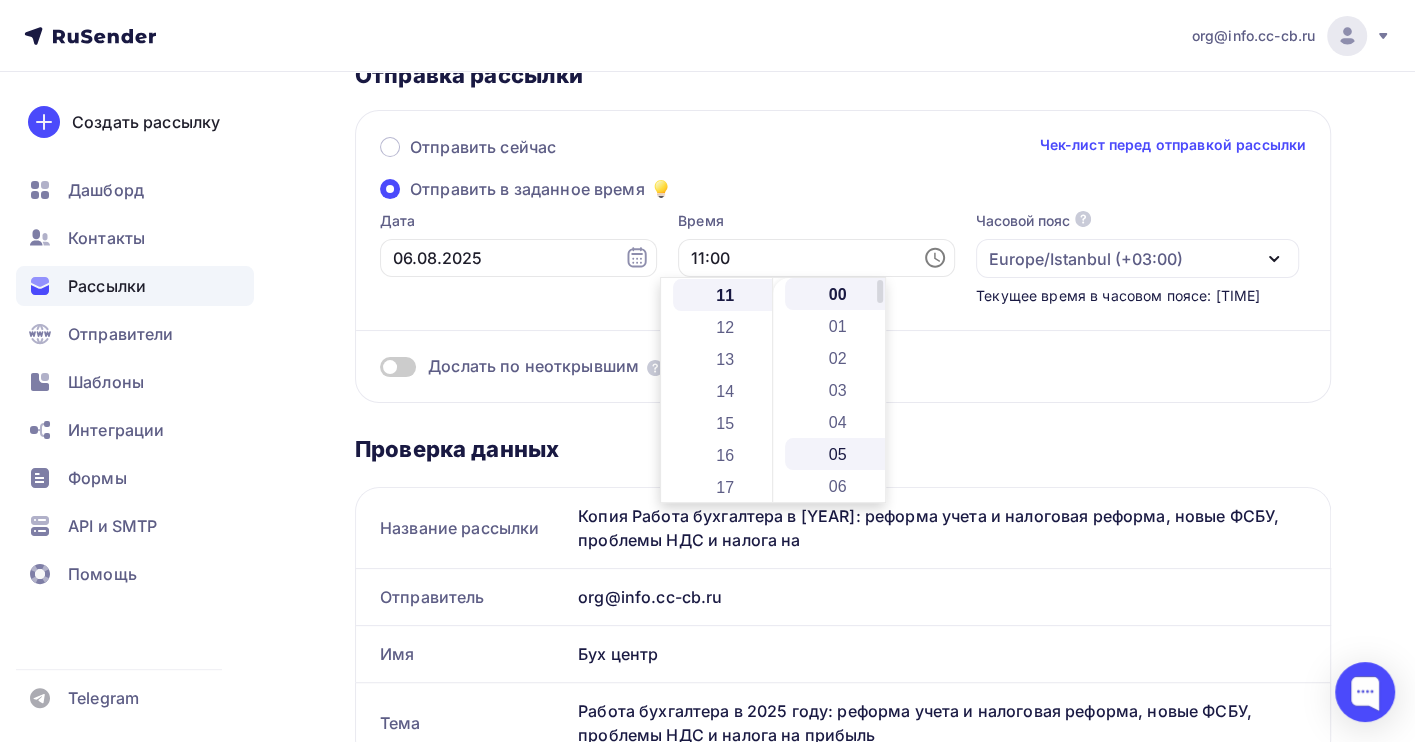 click on "05" at bounding box center [839, 454] 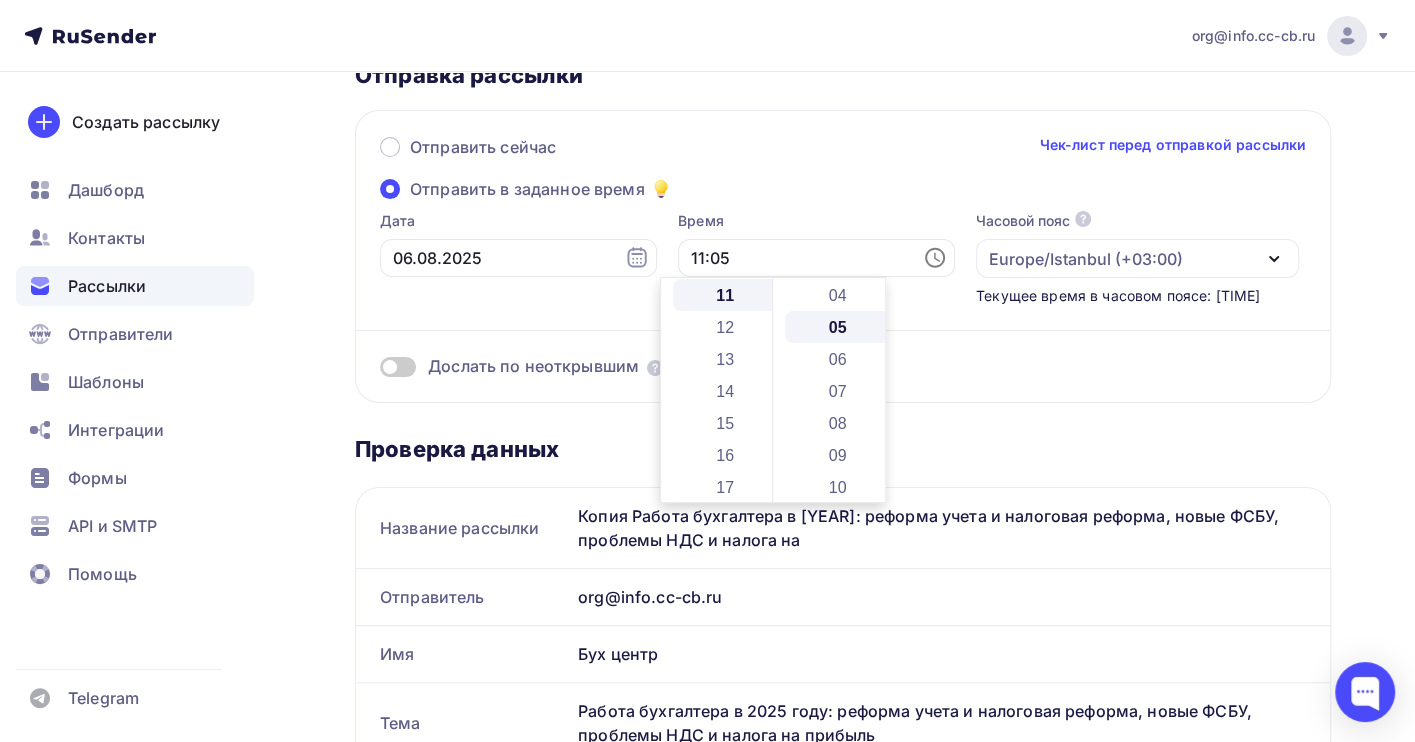scroll, scrollTop: 159, scrollLeft: 0, axis: vertical 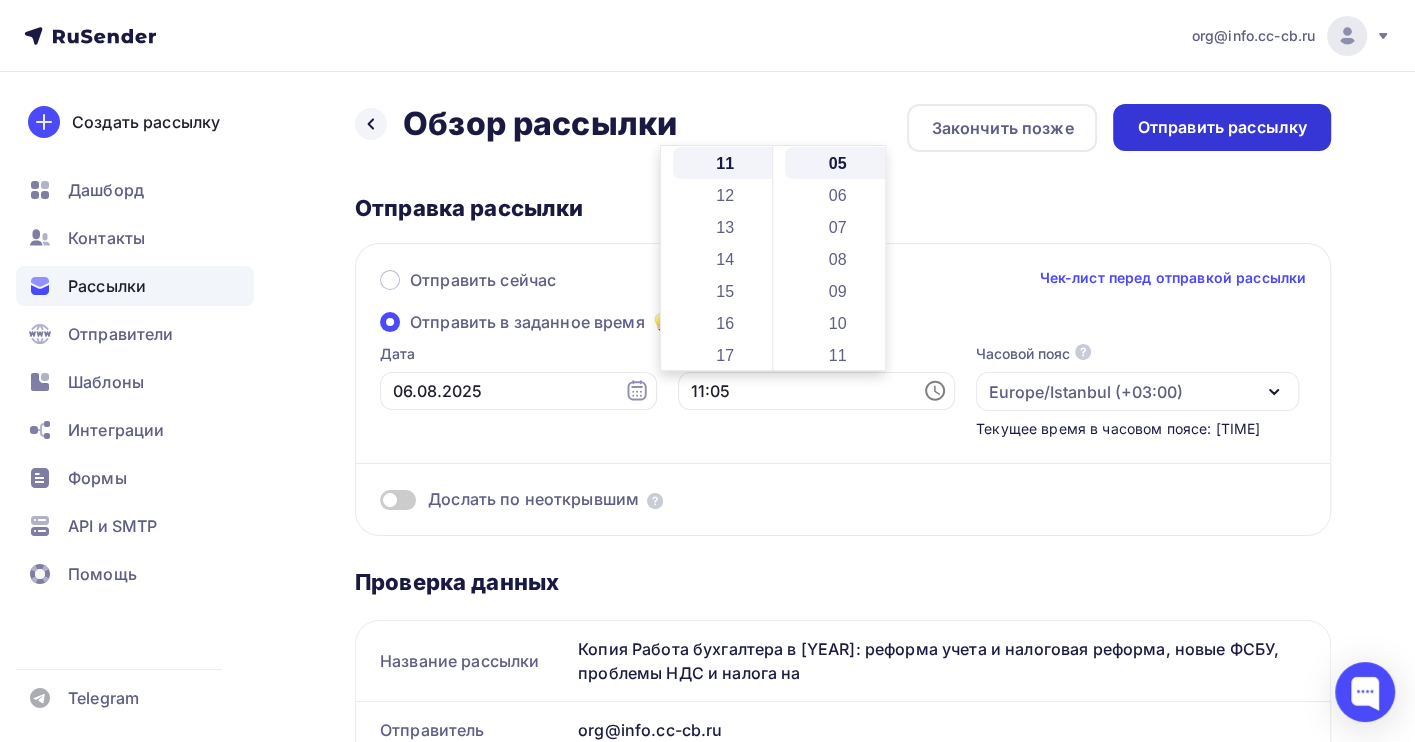 click on "Отправить рассылку" at bounding box center (1222, 127) 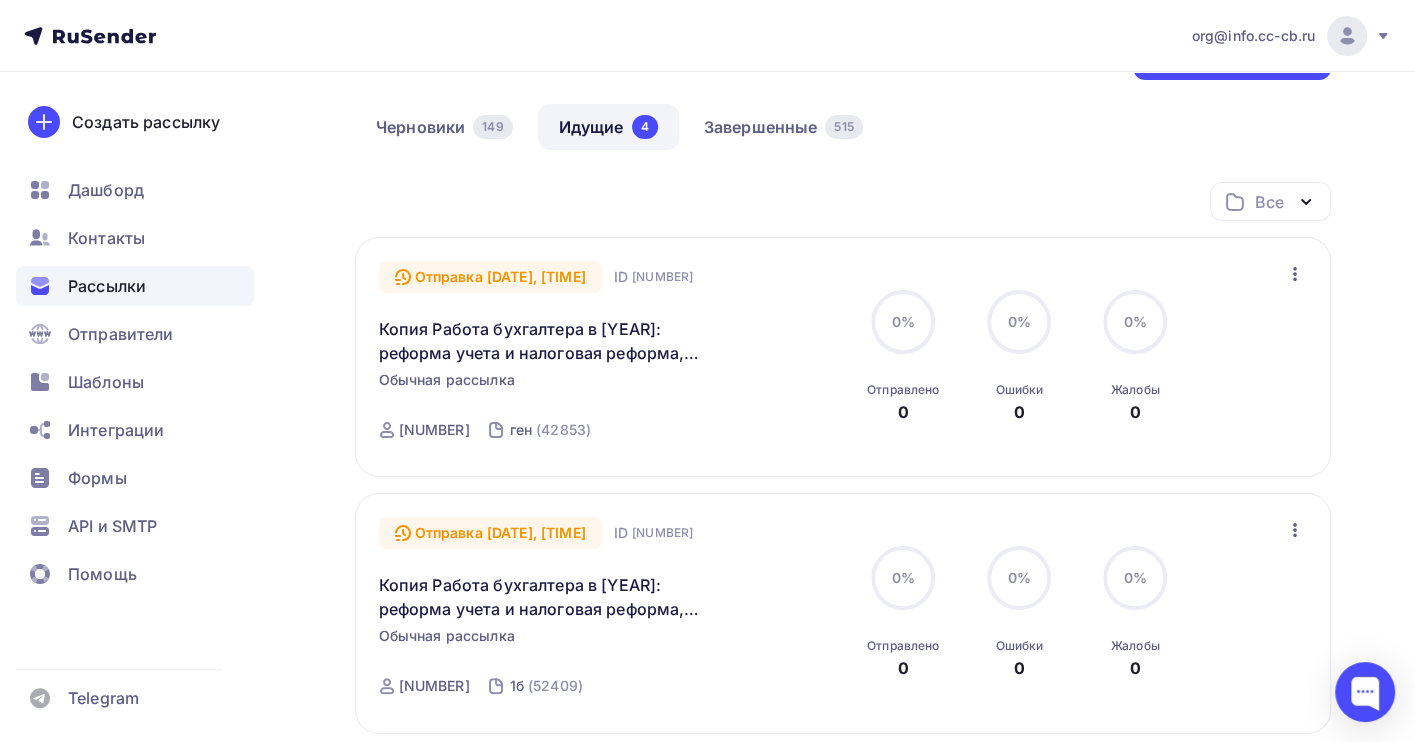 scroll, scrollTop: 0, scrollLeft: 0, axis: both 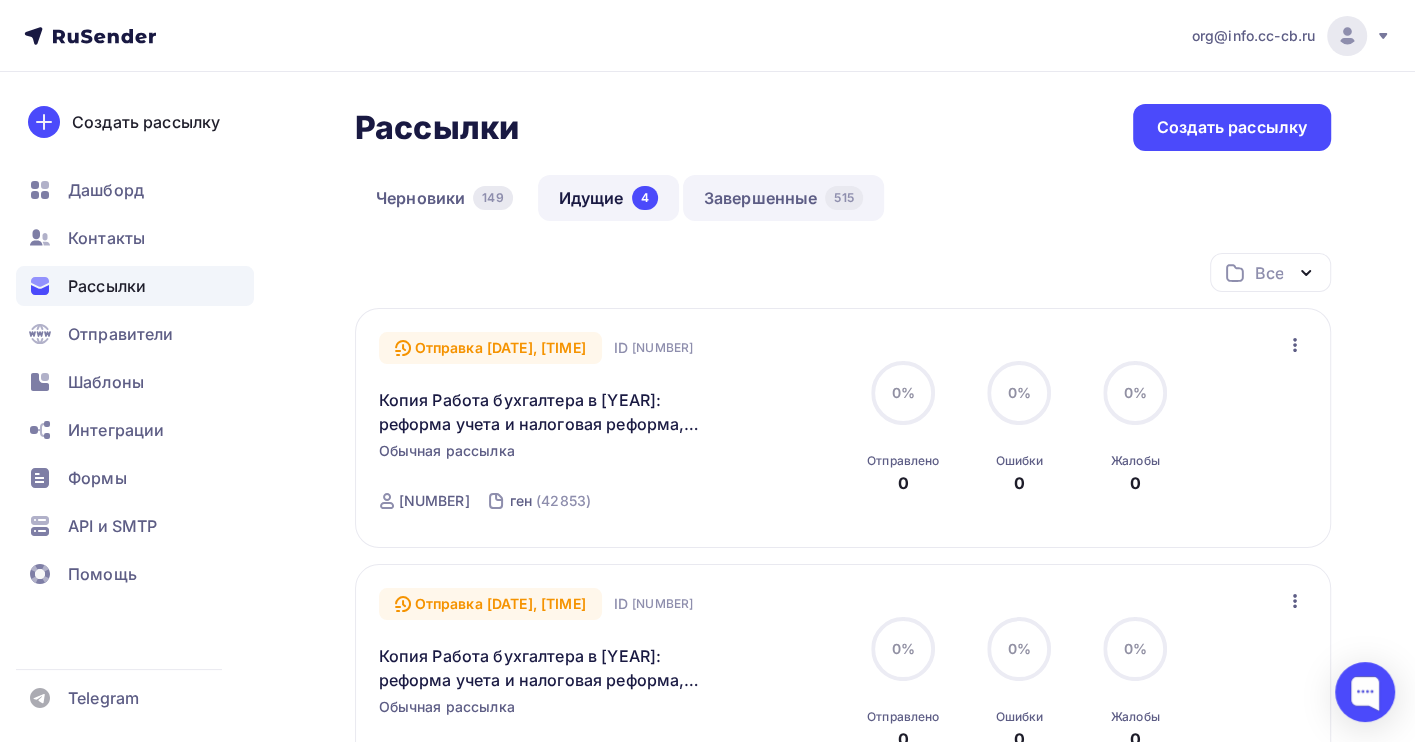 click on "Завершенные
515" at bounding box center (783, 198) 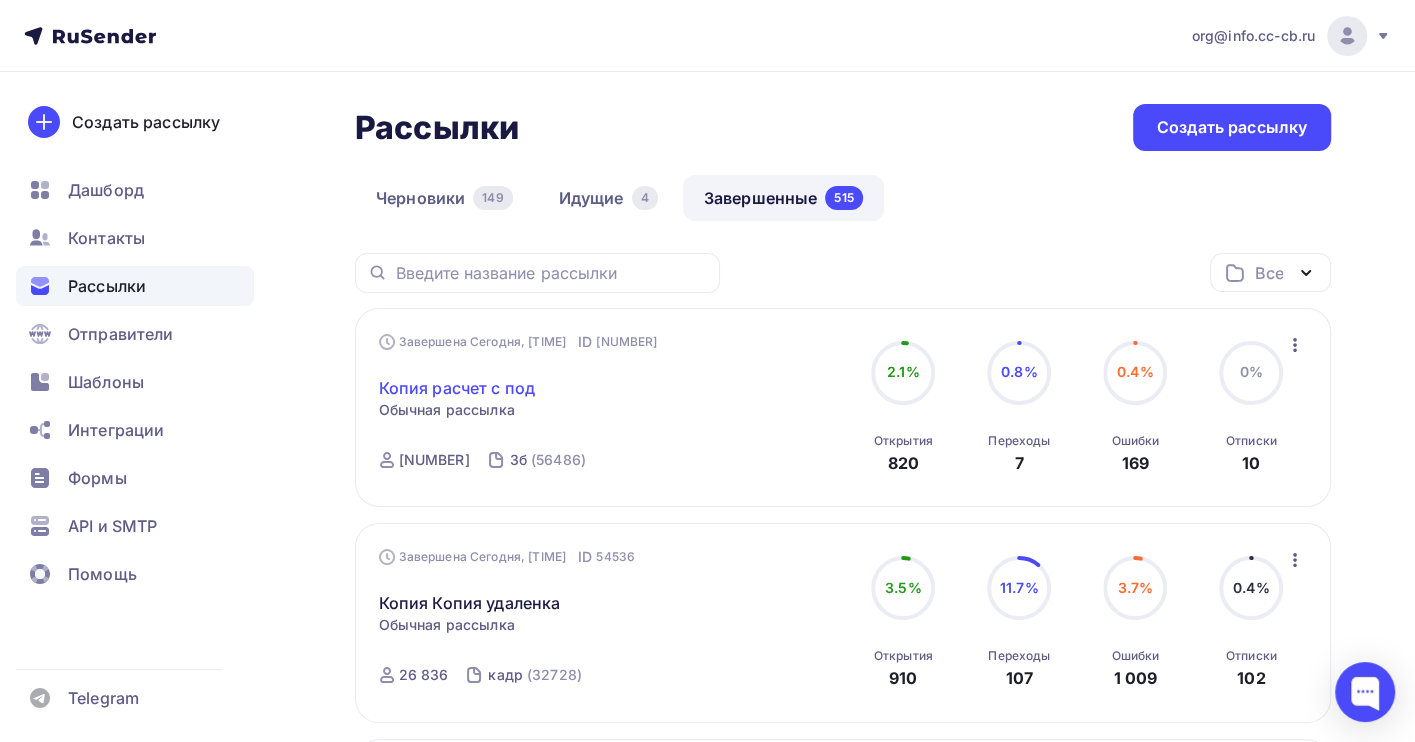 click on "Копия расчет с под" at bounding box center [457, 388] 